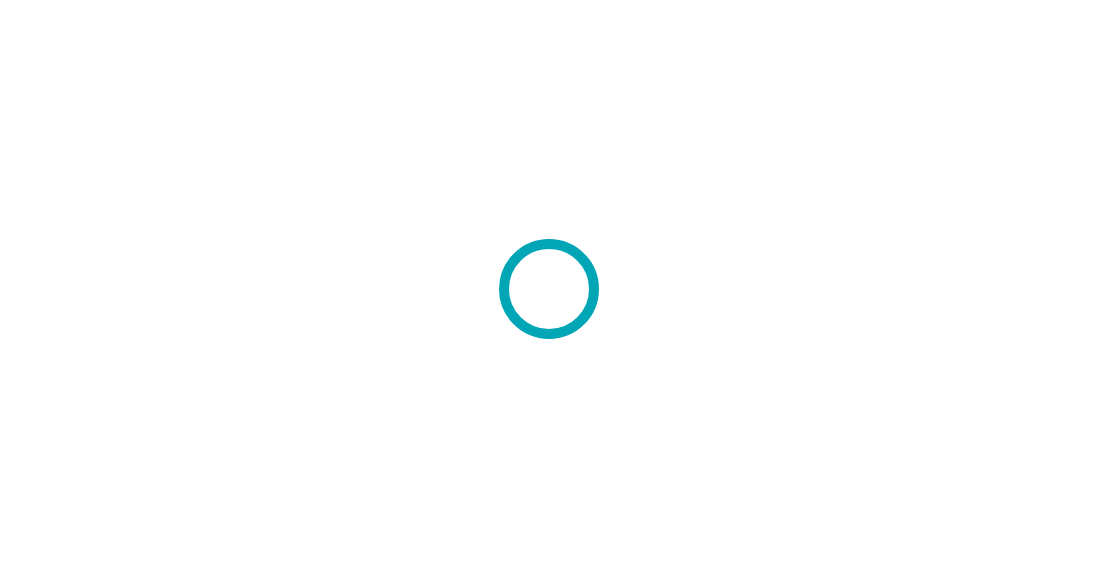 scroll, scrollTop: 0, scrollLeft: 0, axis: both 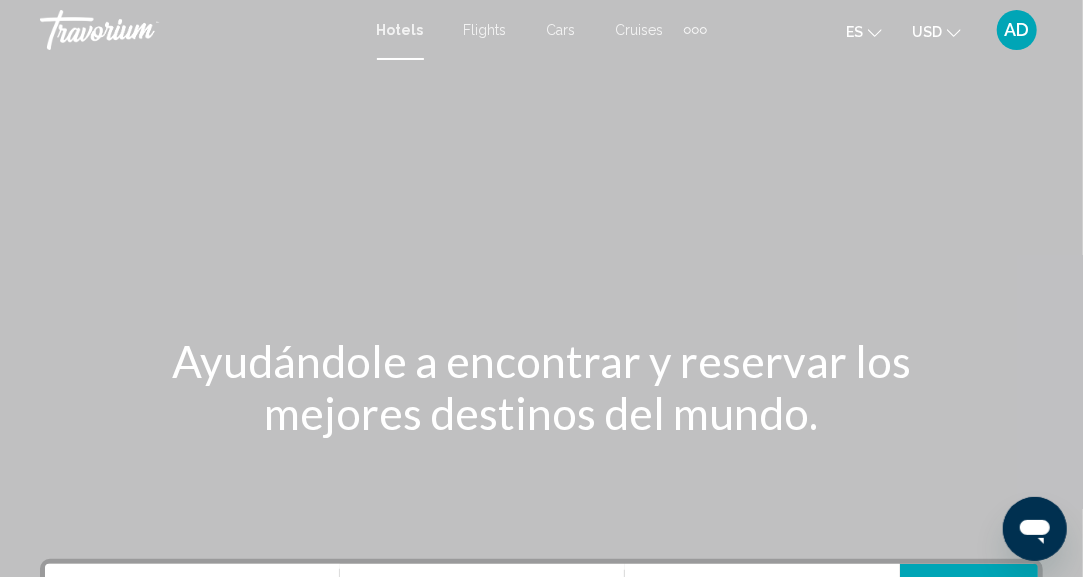 click at bounding box center [541, 300] 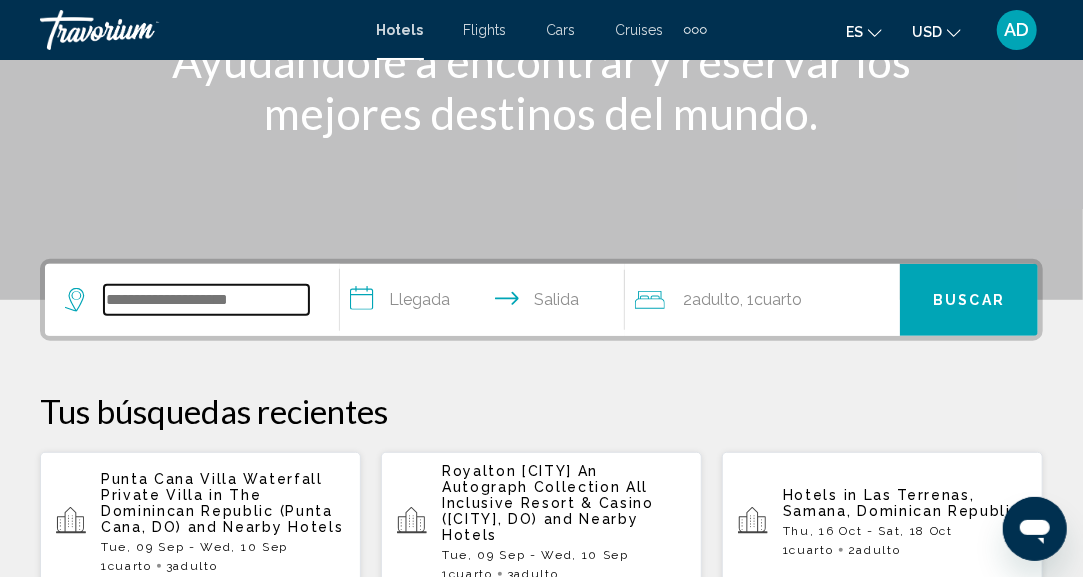 click at bounding box center [206, 300] 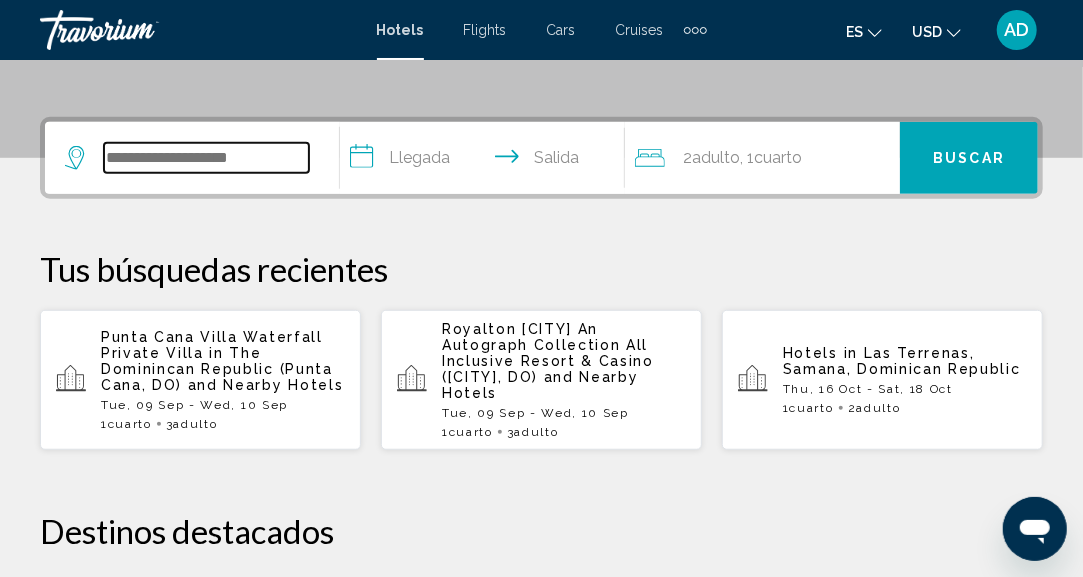 scroll, scrollTop: 493, scrollLeft: 0, axis: vertical 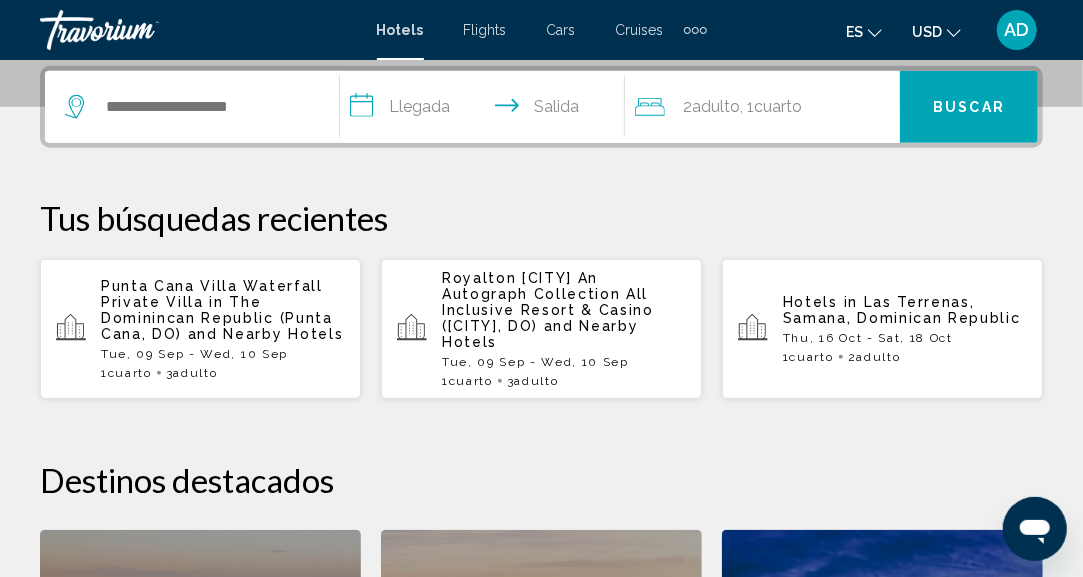 click on "Tue, 09 Sep - Wed, 10 Sep" at bounding box center (223, 354) 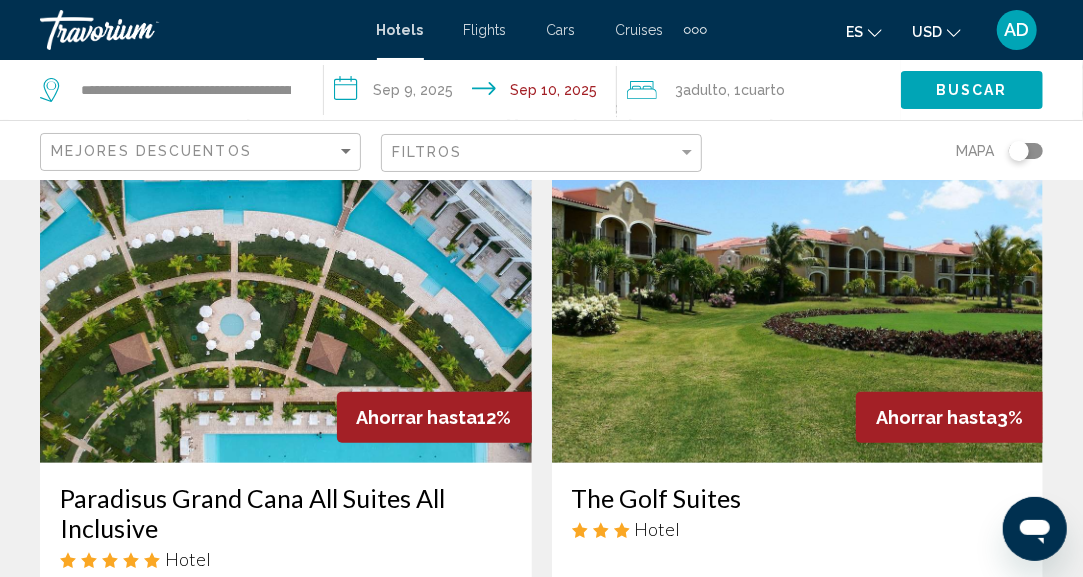 scroll, scrollTop: 100, scrollLeft: 0, axis: vertical 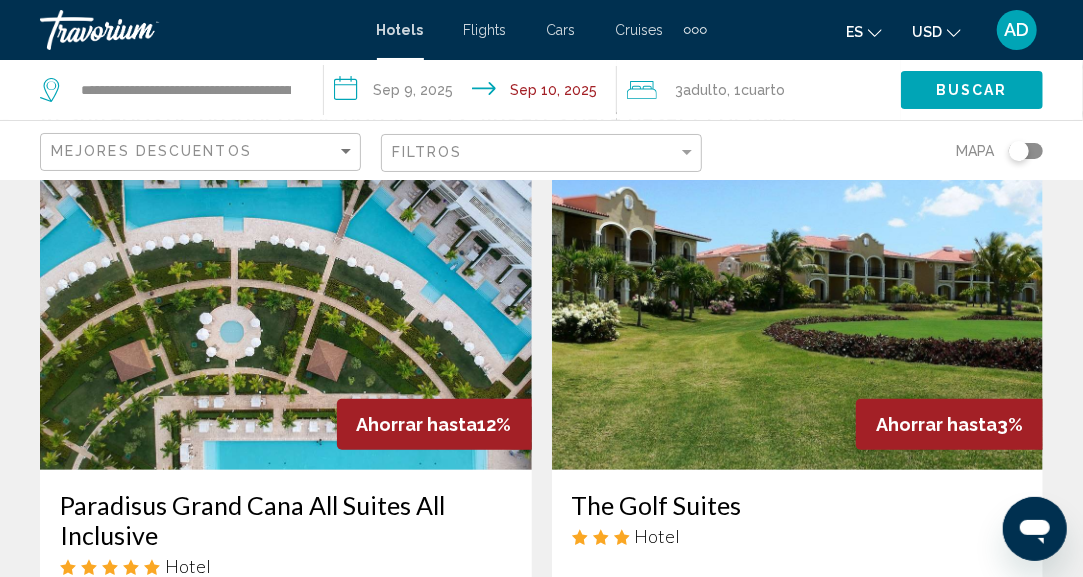 click on "Filtros" 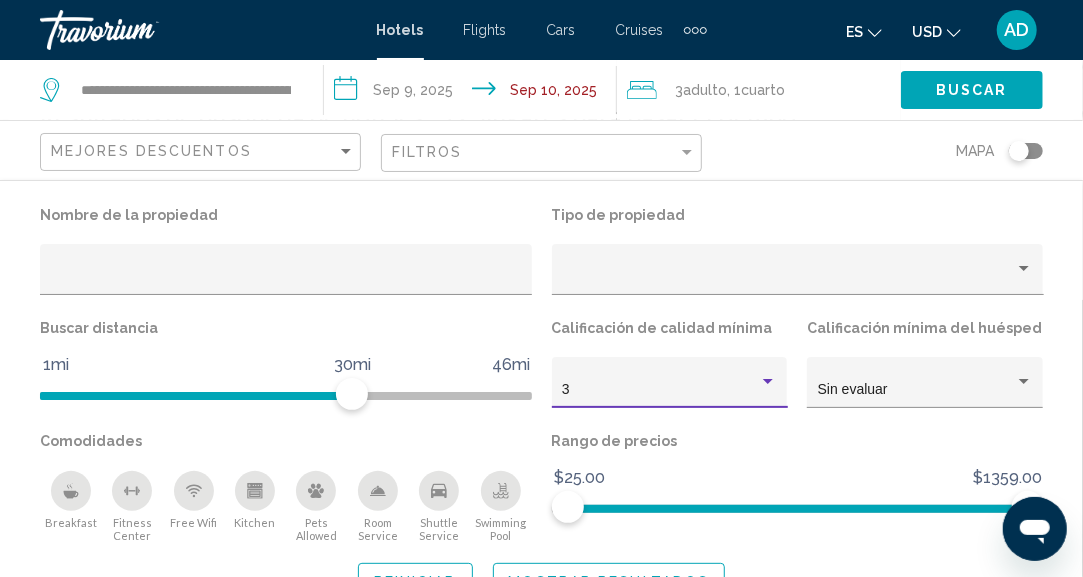 click on "3" at bounding box center (669, 390) 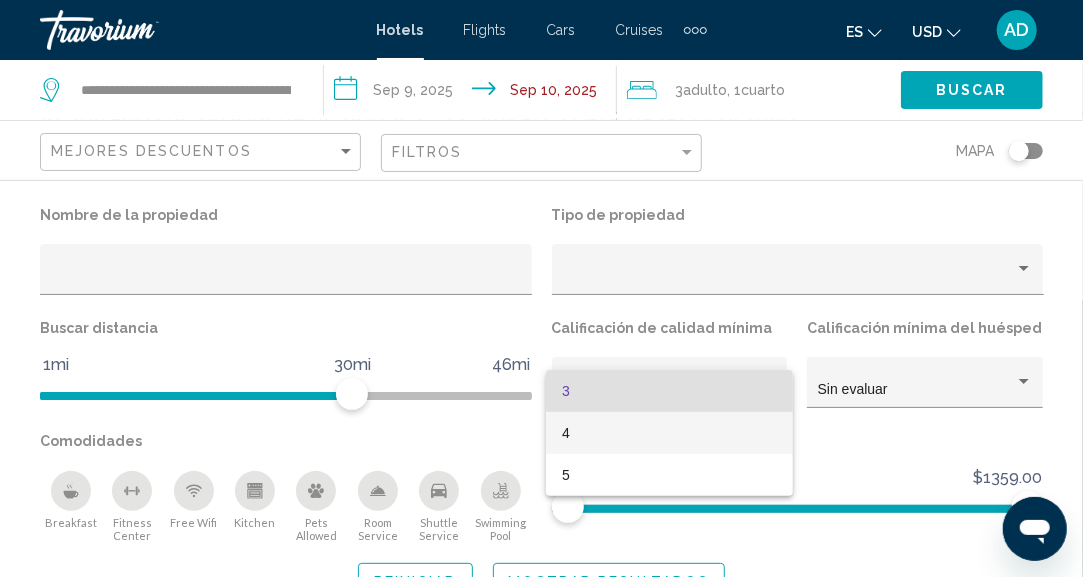 click on "4" at bounding box center (669, 433) 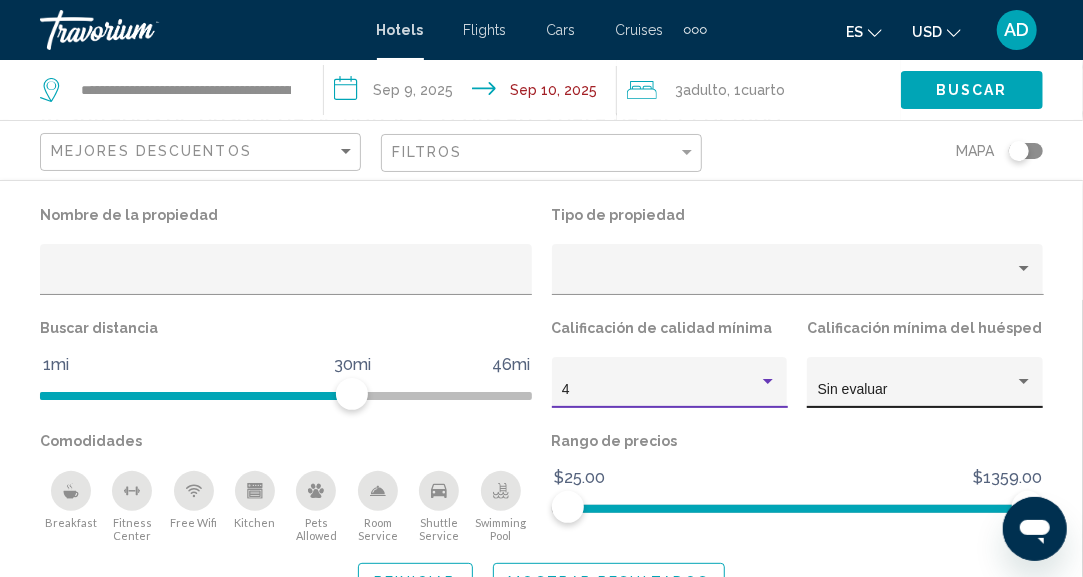 click on "Sin evaluar" at bounding box center [853, 389] 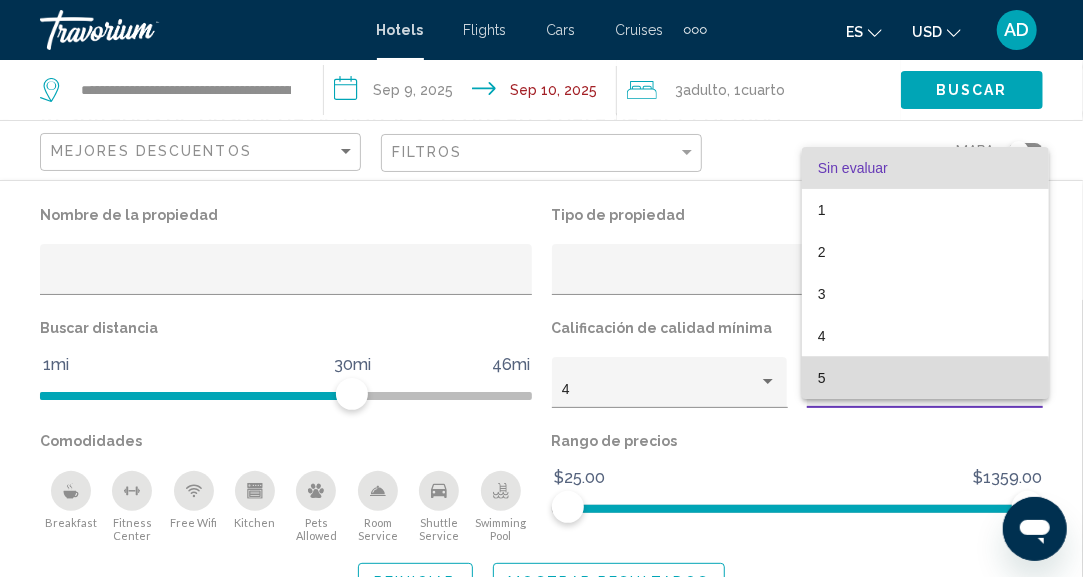 click on "5" at bounding box center [925, 378] 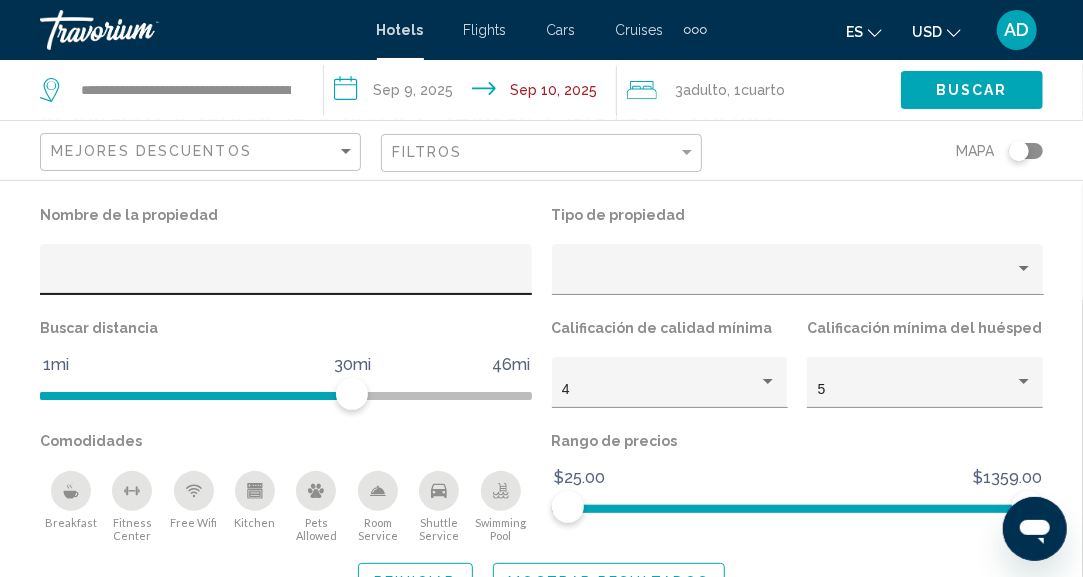 click 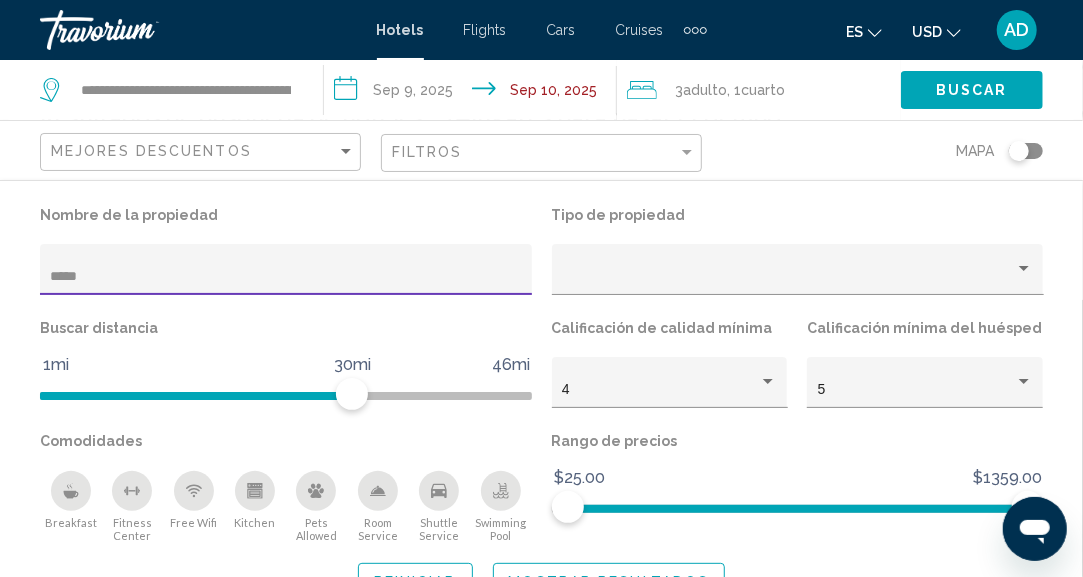 scroll, scrollTop: 0, scrollLeft: 0, axis: both 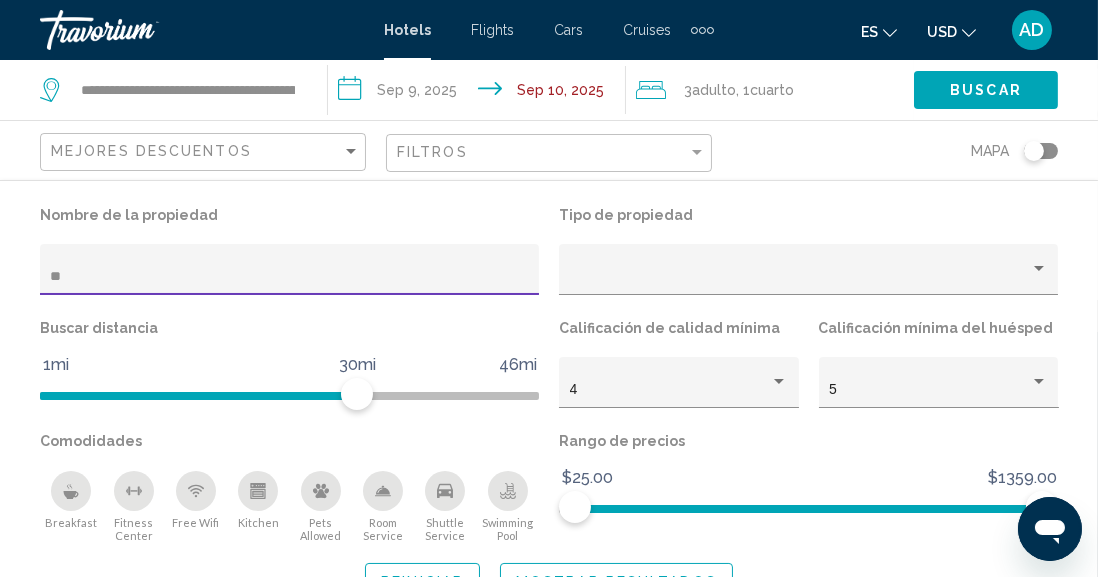 type on "*" 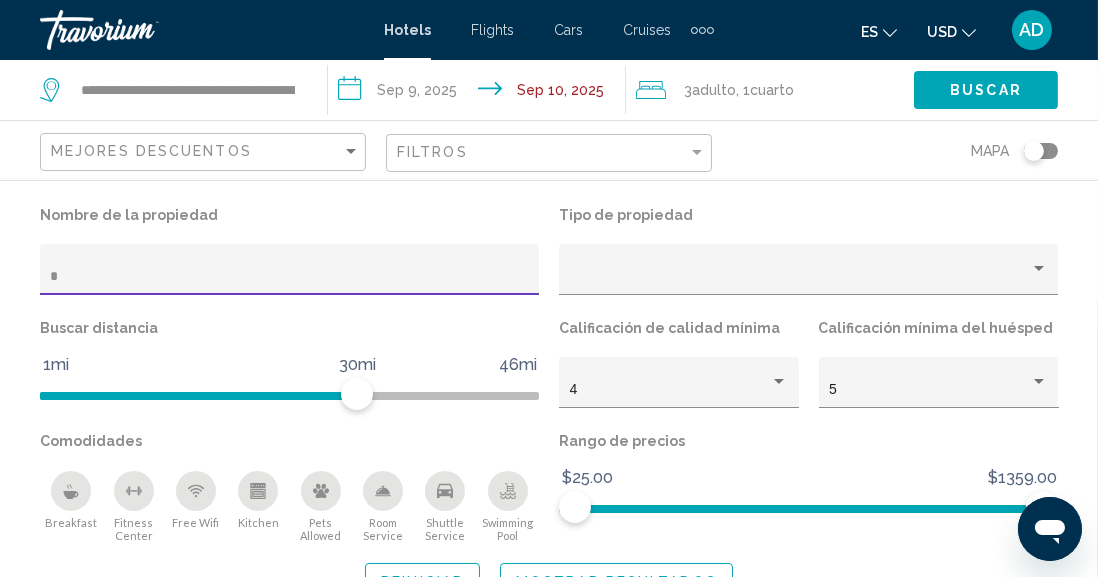 type 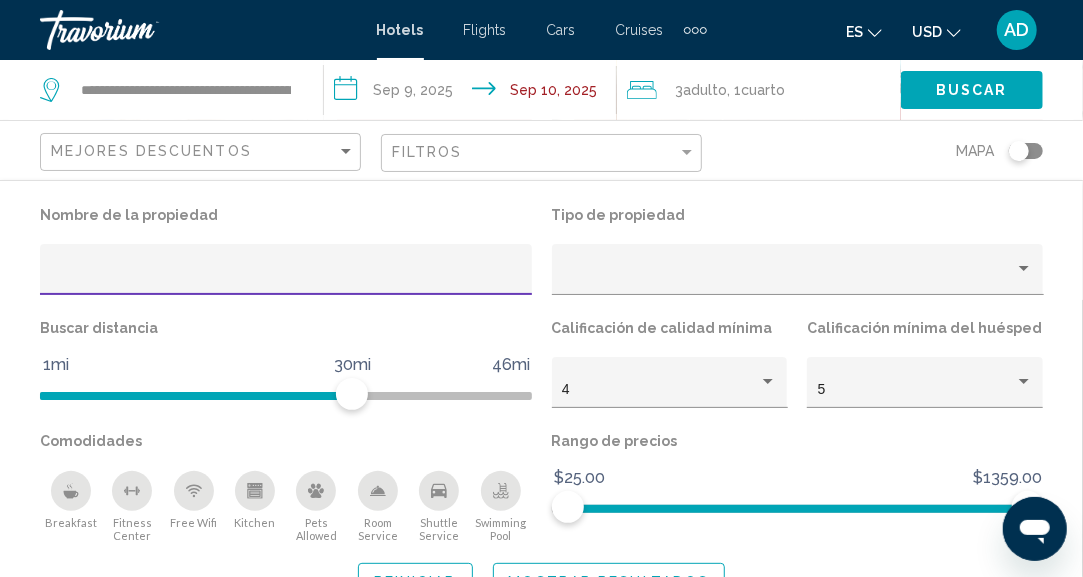 scroll, scrollTop: 400, scrollLeft: 0, axis: vertical 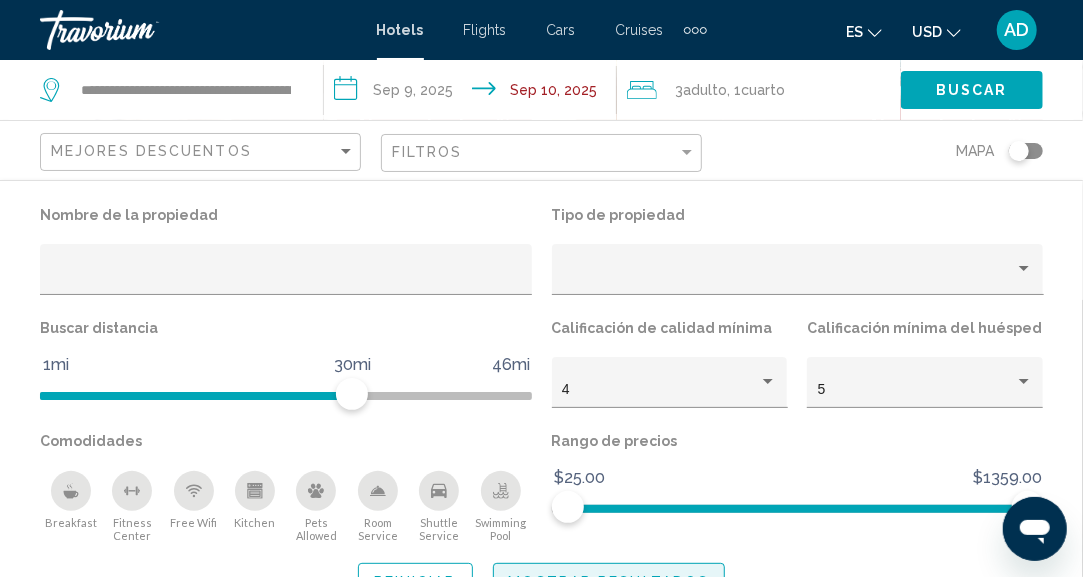 click on "Mostrar resultados" 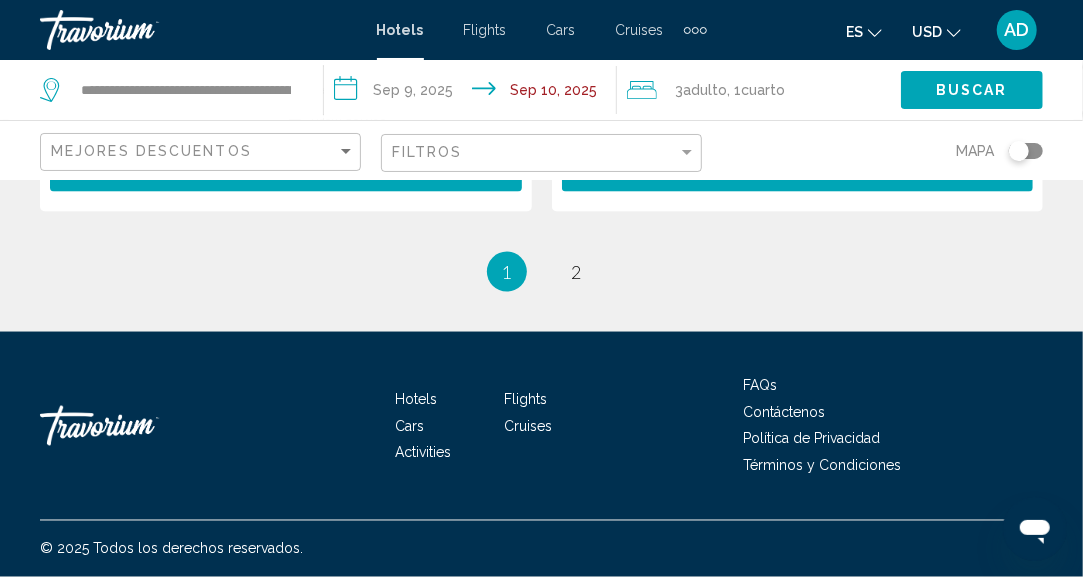 scroll, scrollTop: 4457, scrollLeft: 0, axis: vertical 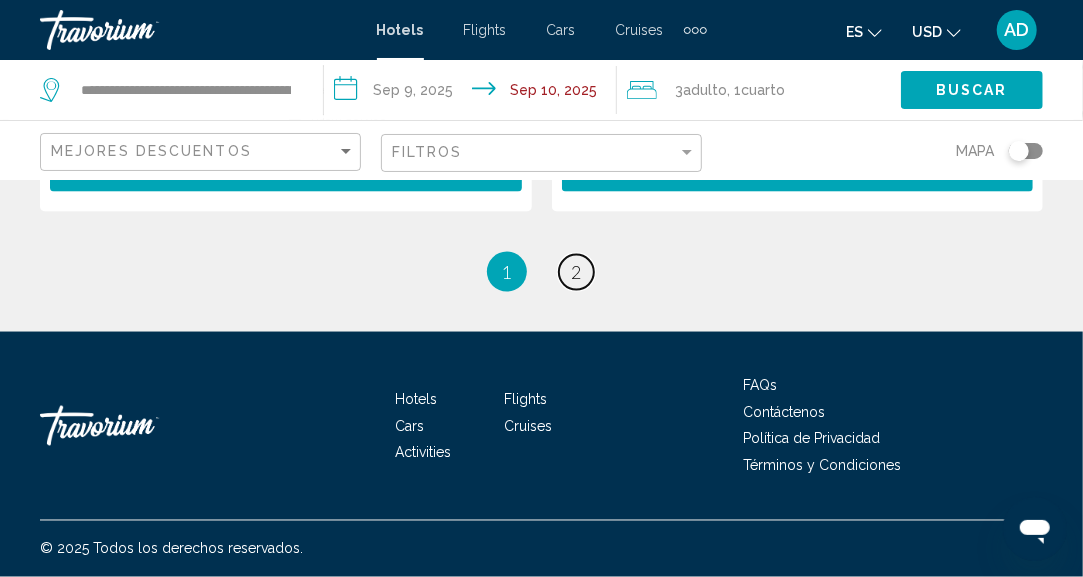 click on "page  2" at bounding box center [576, 272] 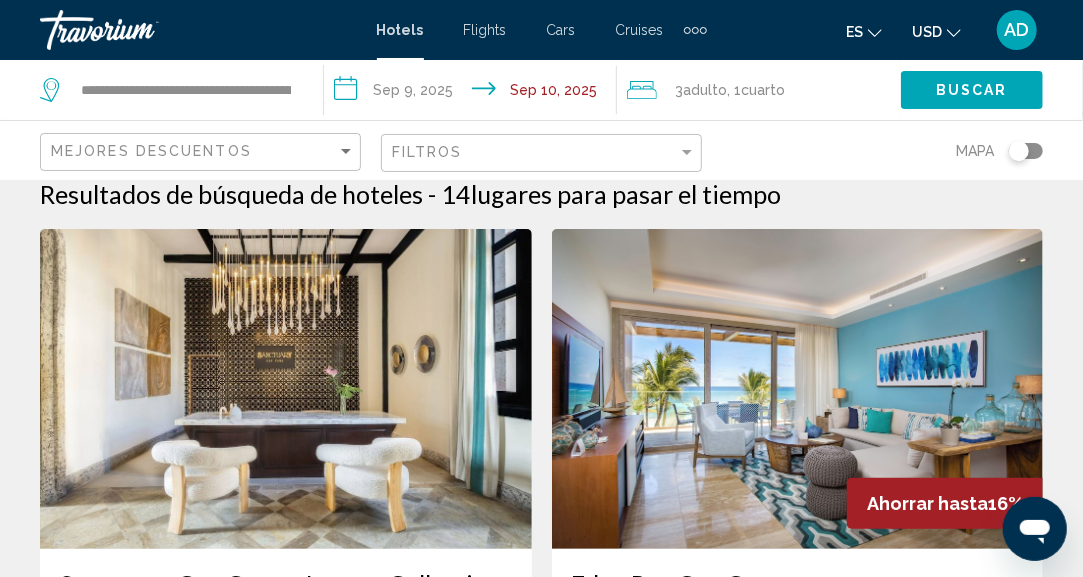 scroll, scrollTop: 0, scrollLeft: 0, axis: both 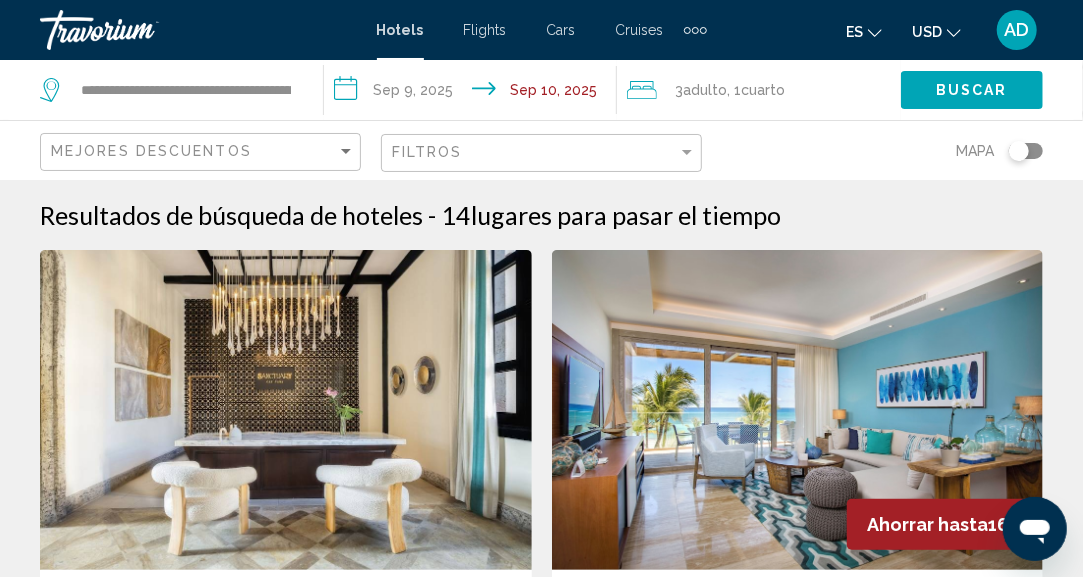 click on "Filtros" 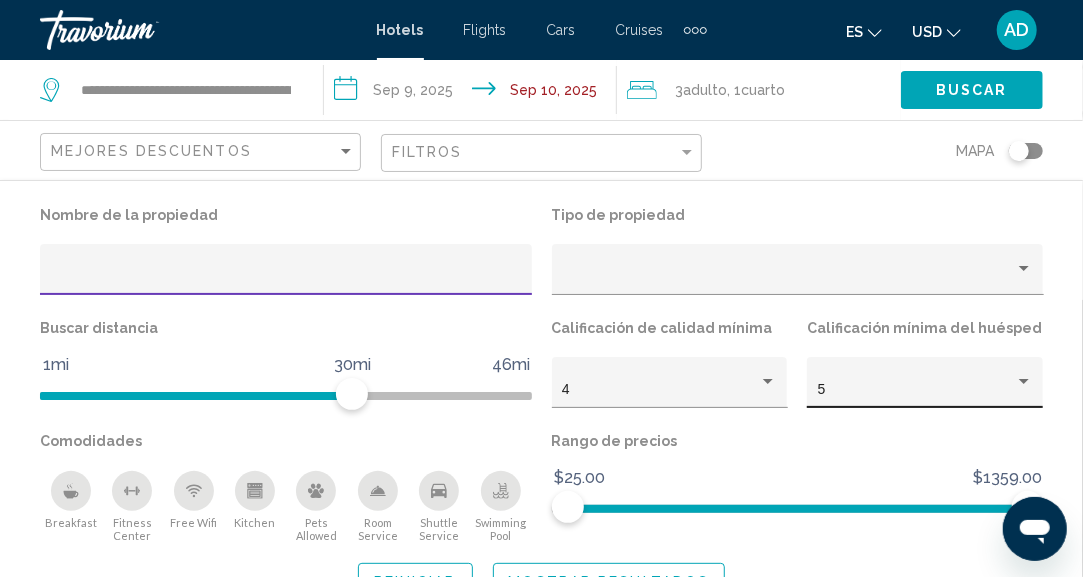 click on "5" 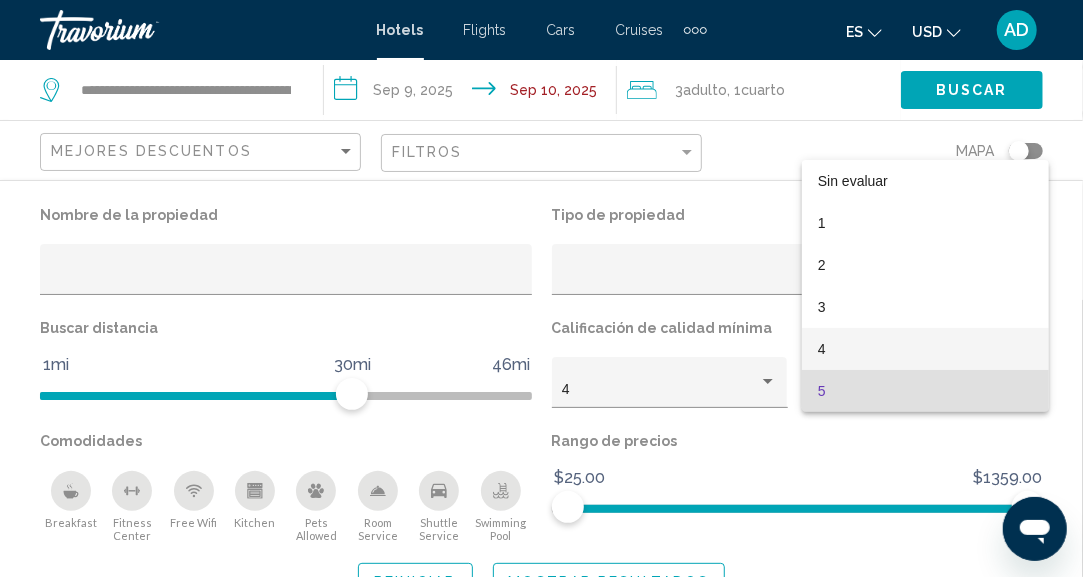 click on "4" at bounding box center [925, 349] 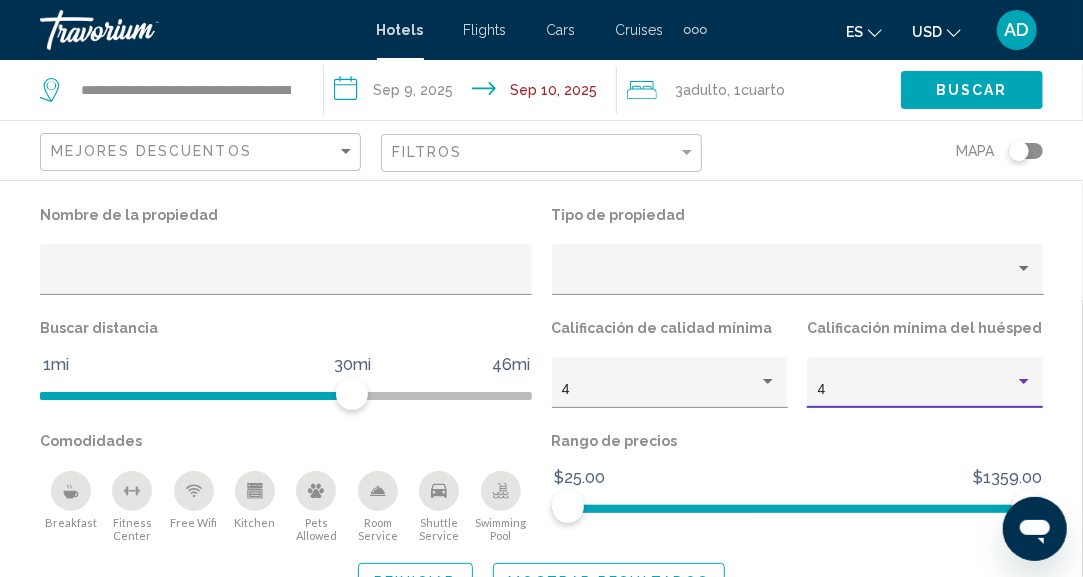 scroll, scrollTop: 400, scrollLeft: 0, axis: vertical 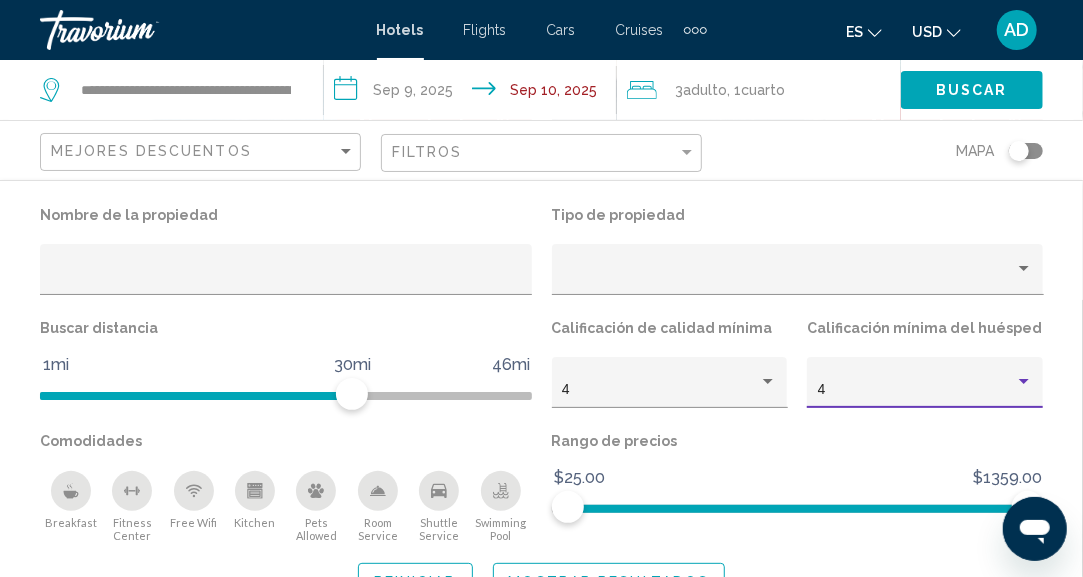 click on "Mostrar resultados" 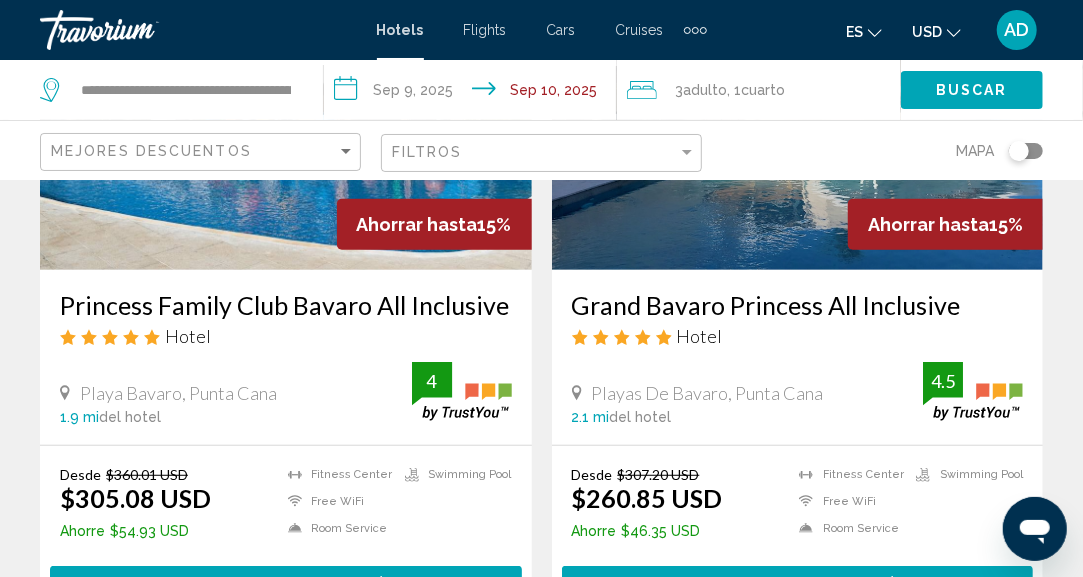 scroll, scrollTop: 200, scrollLeft: 0, axis: vertical 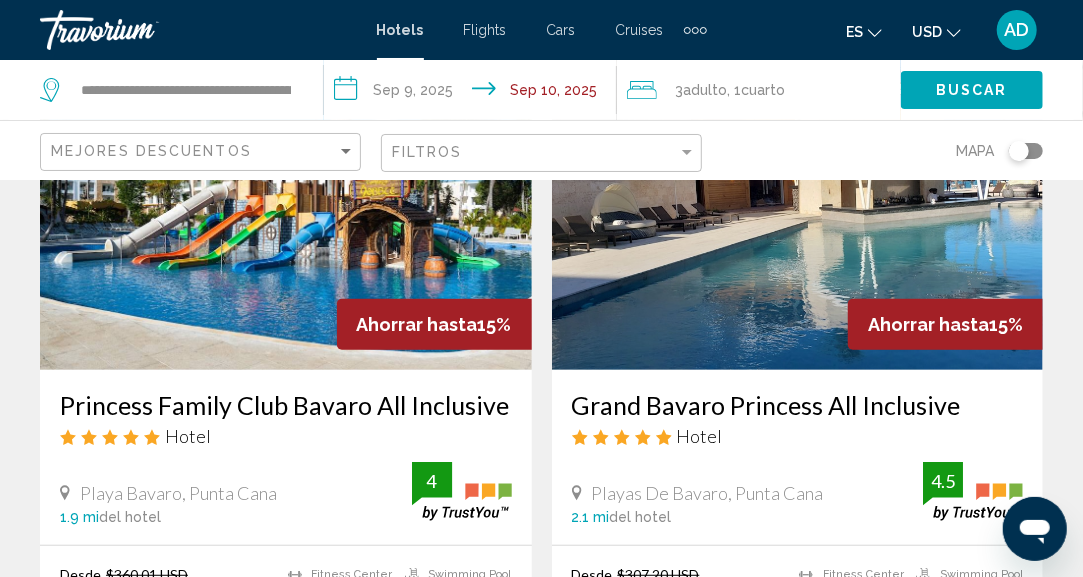 click at bounding box center [286, 210] 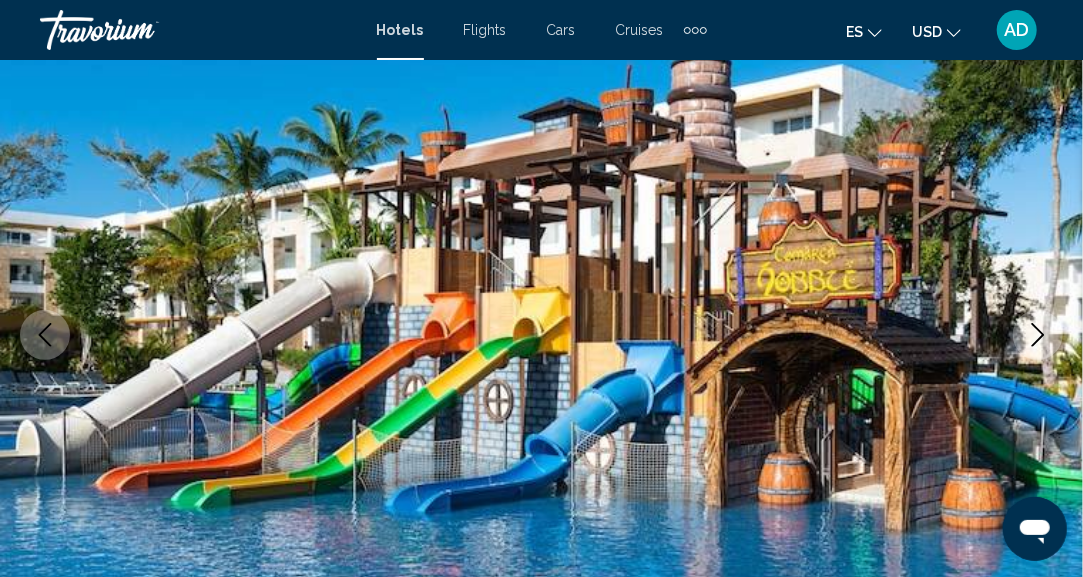 scroll, scrollTop: 246, scrollLeft: 0, axis: vertical 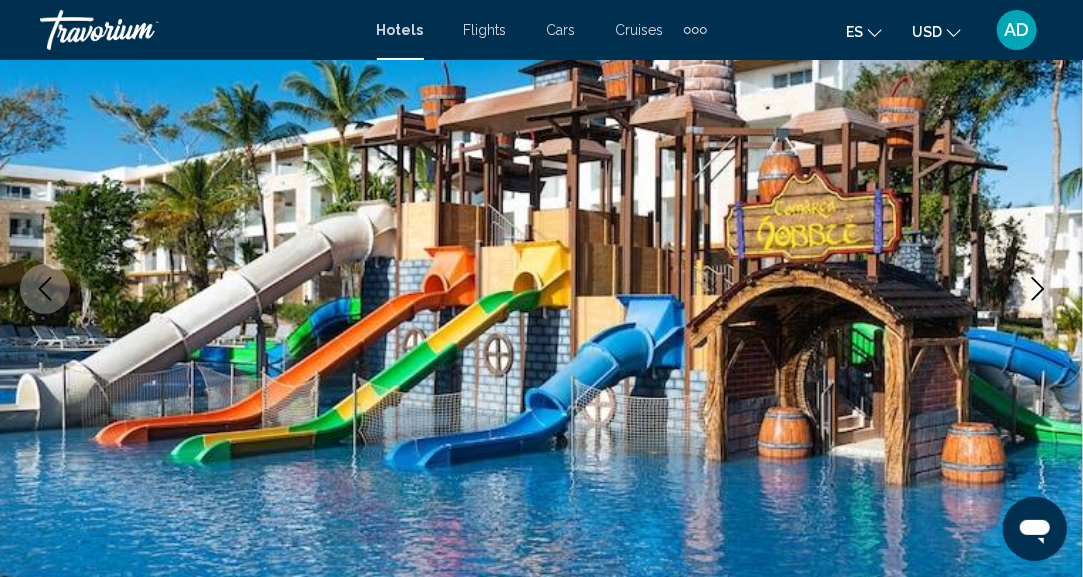 click 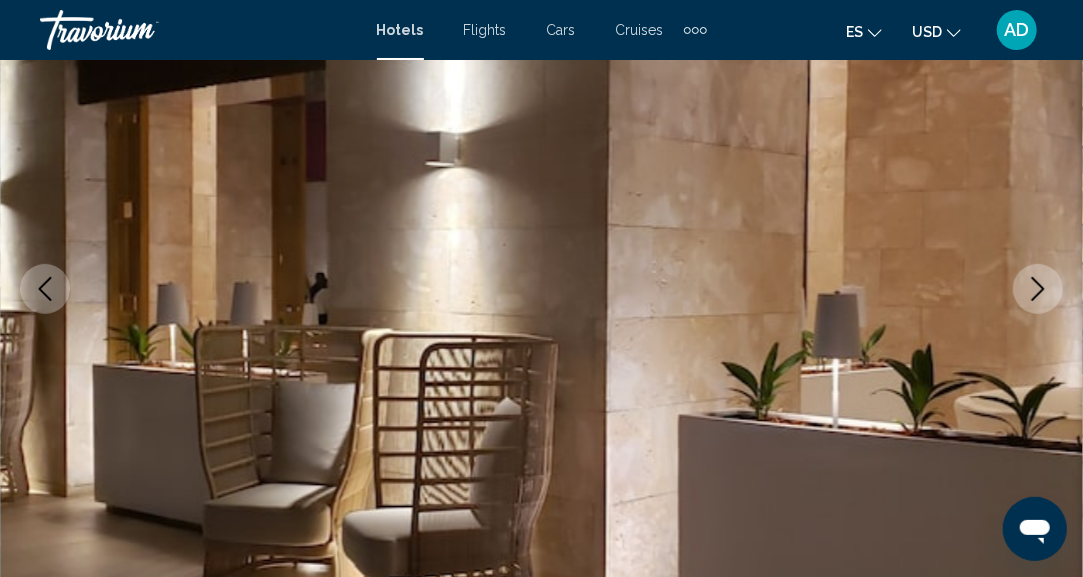 click 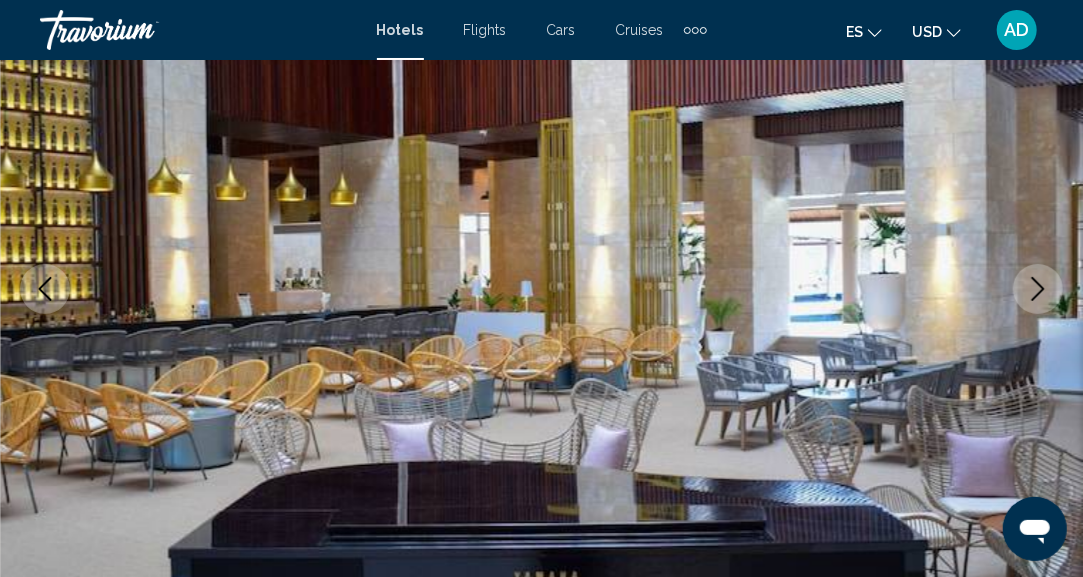 click 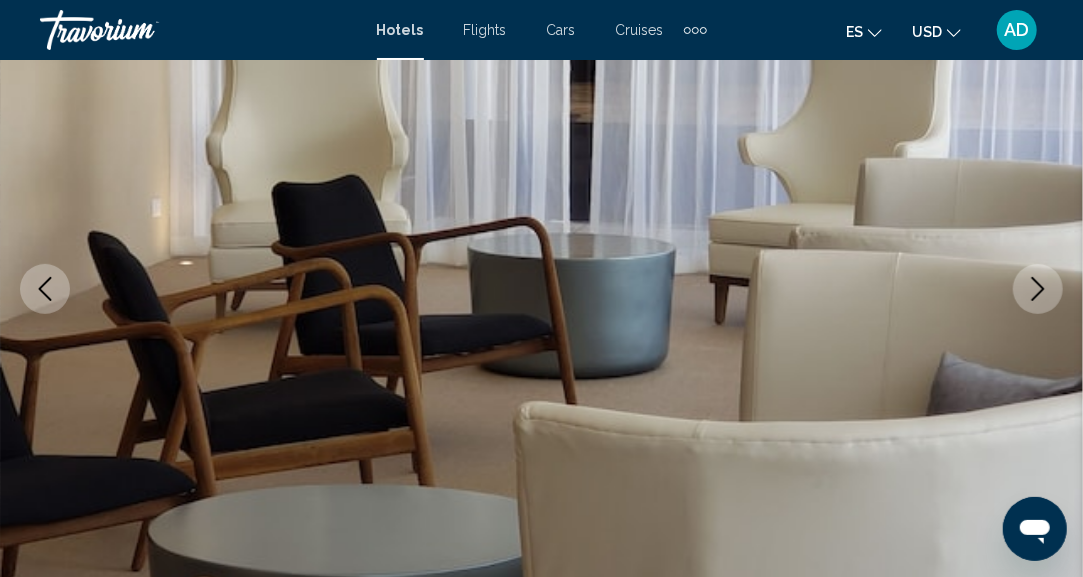click 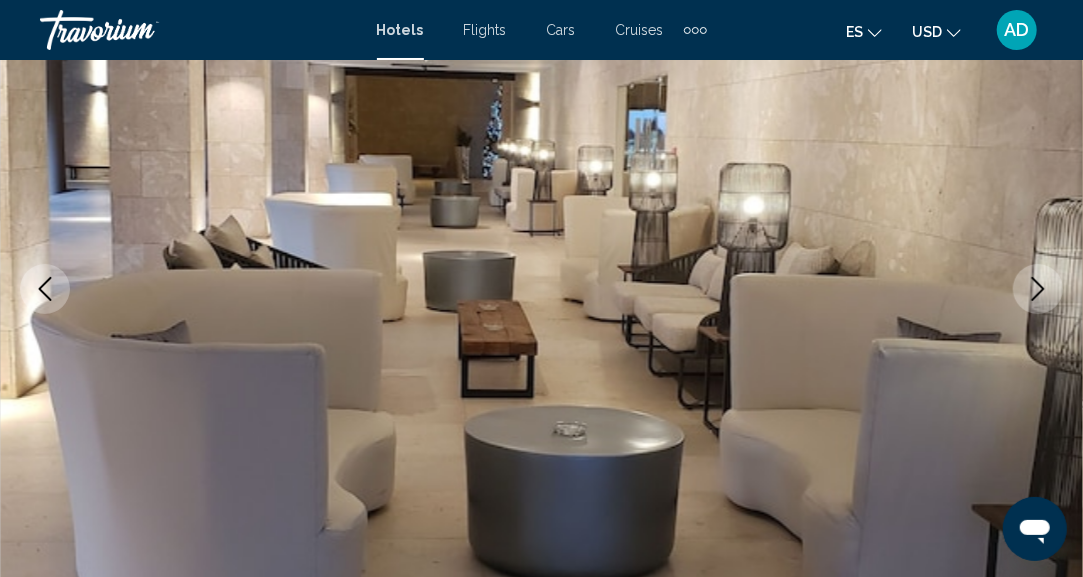 click 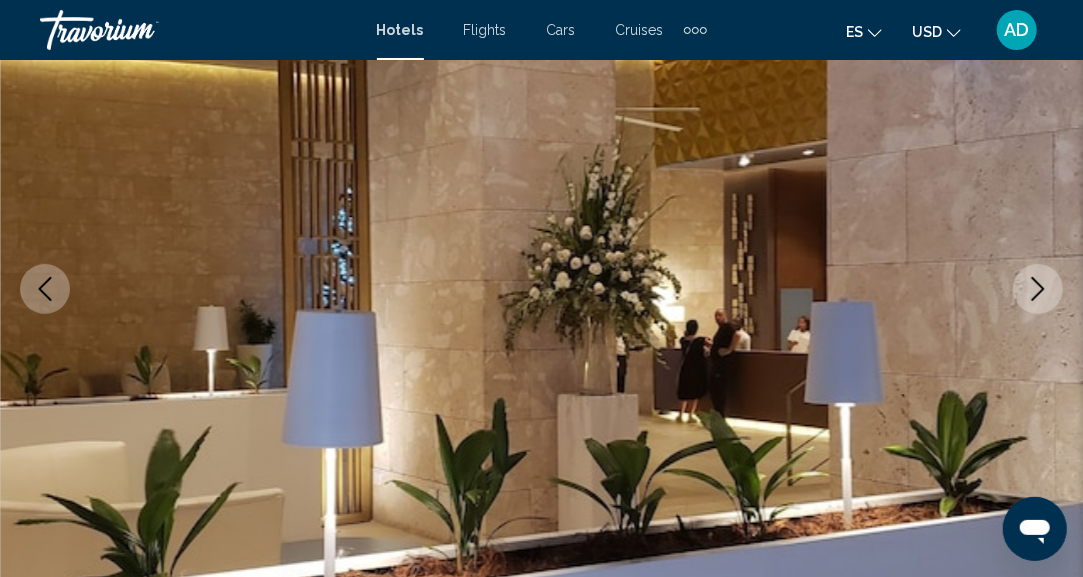 click 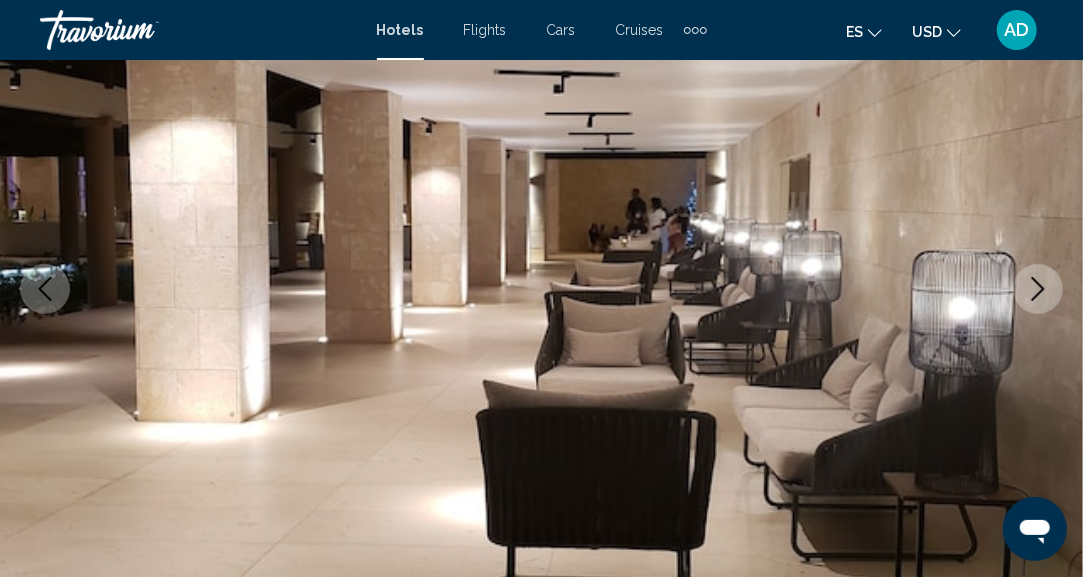 click 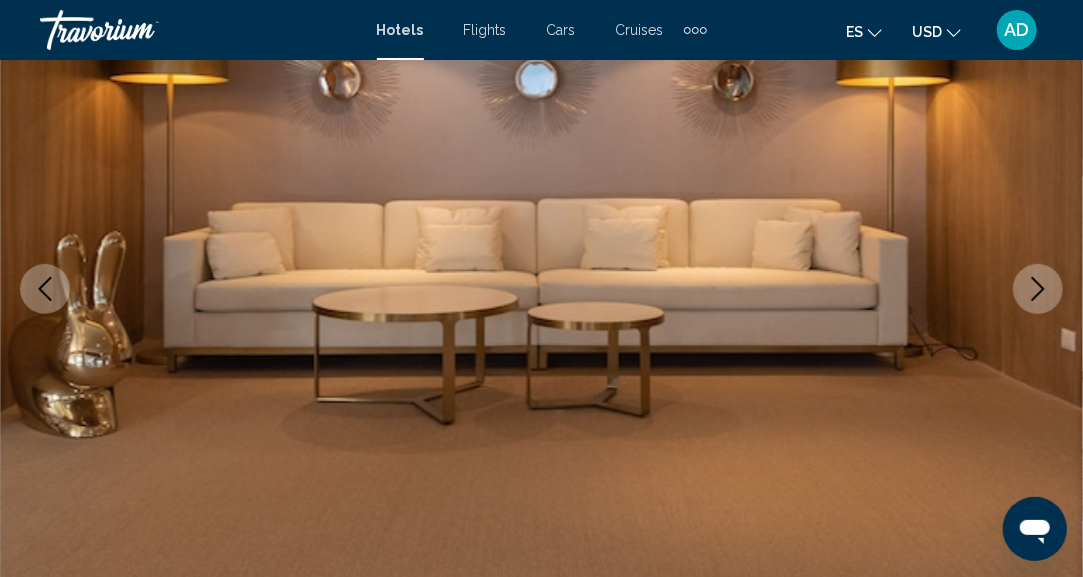 click 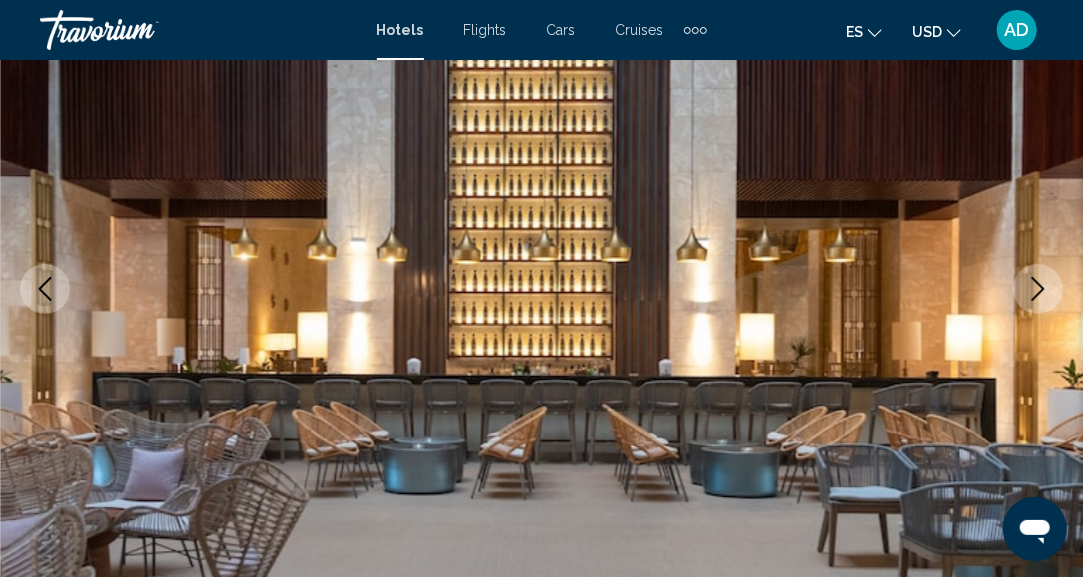click 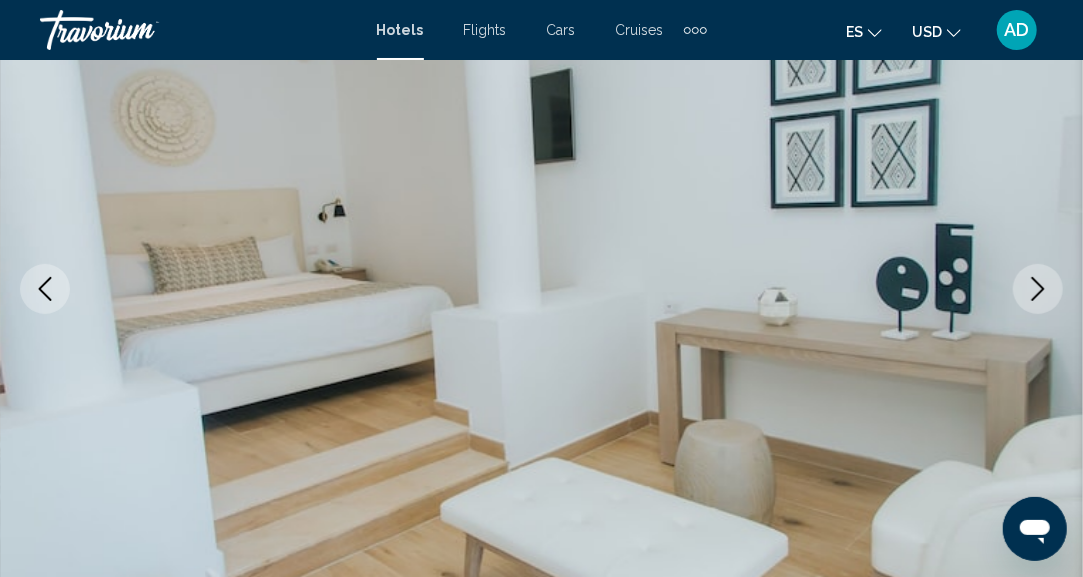 click 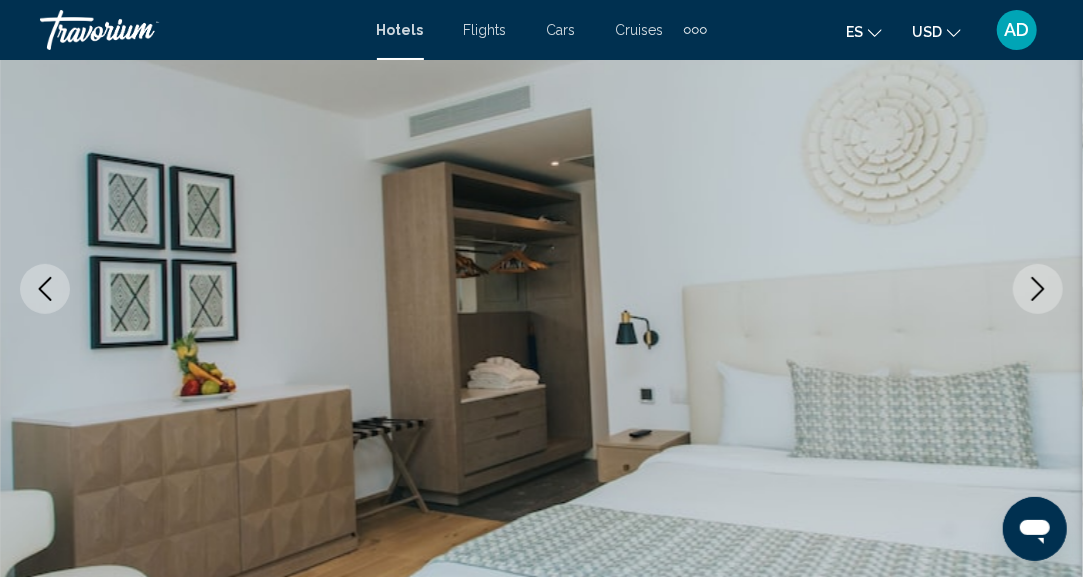 click 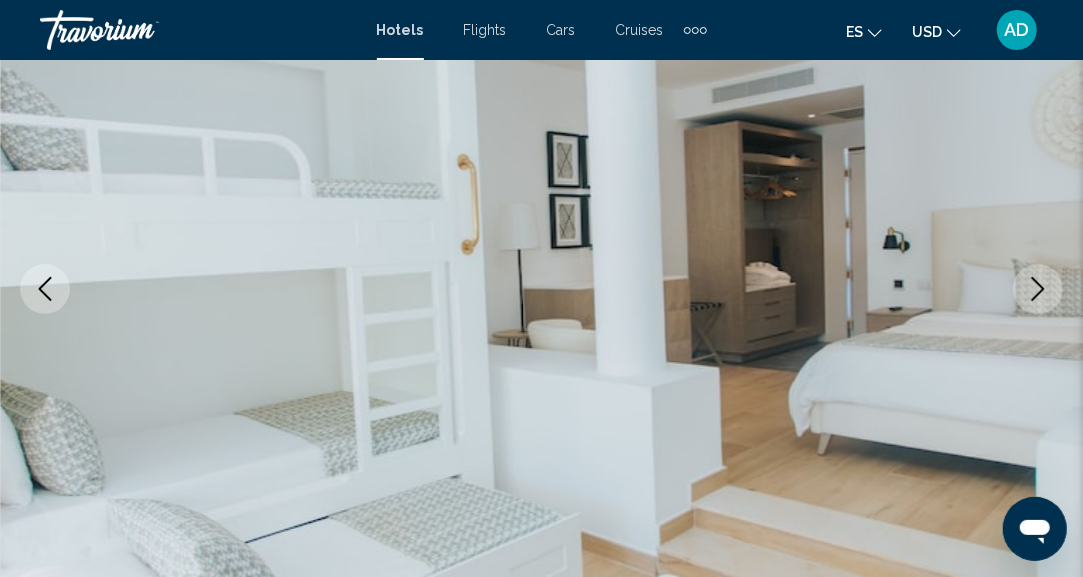 click 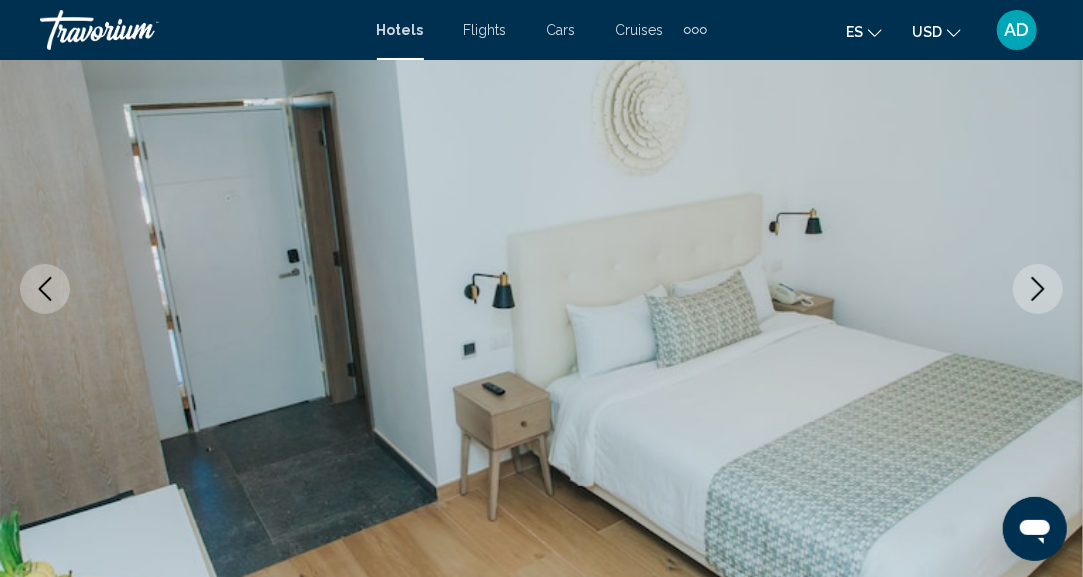 click 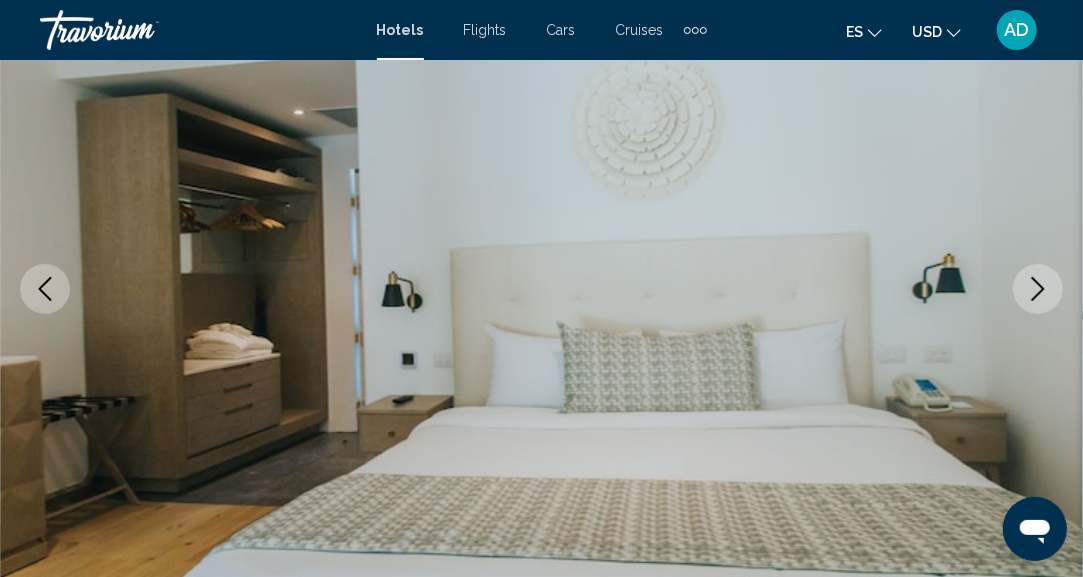 click 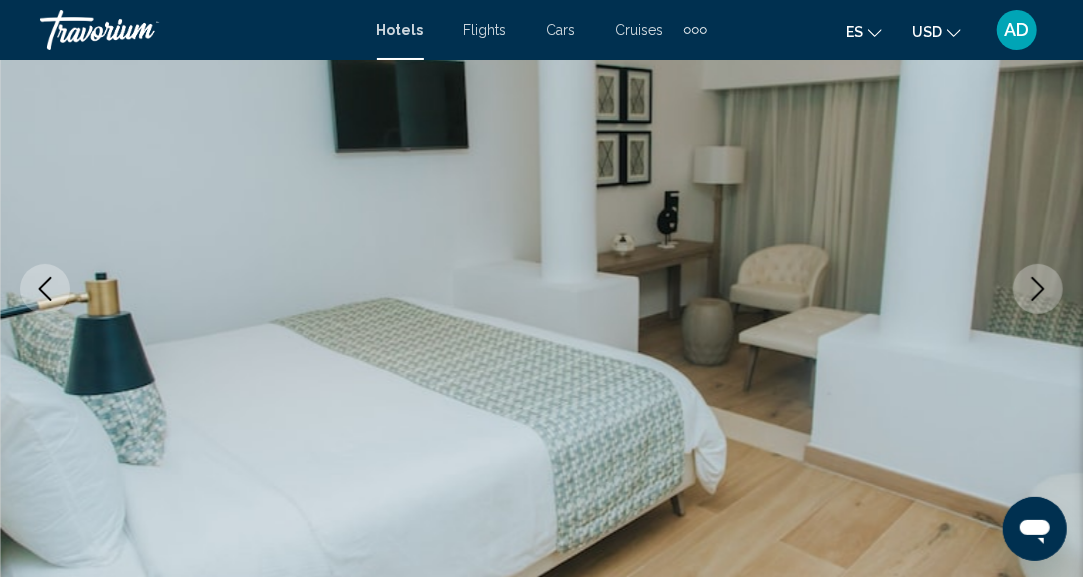 click 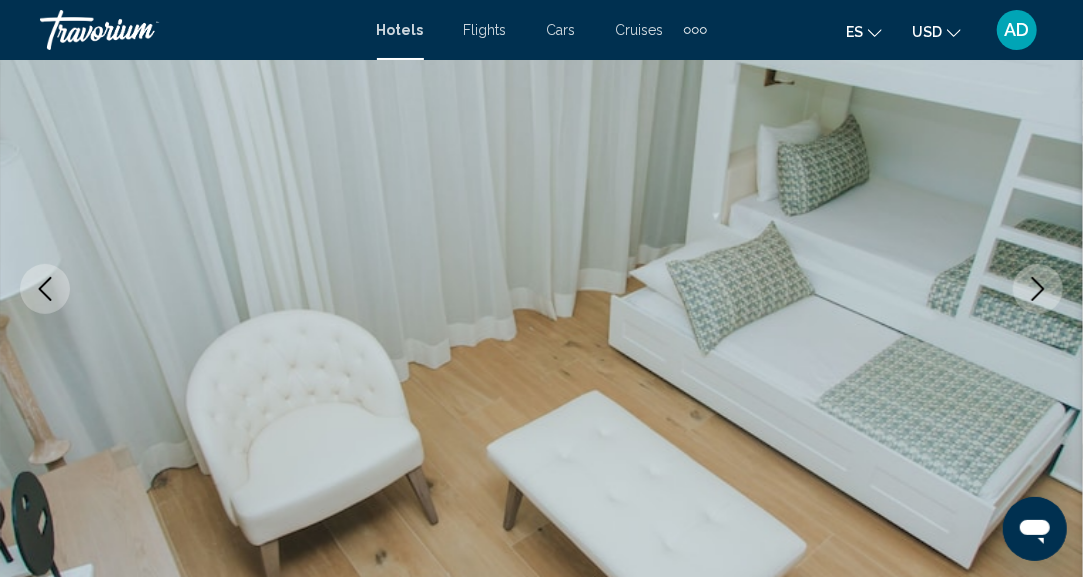 click 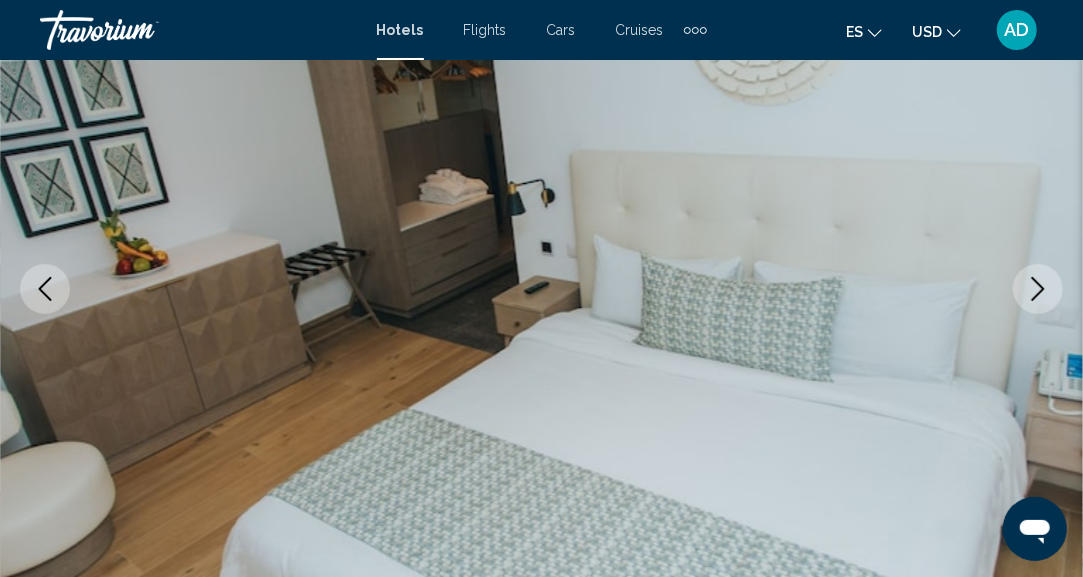 click 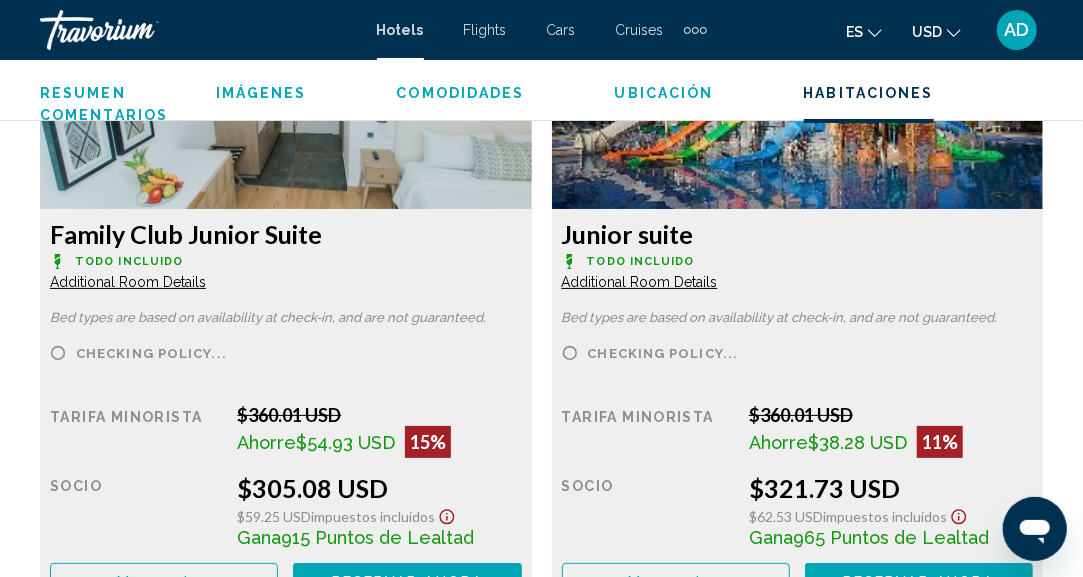 scroll, scrollTop: 3246, scrollLeft: 0, axis: vertical 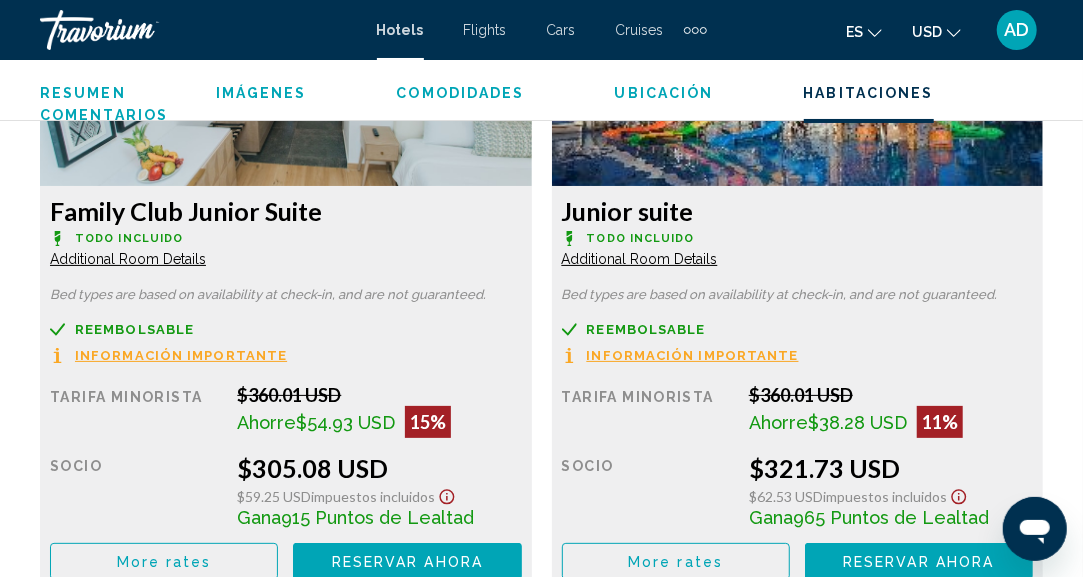 click on "Additional Room Details" at bounding box center [128, 259] 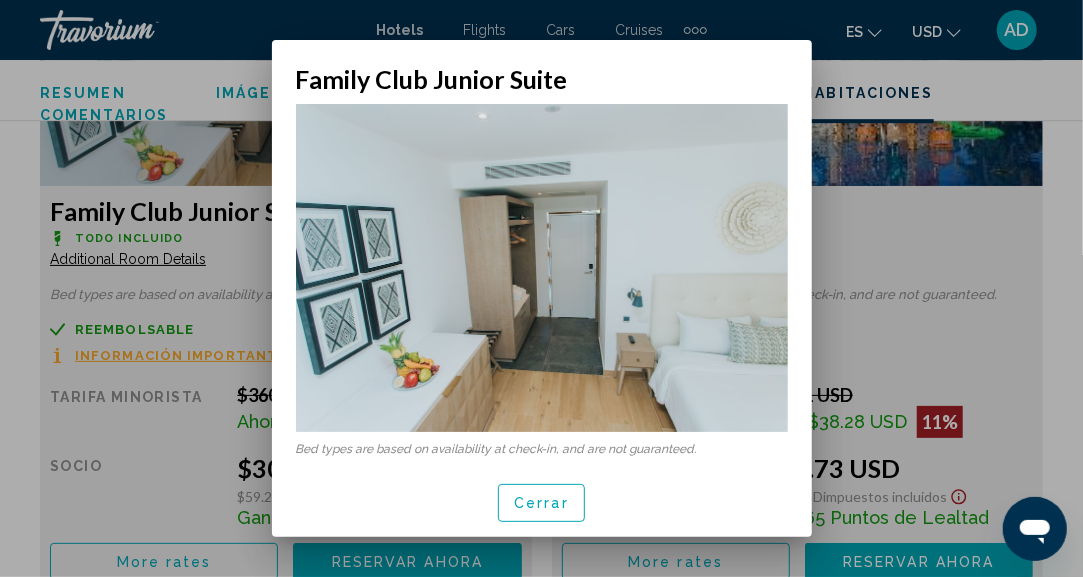 scroll, scrollTop: 0, scrollLeft: 0, axis: both 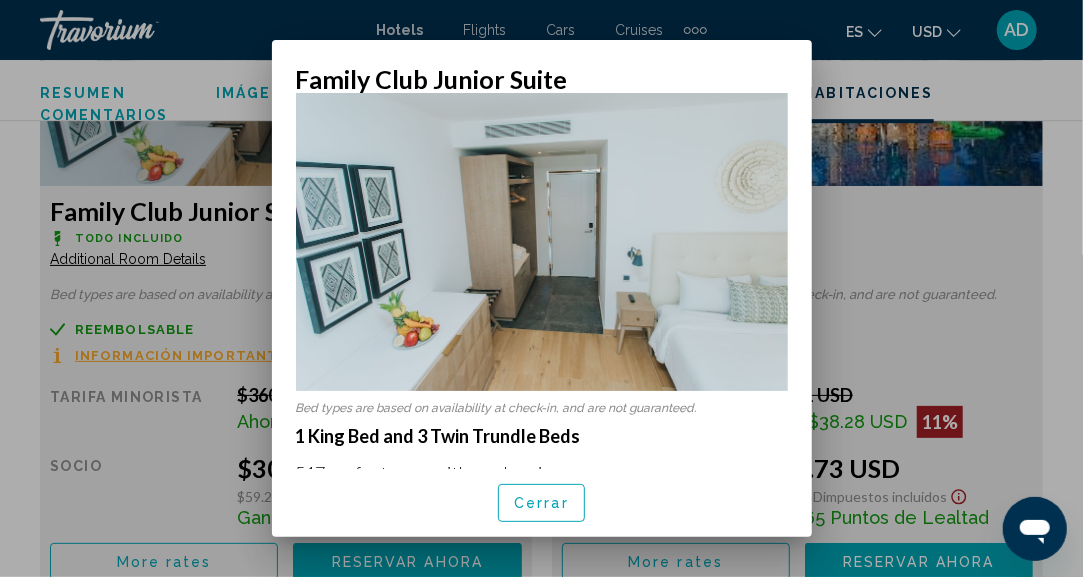 click on "Cerrar" at bounding box center [541, 504] 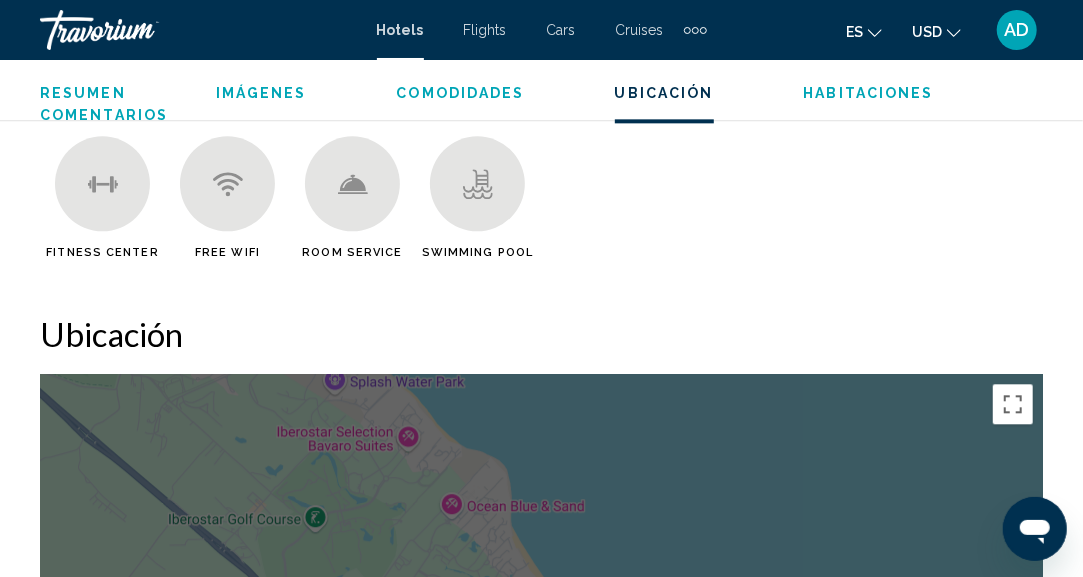scroll, scrollTop: 1746, scrollLeft: 0, axis: vertical 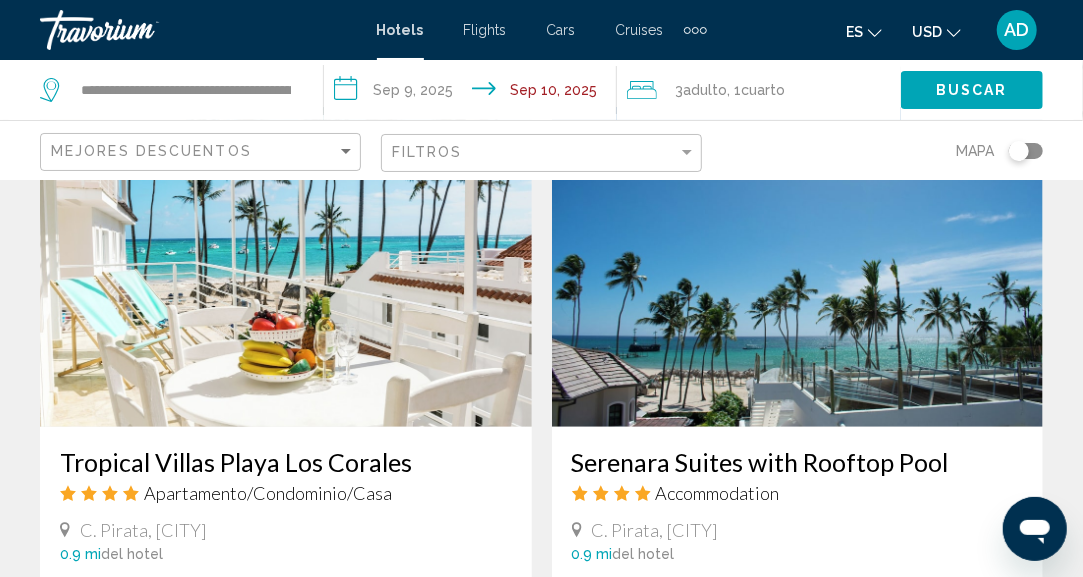 click at bounding box center (286, 267) 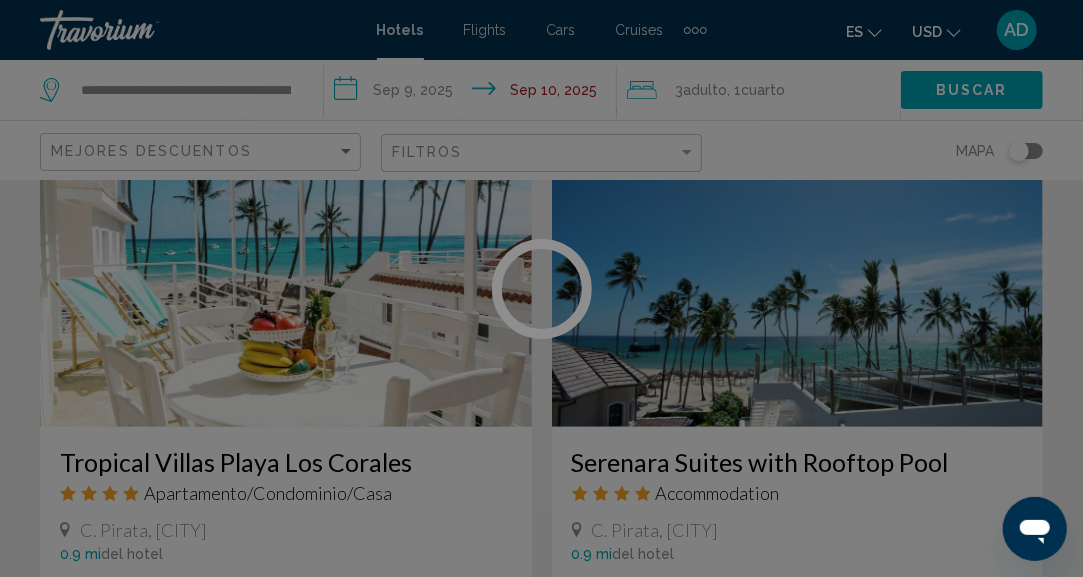 scroll, scrollTop: 246, scrollLeft: 0, axis: vertical 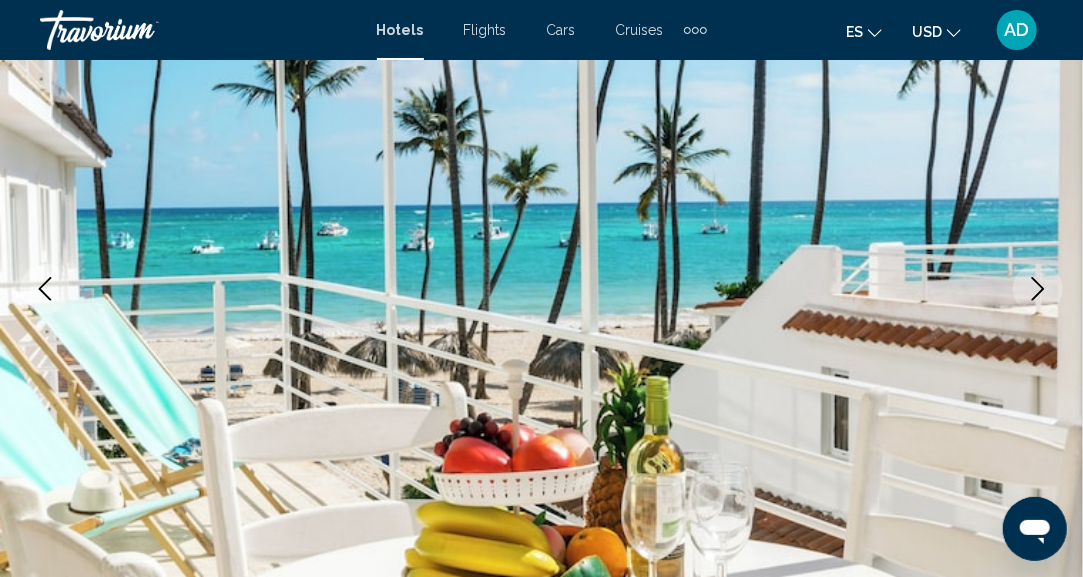 click at bounding box center [1038, 289] 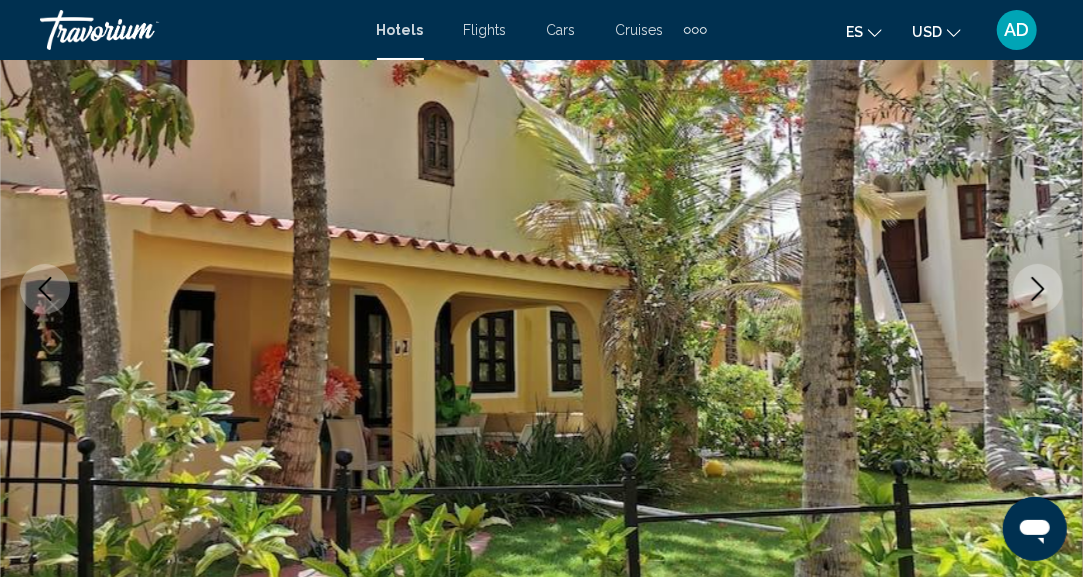 click at bounding box center (1038, 289) 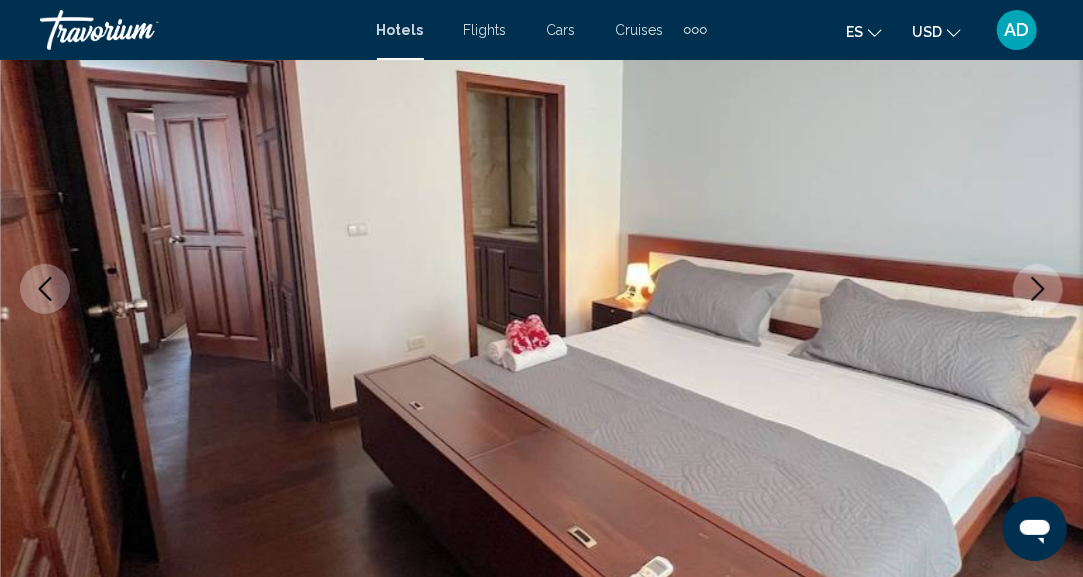 click at bounding box center (1038, 289) 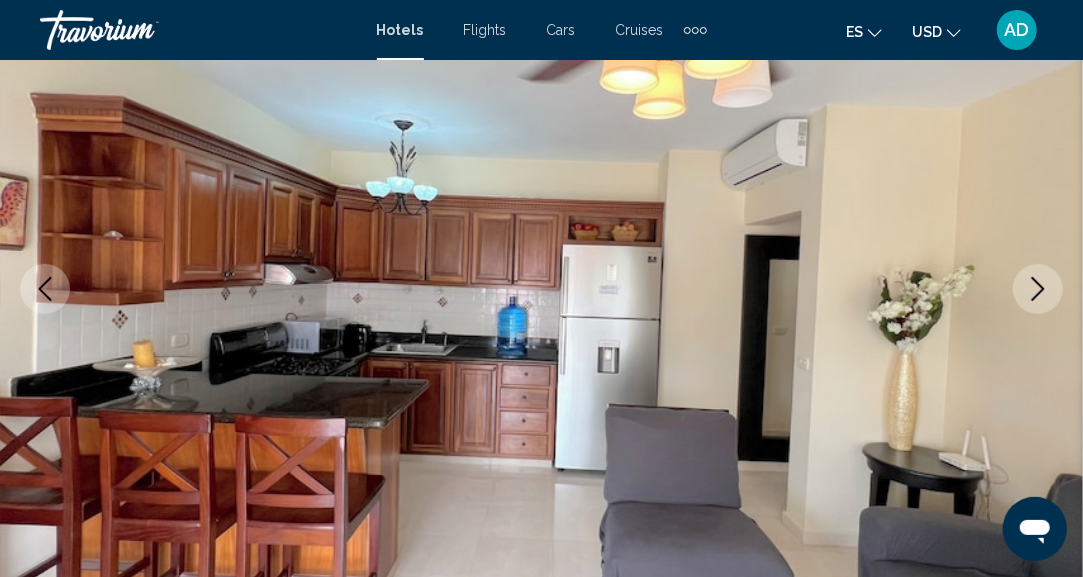click at bounding box center (1038, 289) 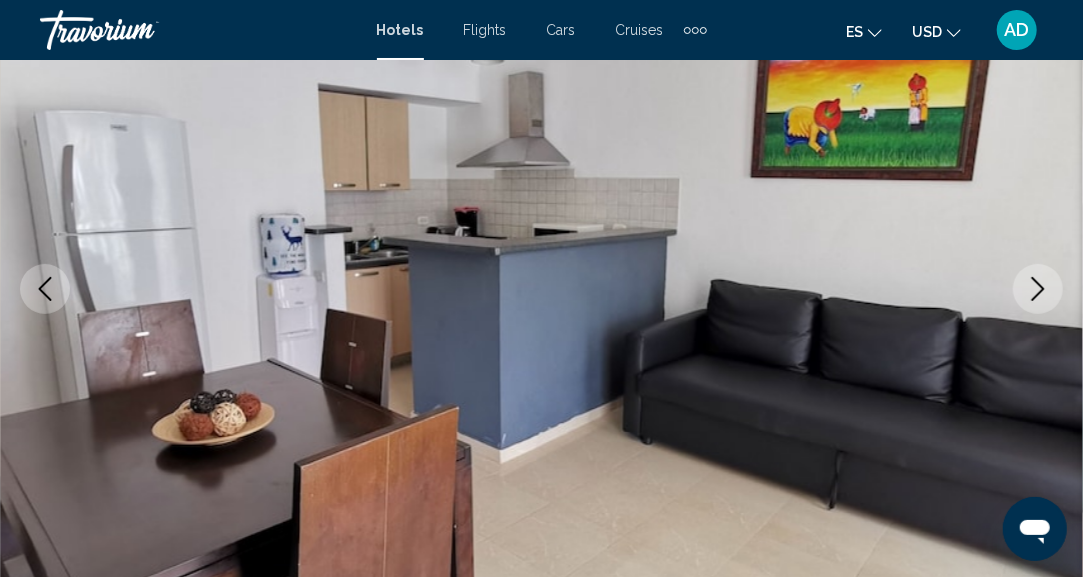 click at bounding box center (1038, 289) 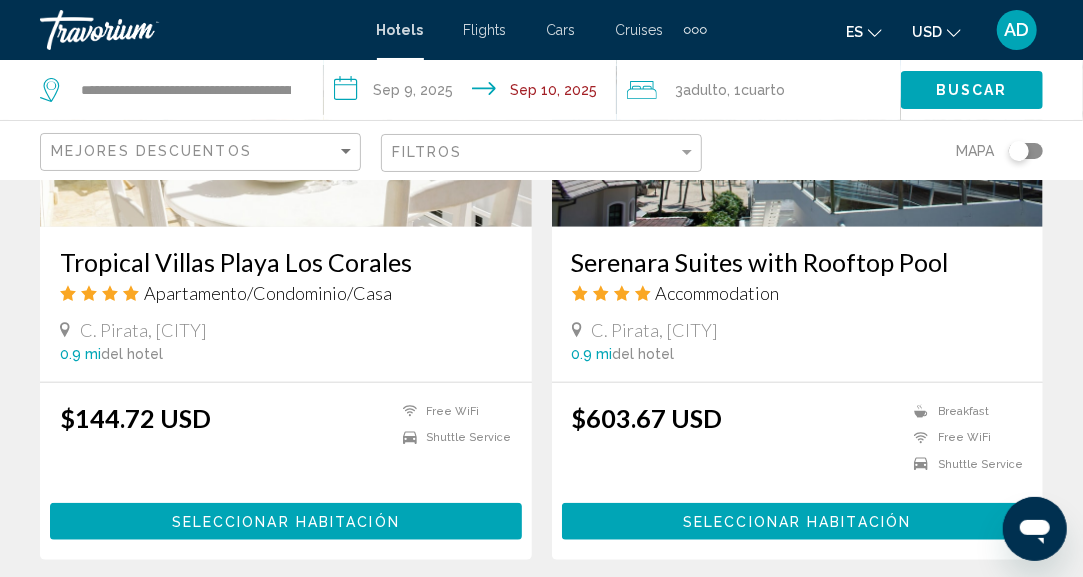 scroll, scrollTop: 4246, scrollLeft: 0, axis: vertical 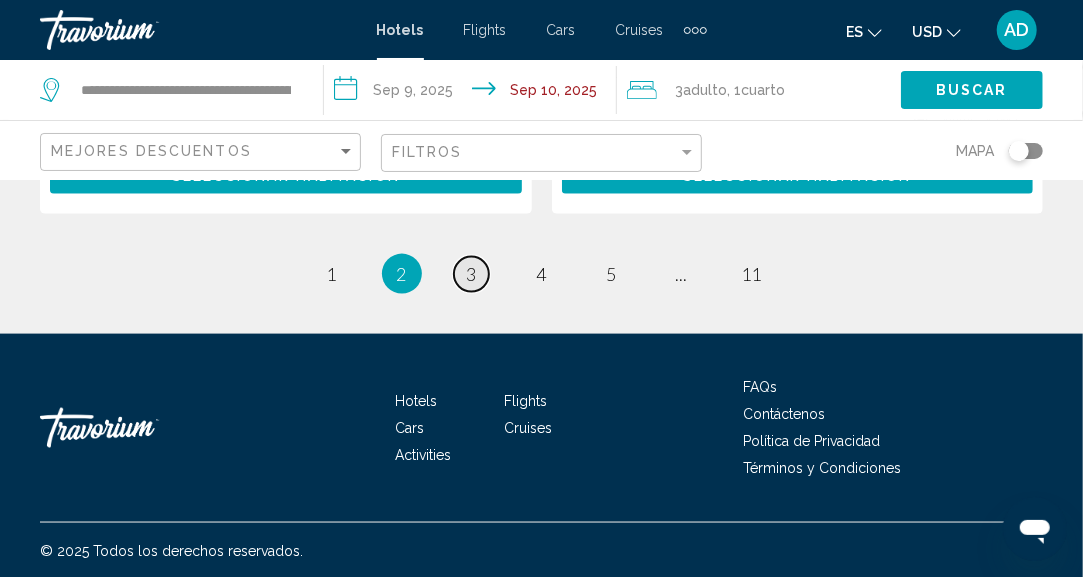 click on "page  3" at bounding box center [471, 274] 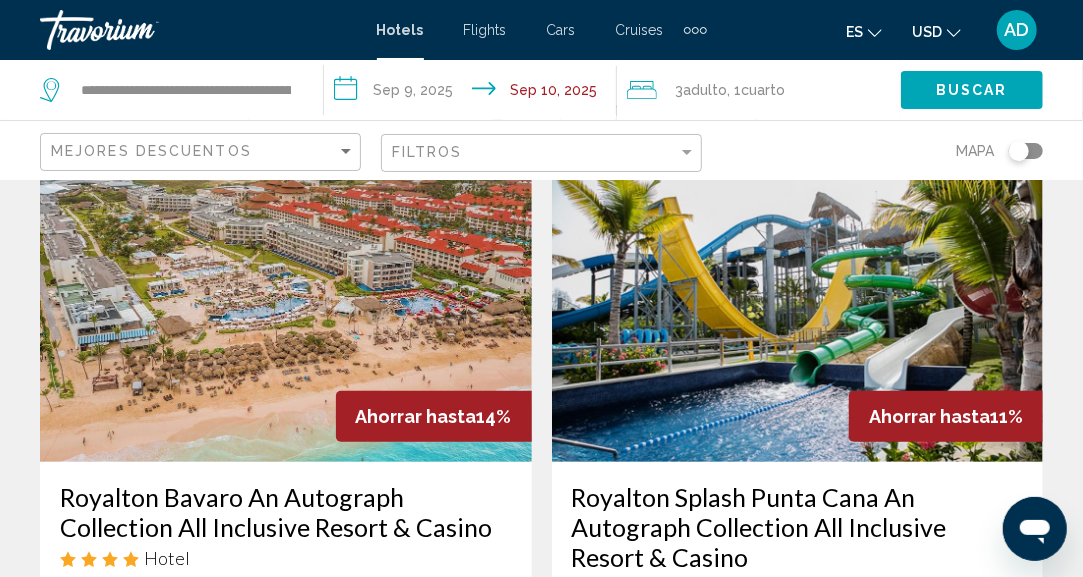 scroll, scrollTop: 200, scrollLeft: 0, axis: vertical 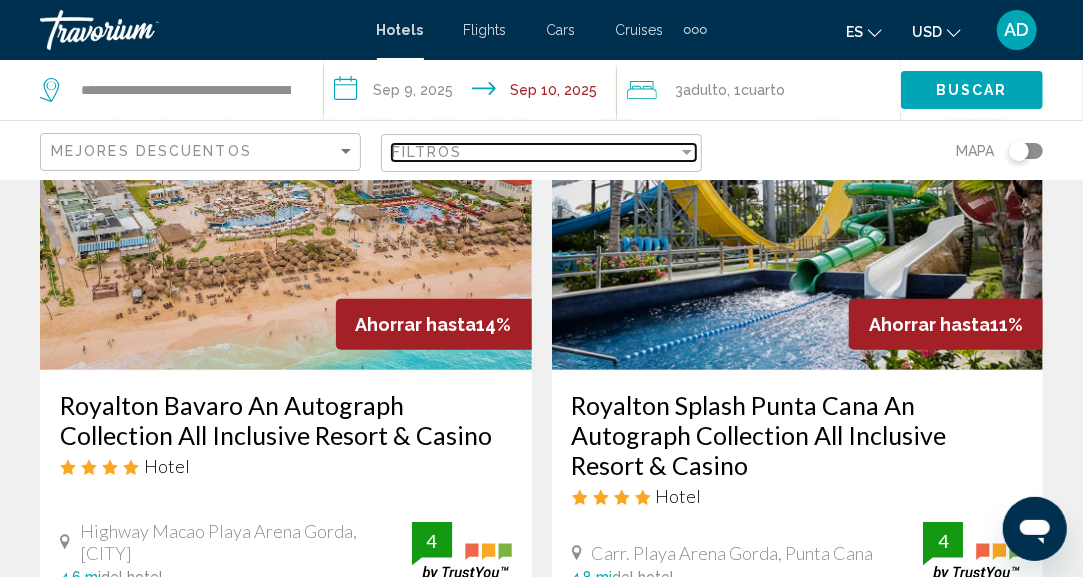 click on "Filtros" at bounding box center (535, 152) 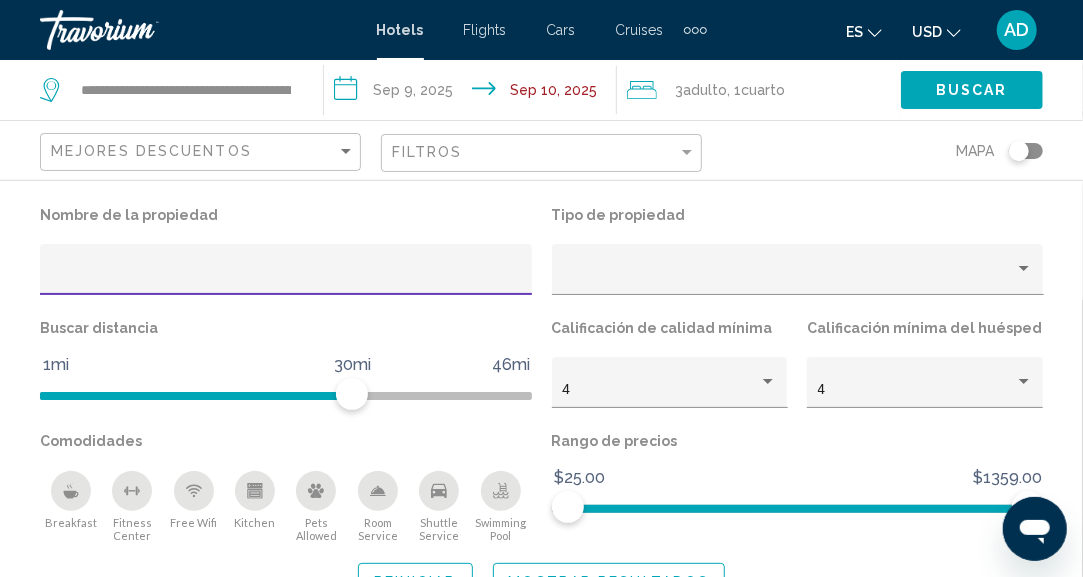 scroll, scrollTop: 0, scrollLeft: 0, axis: both 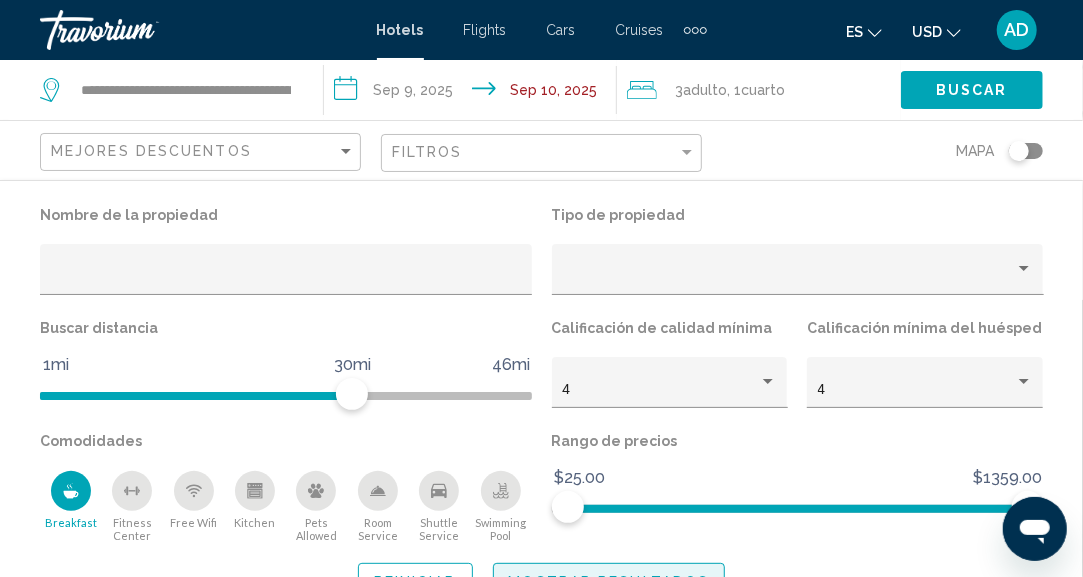click on "Mostrar resultados" 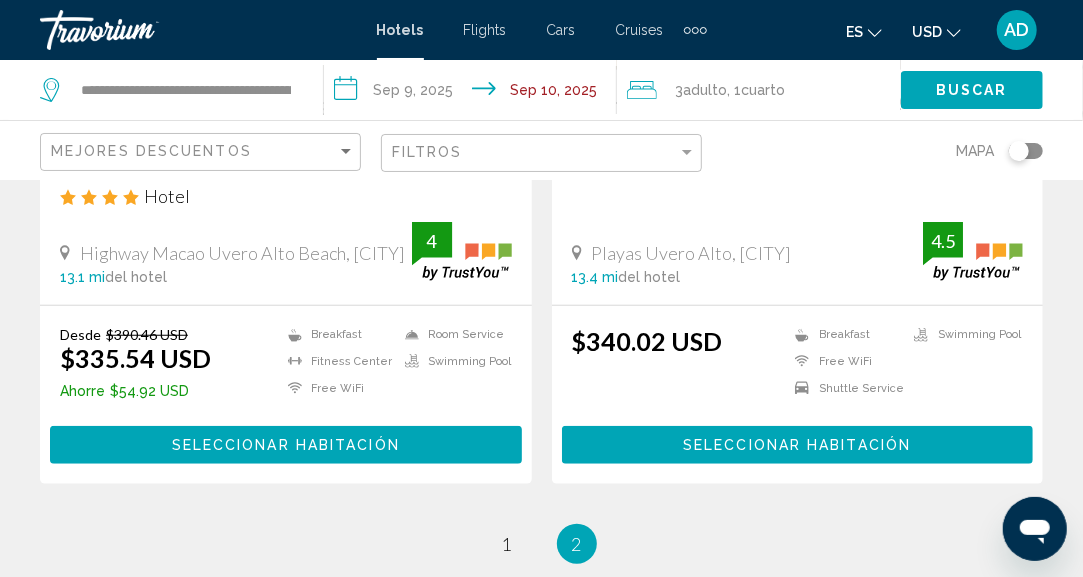 scroll, scrollTop: 772, scrollLeft: 0, axis: vertical 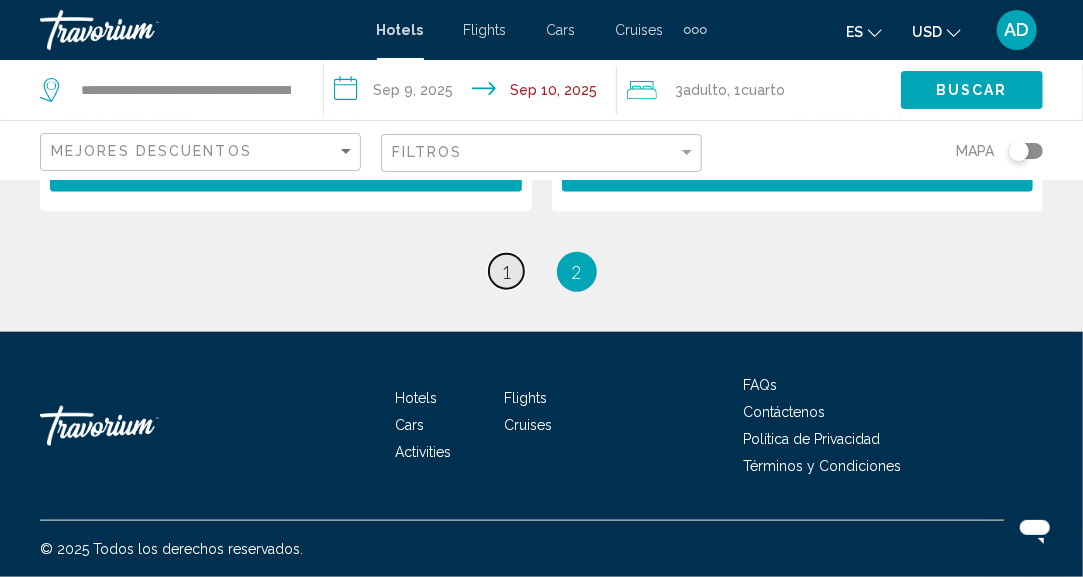 click on "1" at bounding box center [507, 272] 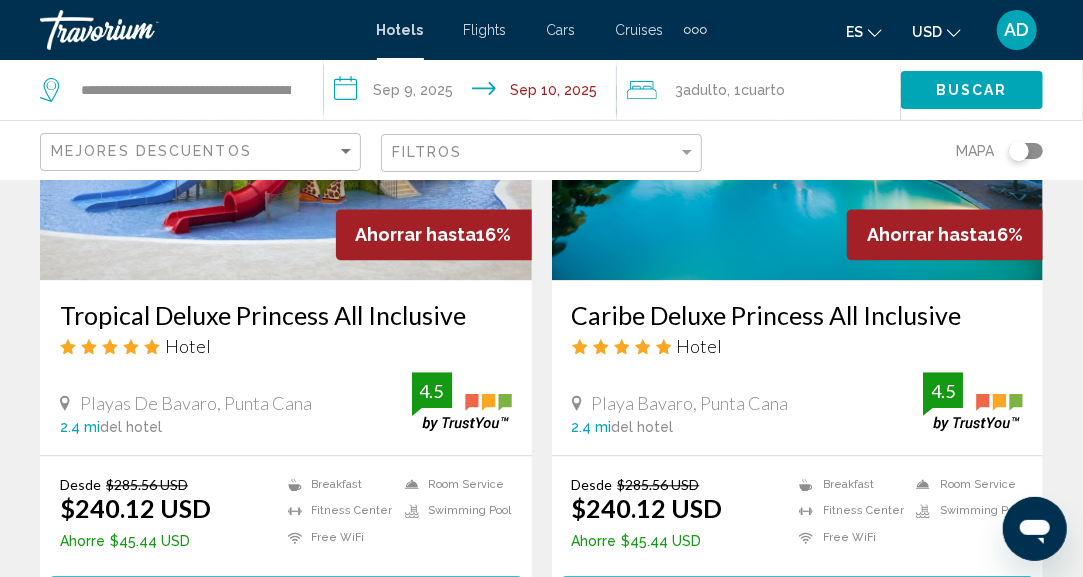 scroll, scrollTop: 1800, scrollLeft: 0, axis: vertical 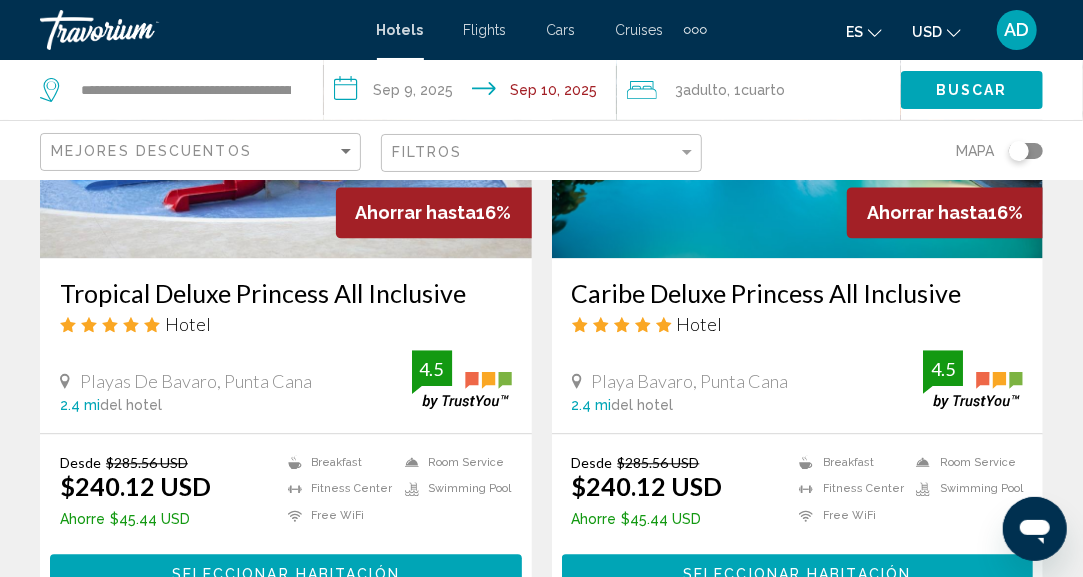 click at bounding box center (798, 98) 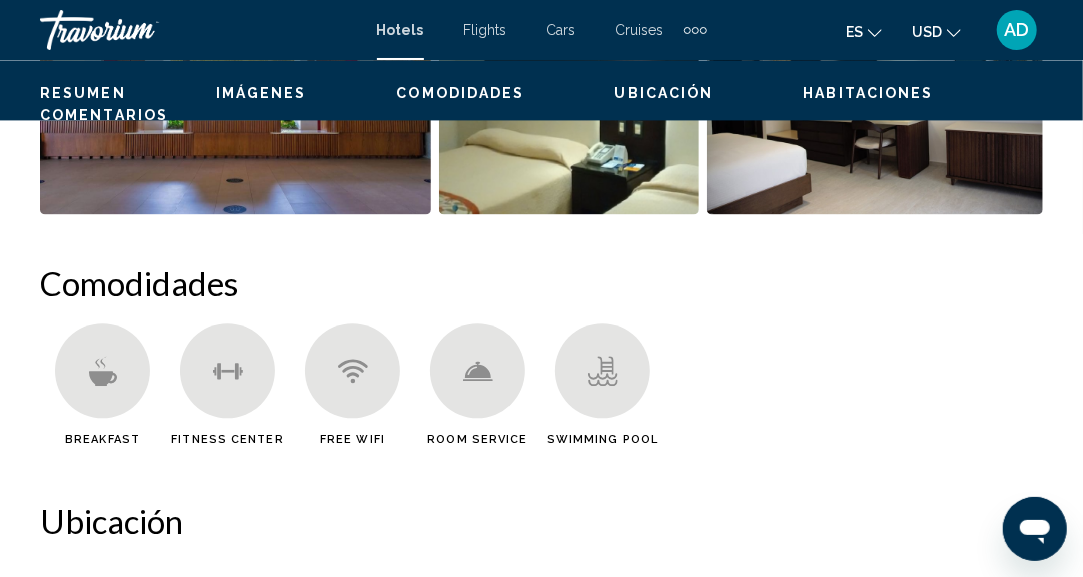 scroll, scrollTop: 246, scrollLeft: 0, axis: vertical 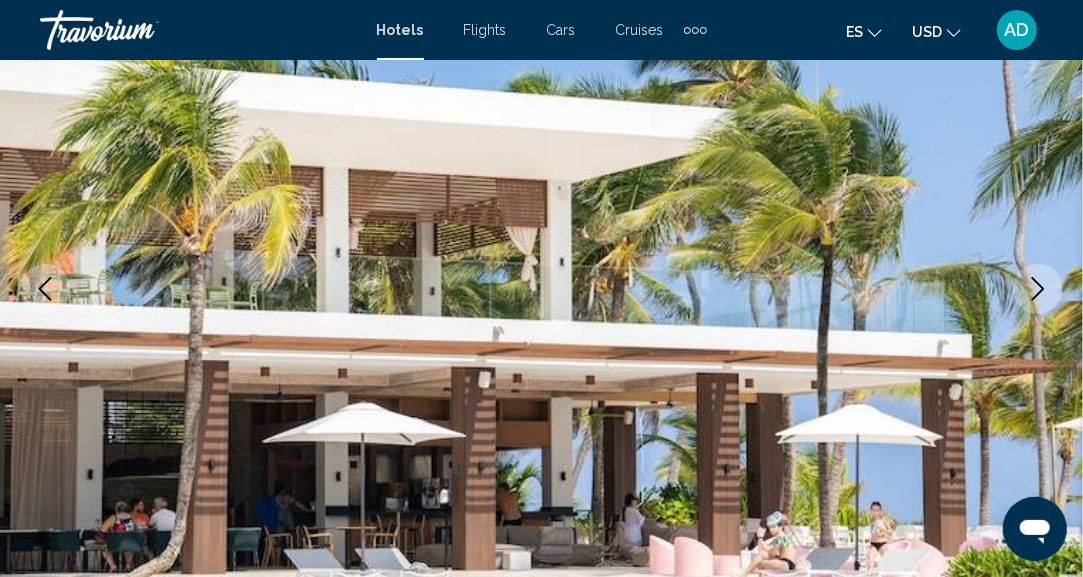 click at bounding box center [1038, 289] 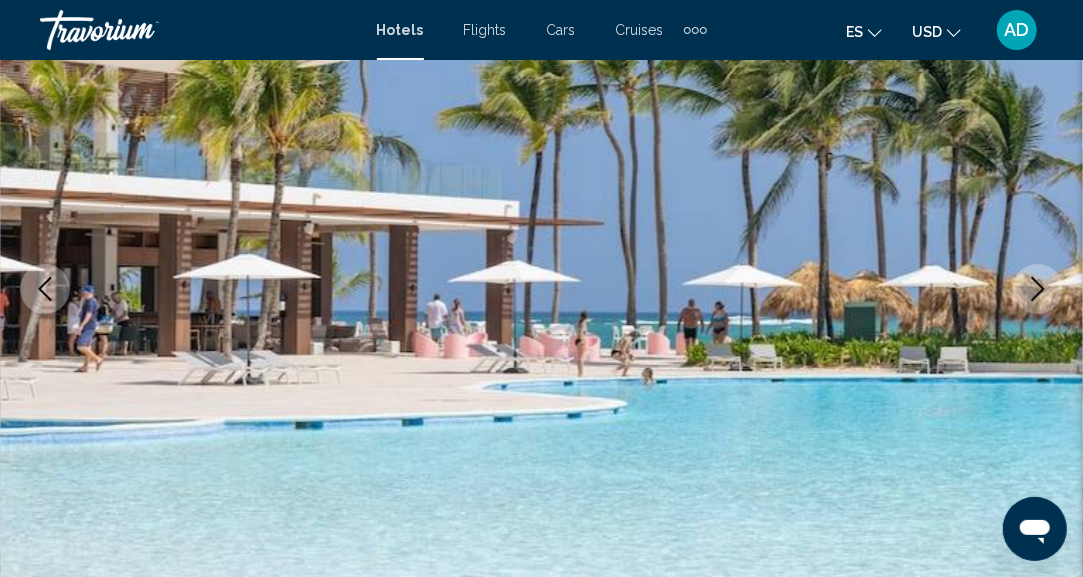 click at bounding box center (1038, 289) 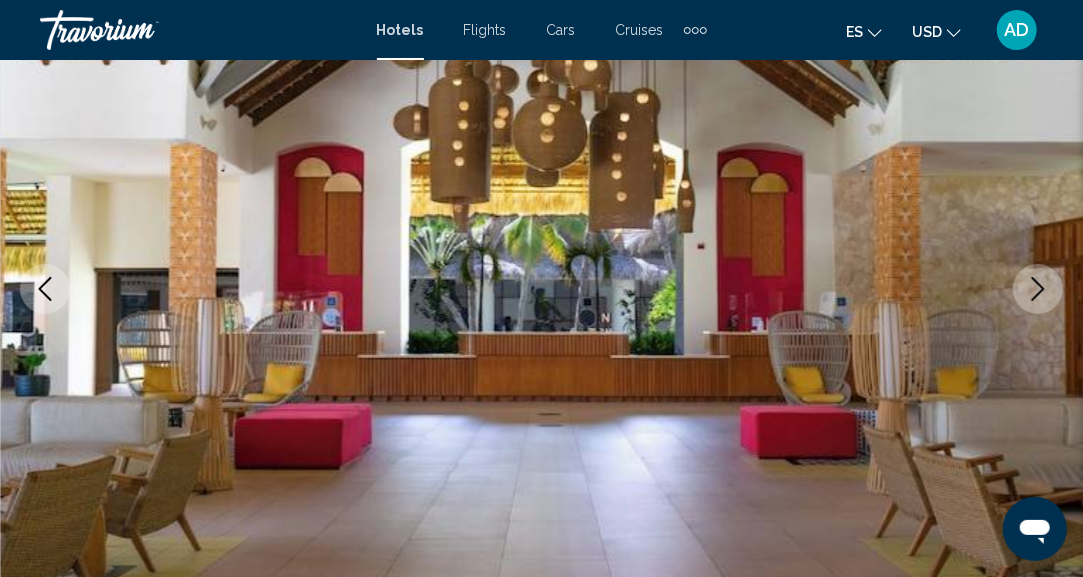 click at bounding box center [1038, 289] 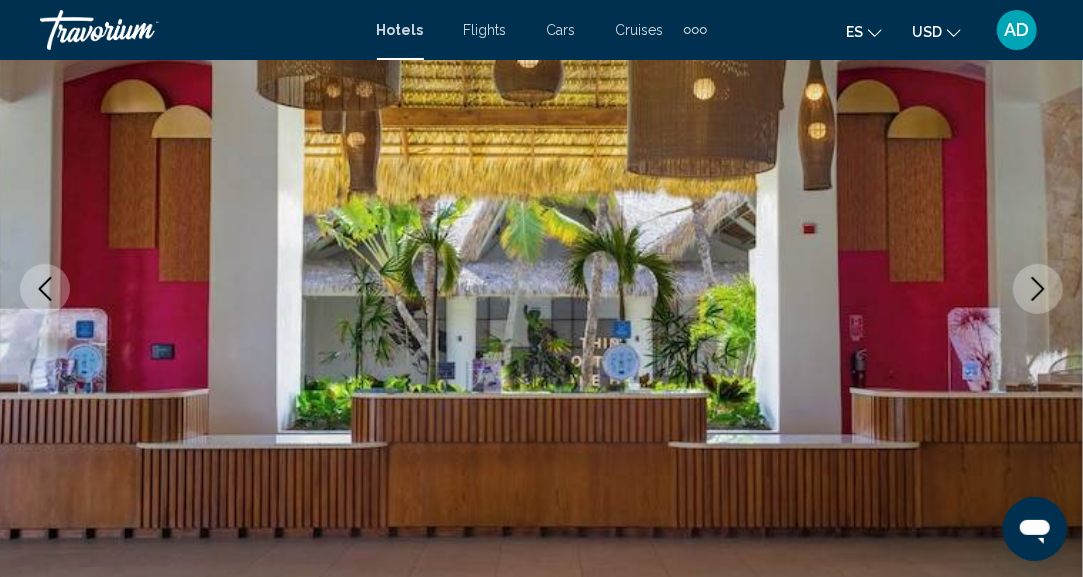 click at bounding box center [1038, 289] 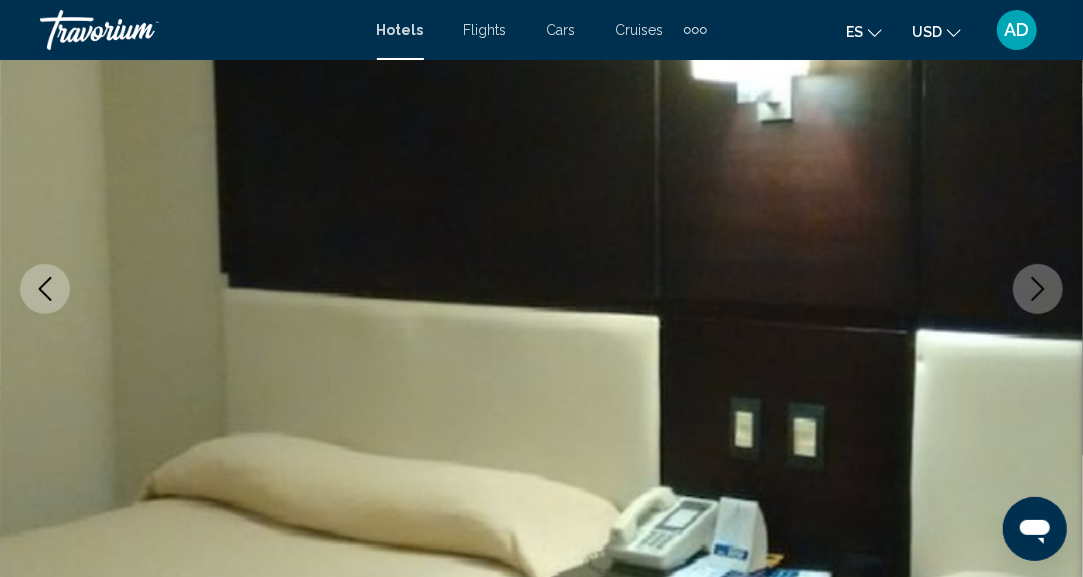 click at bounding box center (1038, 289) 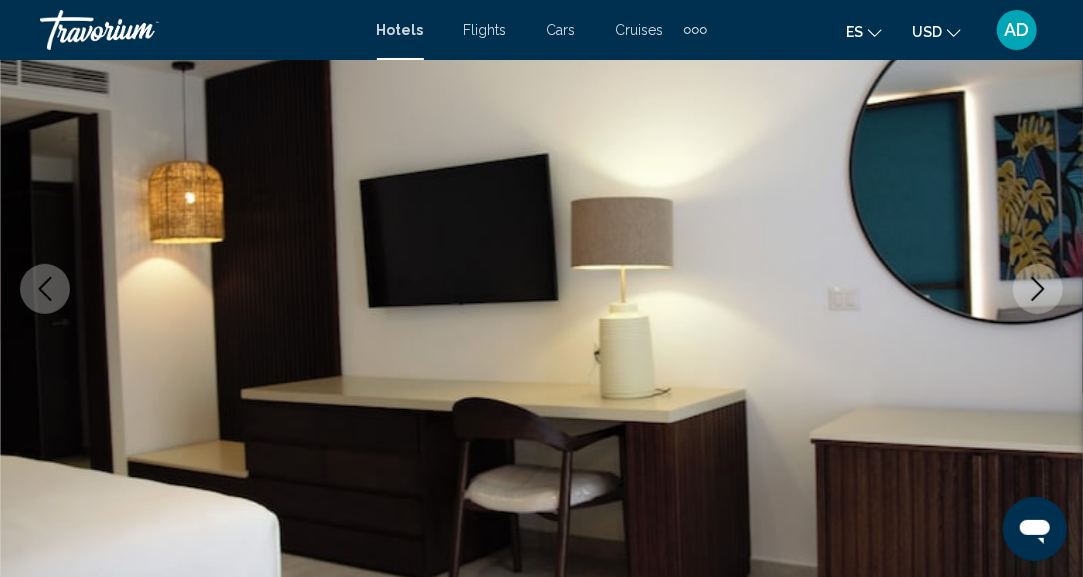 click at bounding box center [1038, 289] 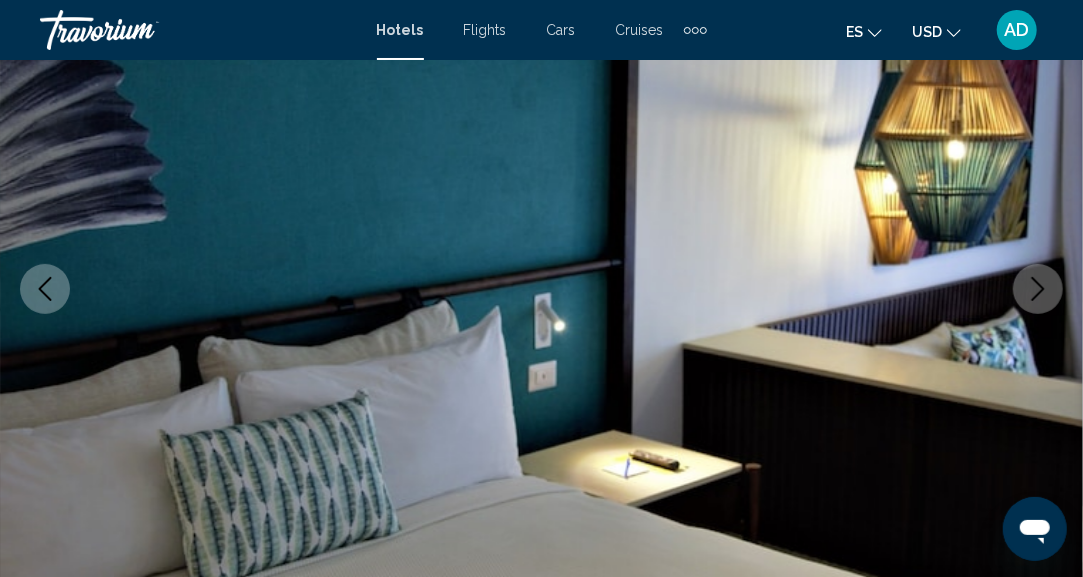 click at bounding box center [1038, 289] 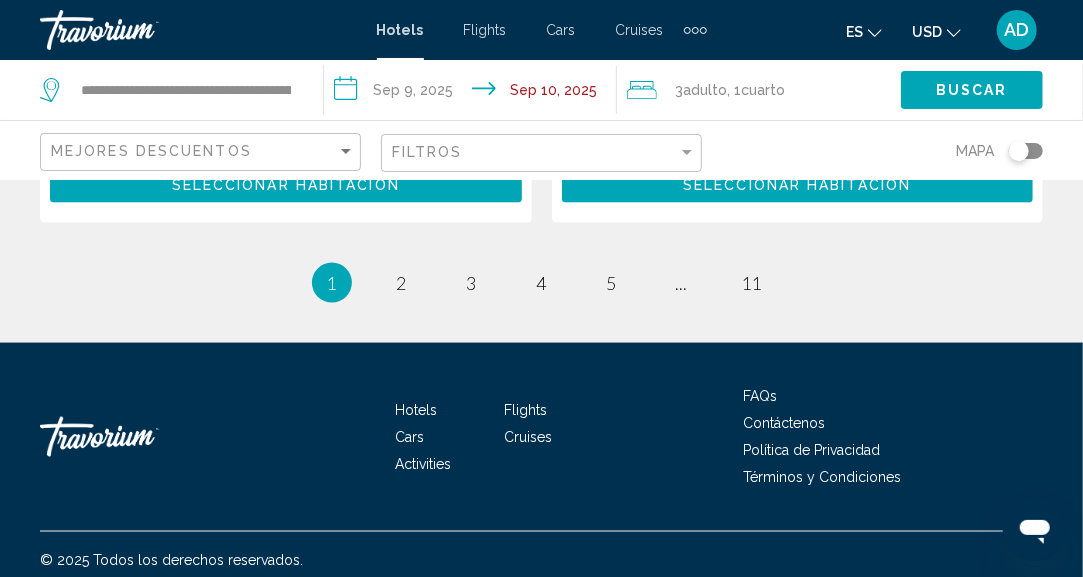 scroll, scrollTop: 4310, scrollLeft: 0, axis: vertical 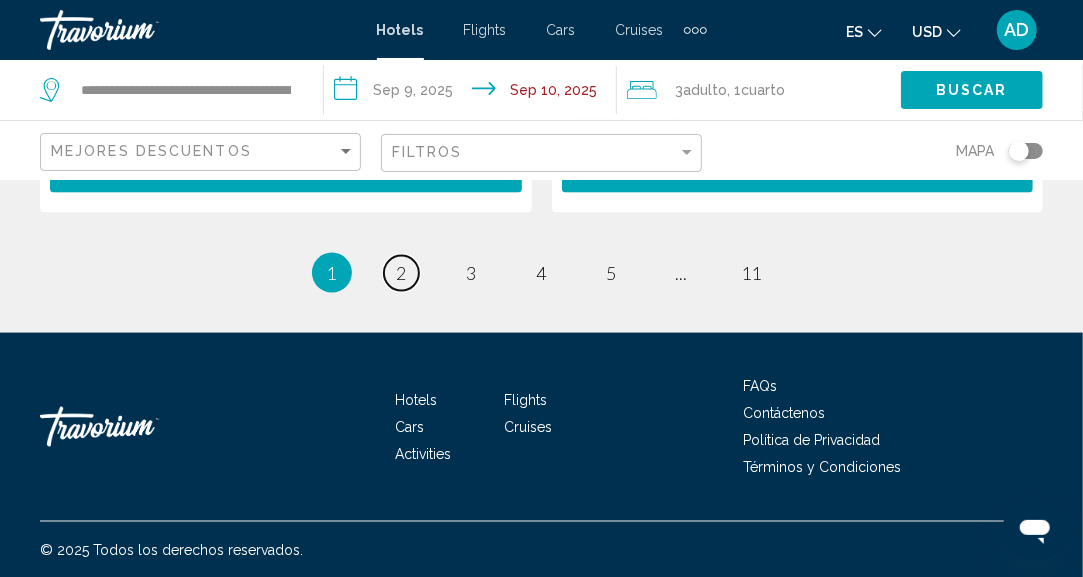 click on "page  2" at bounding box center (401, 273) 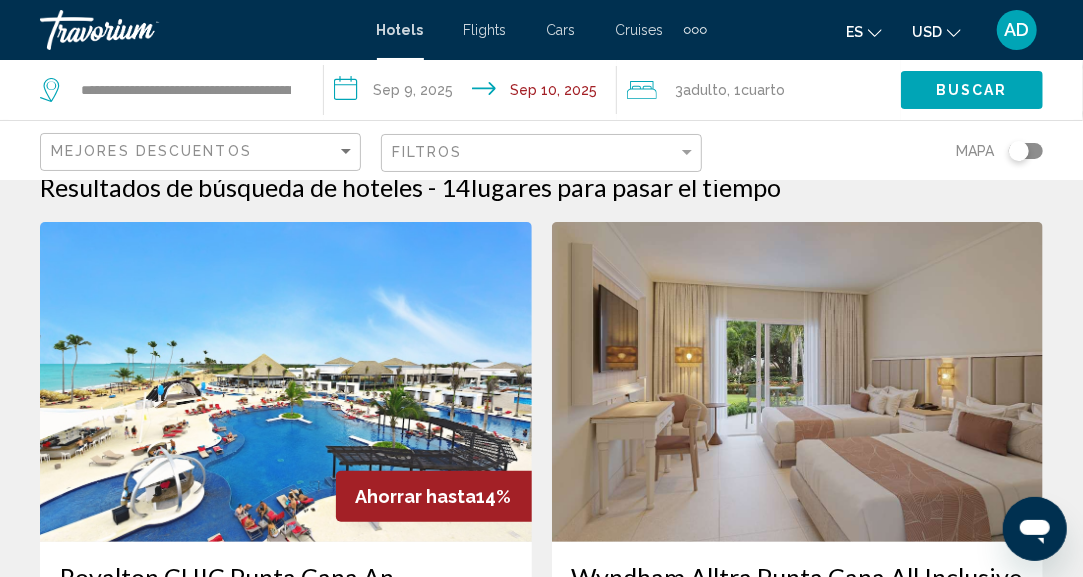 scroll, scrollTop: 0, scrollLeft: 0, axis: both 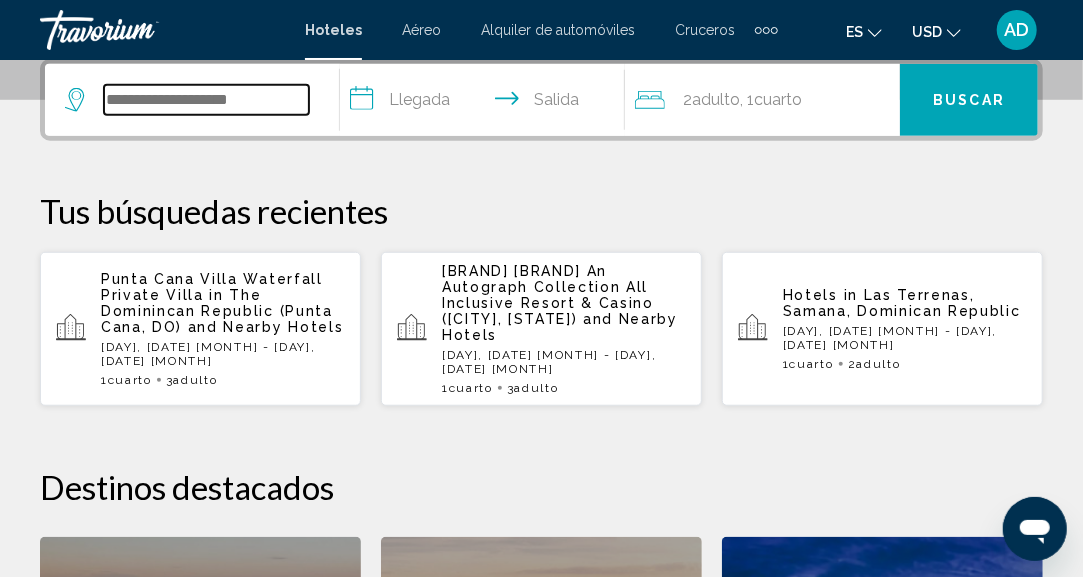 click at bounding box center [206, 100] 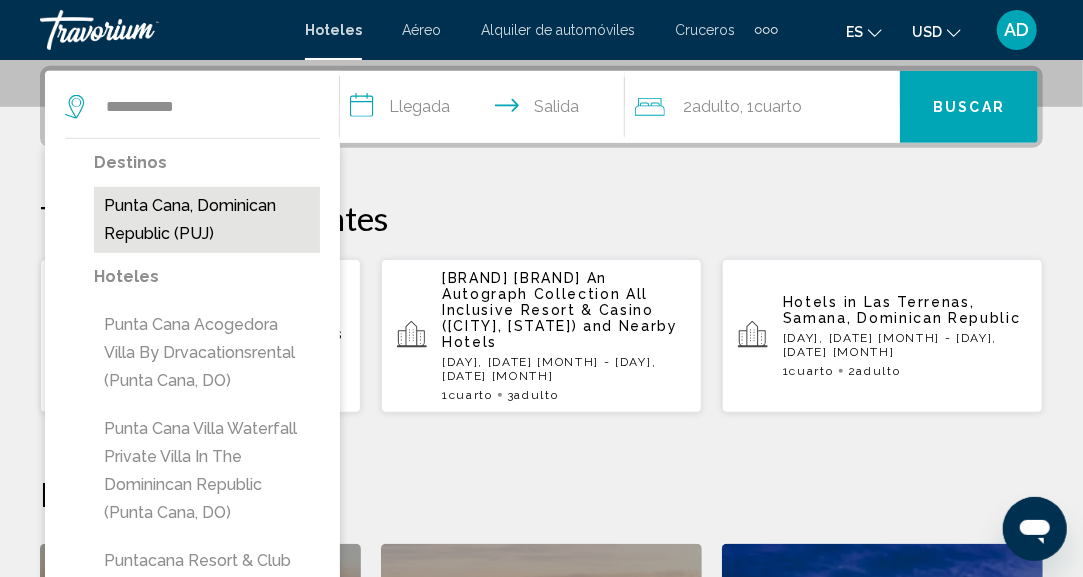 click on "Punta Cana, Dominican Republic (PUJ)" at bounding box center [207, 220] 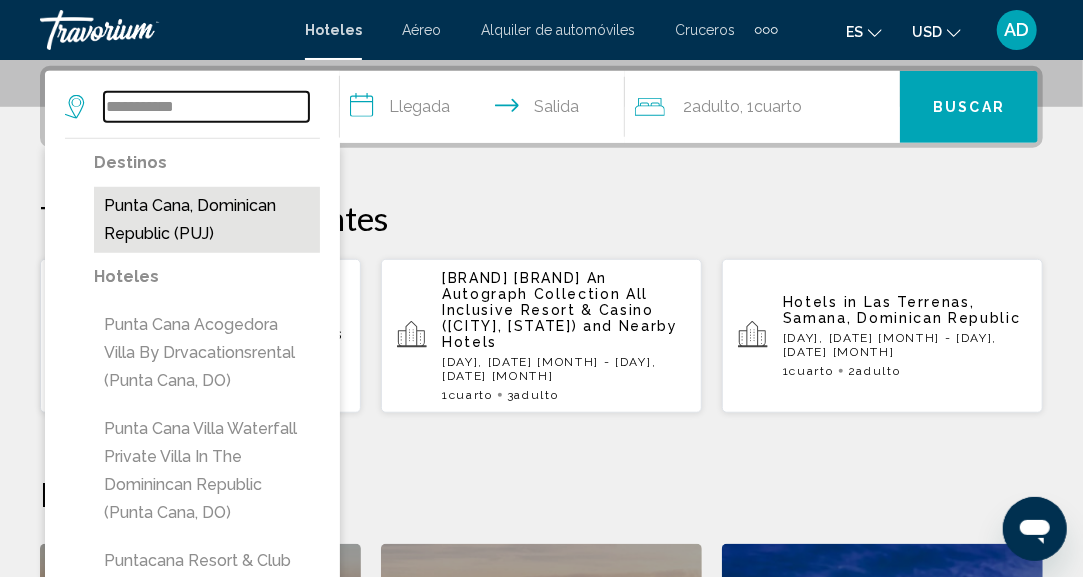 type on "**********" 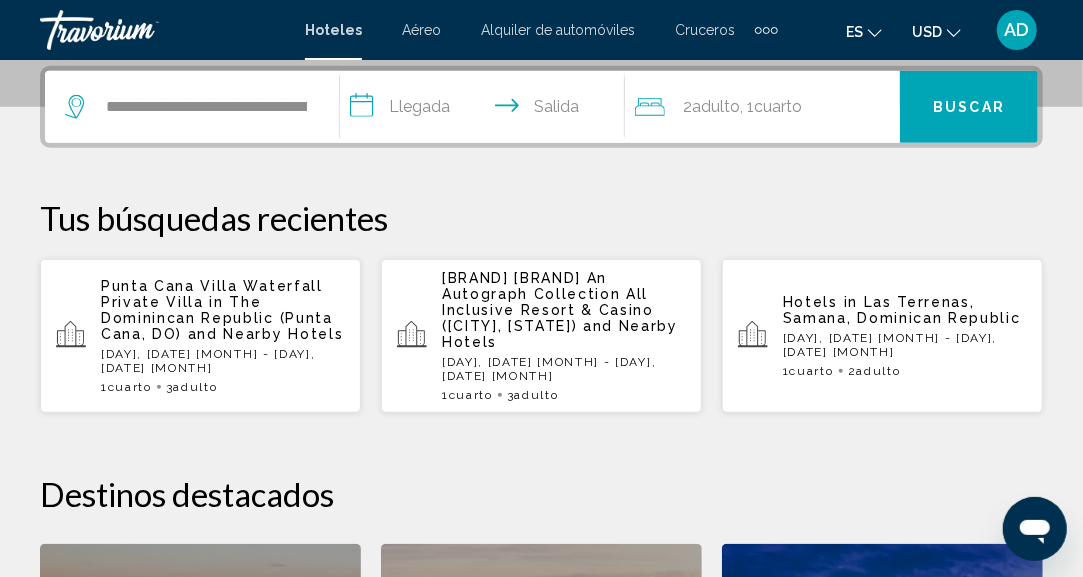 click on "**********" at bounding box center (486, 110) 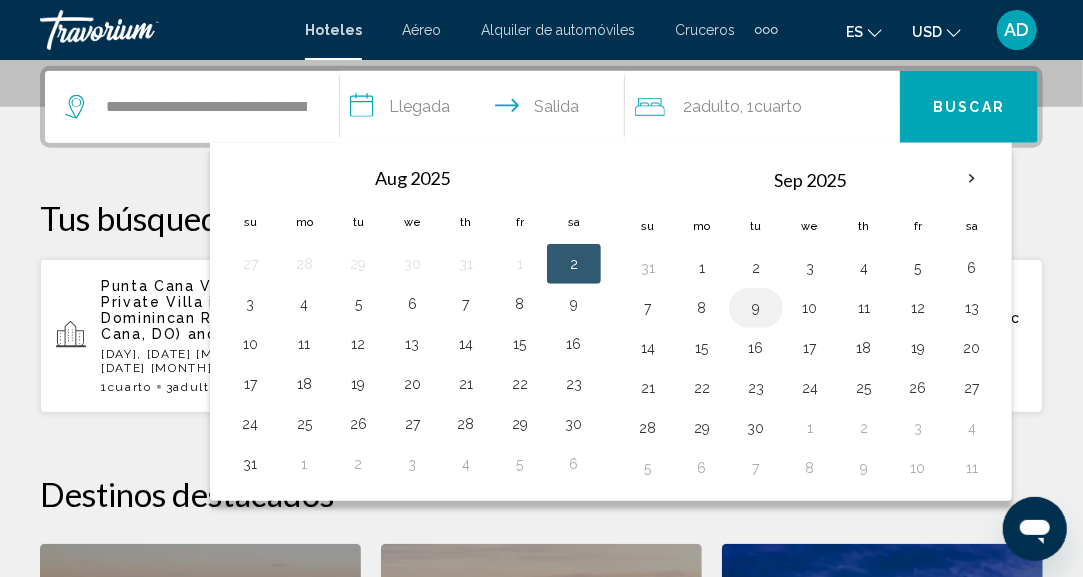 click on "9" at bounding box center [756, 308] 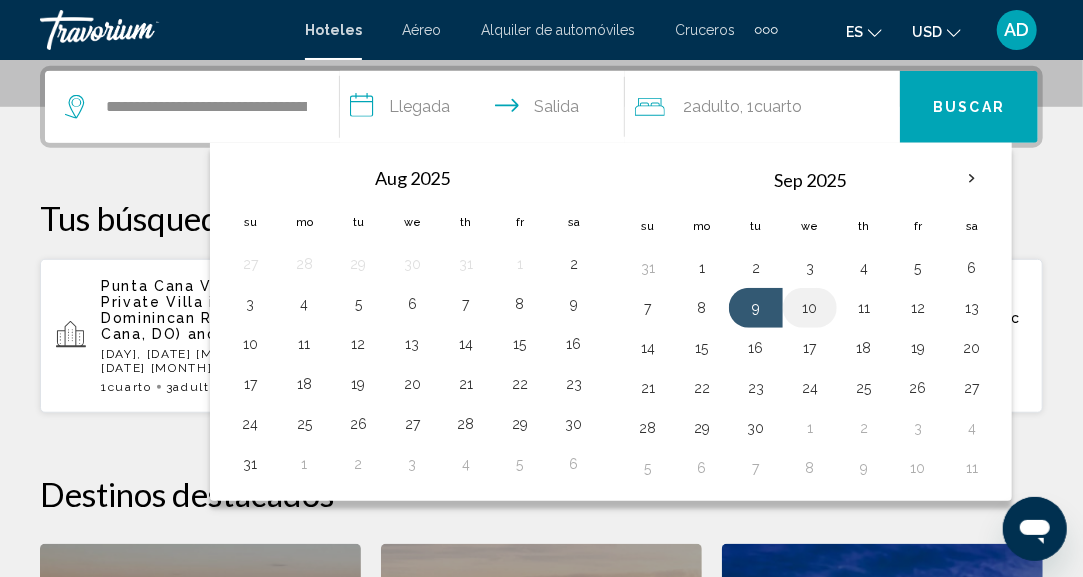 click on "10" at bounding box center (810, 308) 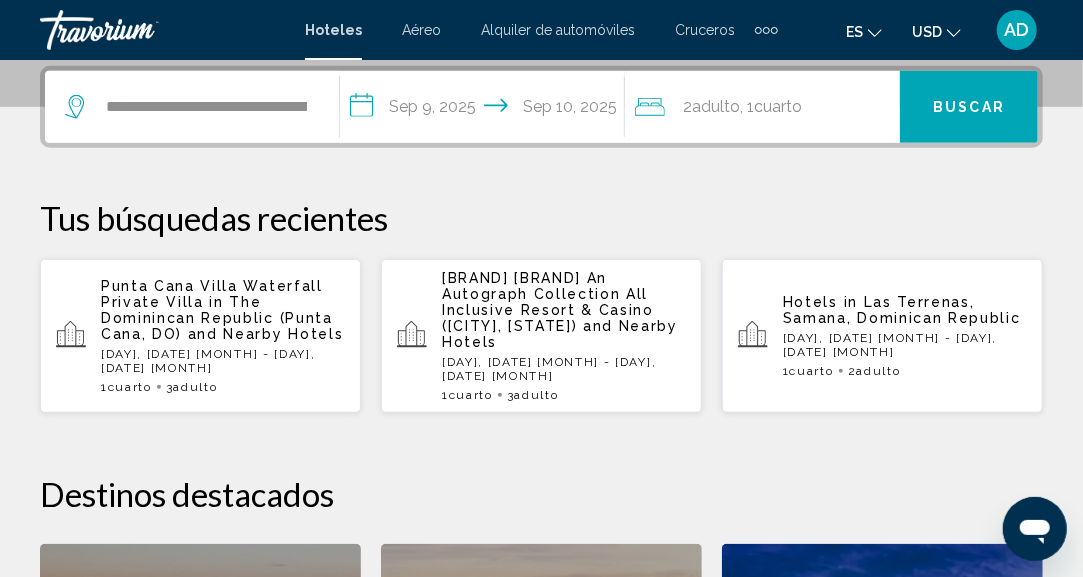 click on "2  Adulto Adulto , 1  Cuarto habitaciones" 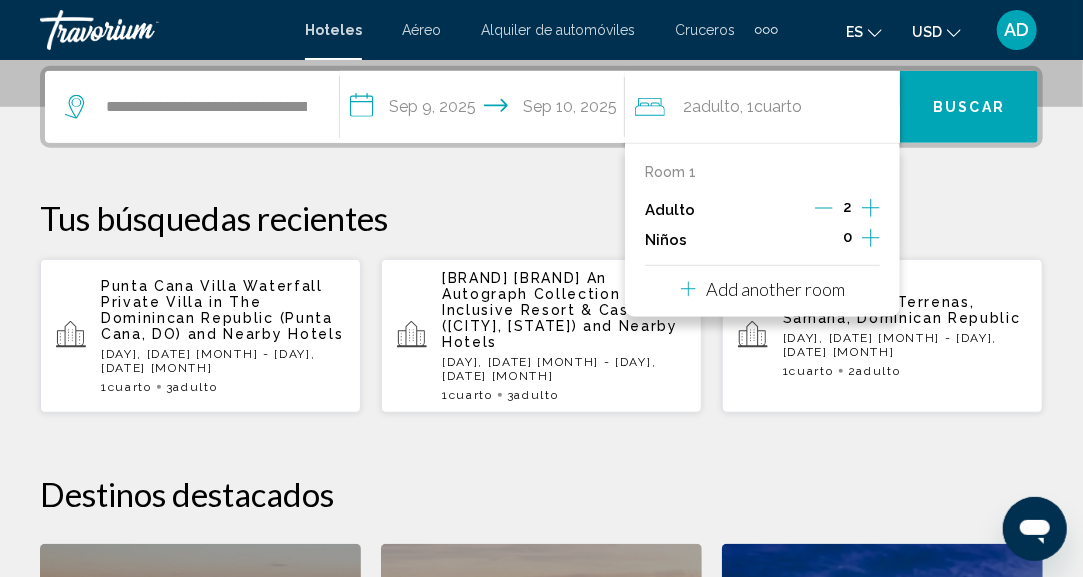 click 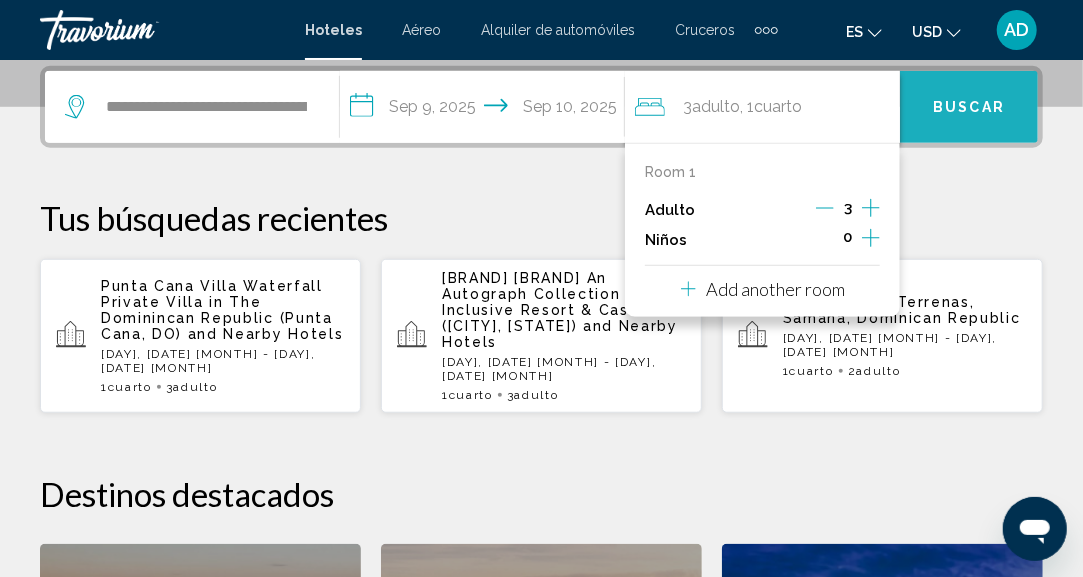 click on "Buscar" at bounding box center (969, 107) 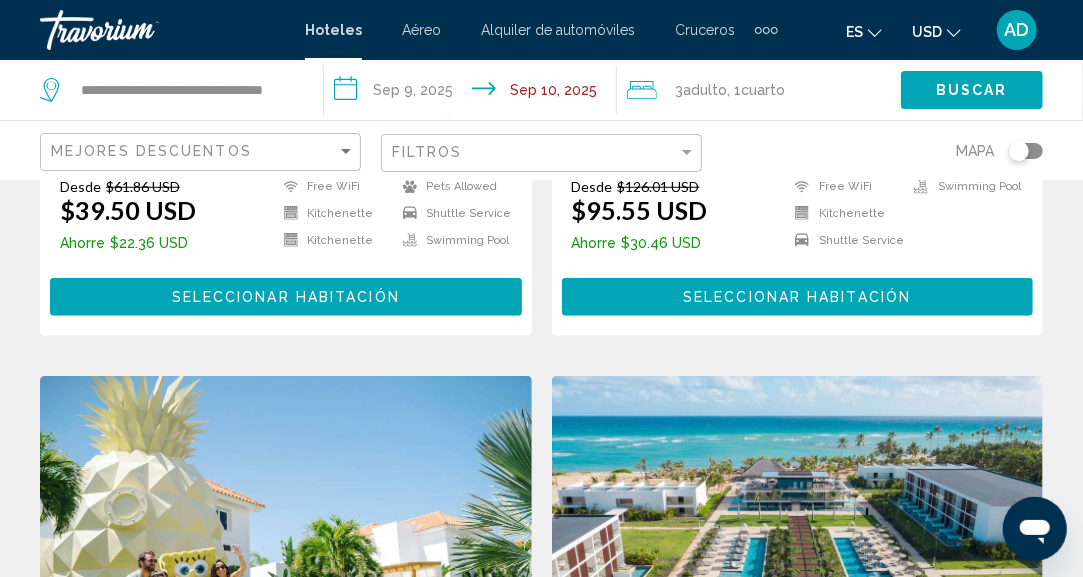 scroll, scrollTop: 600, scrollLeft: 0, axis: vertical 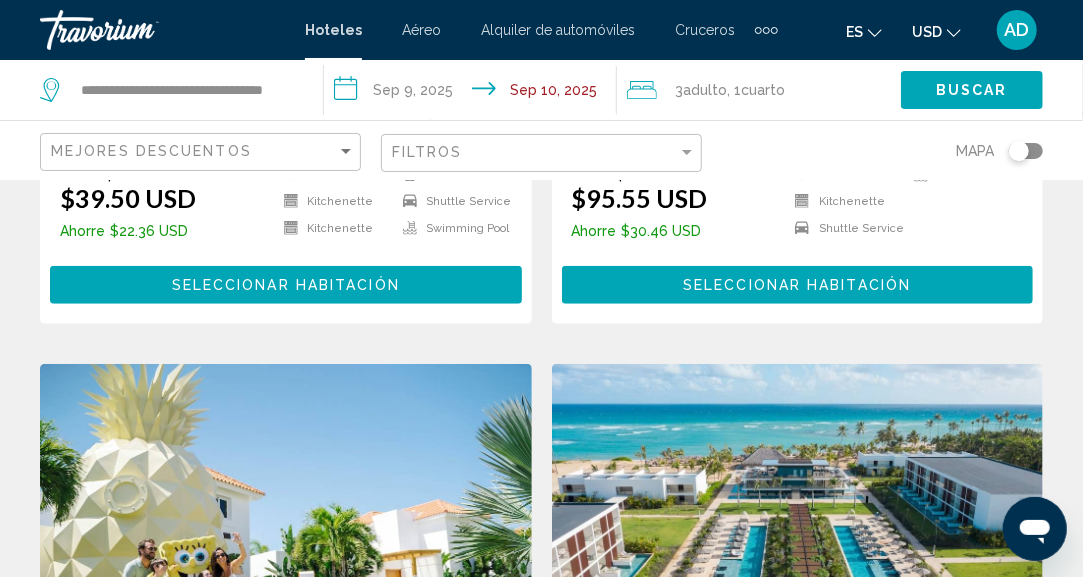 click on "Filtros" 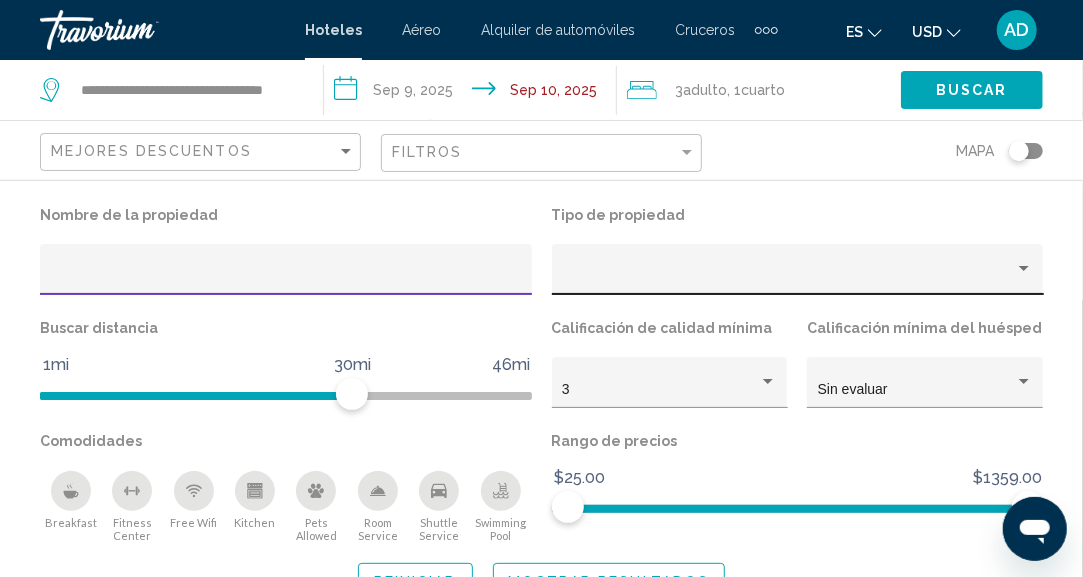 click at bounding box center (1024, 269) 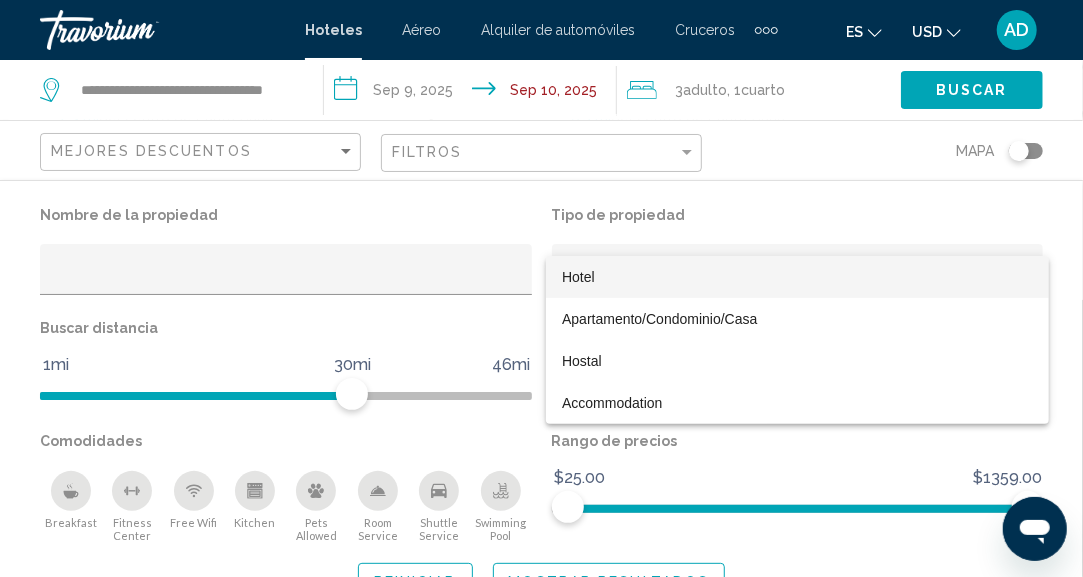 click on "Hotel" at bounding box center [797, 277] 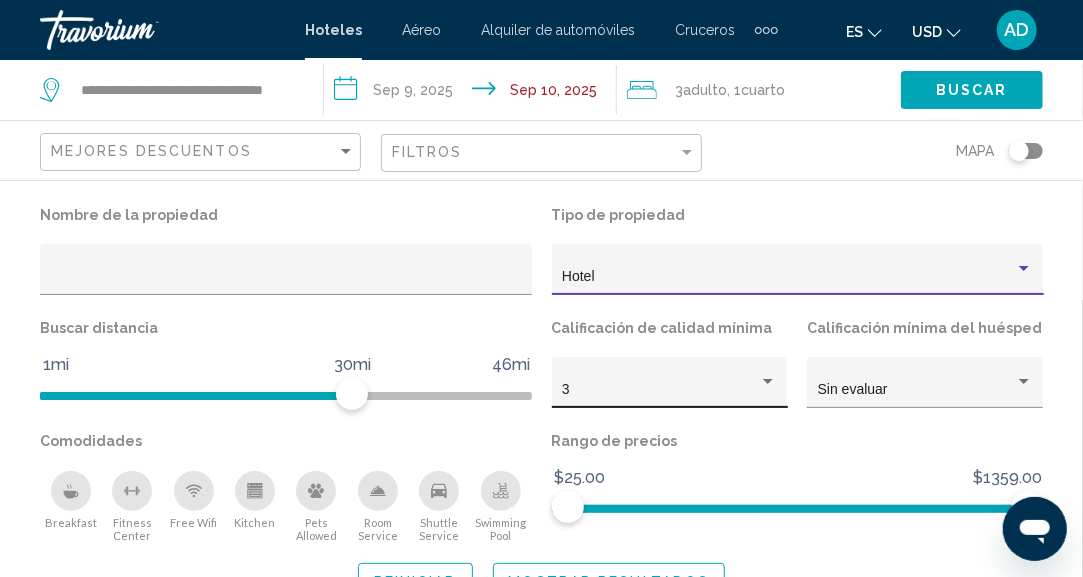 click on "3" 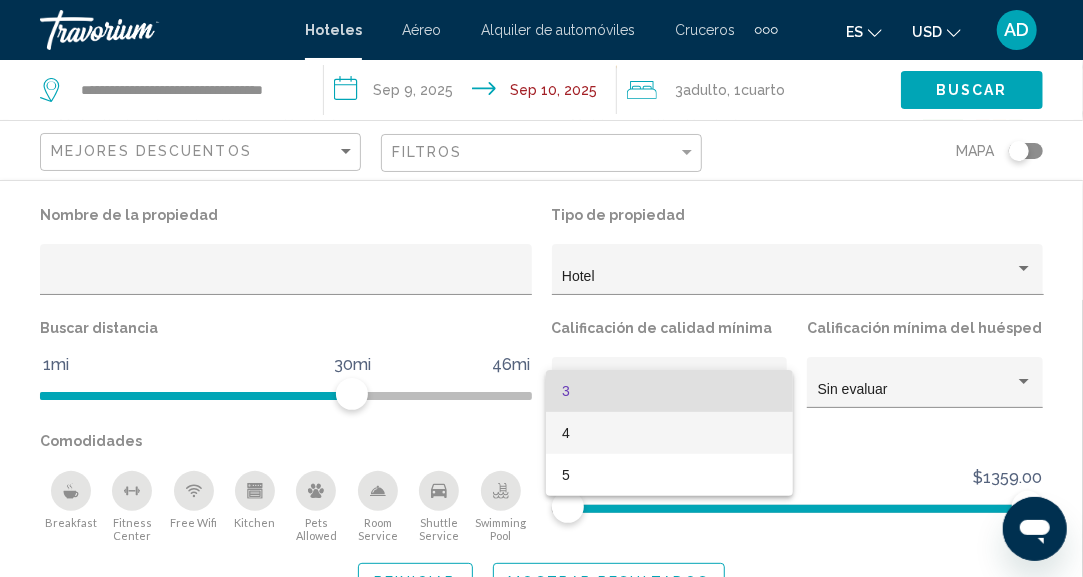 click on "4" at bounding box center [669, 433] 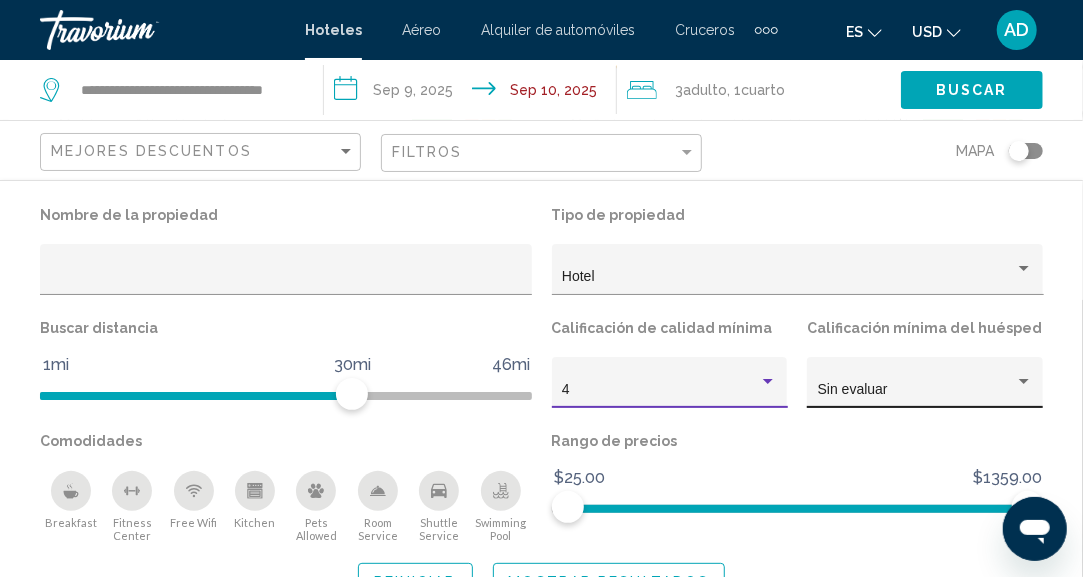 click on "Sin evaluar" at bounding box center (853, 389) 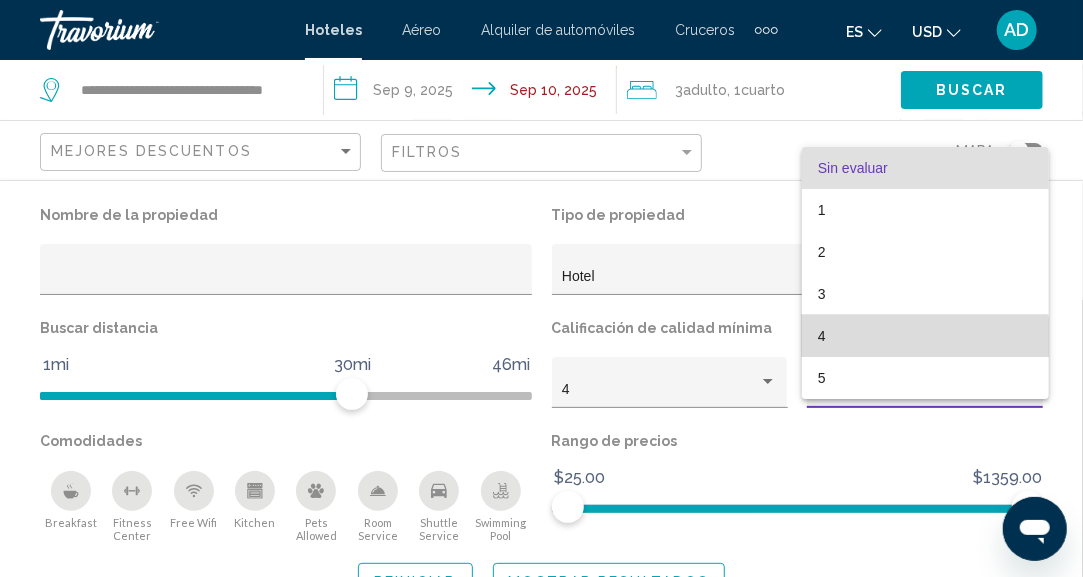 click on "4" at bounding box center [925, 336] 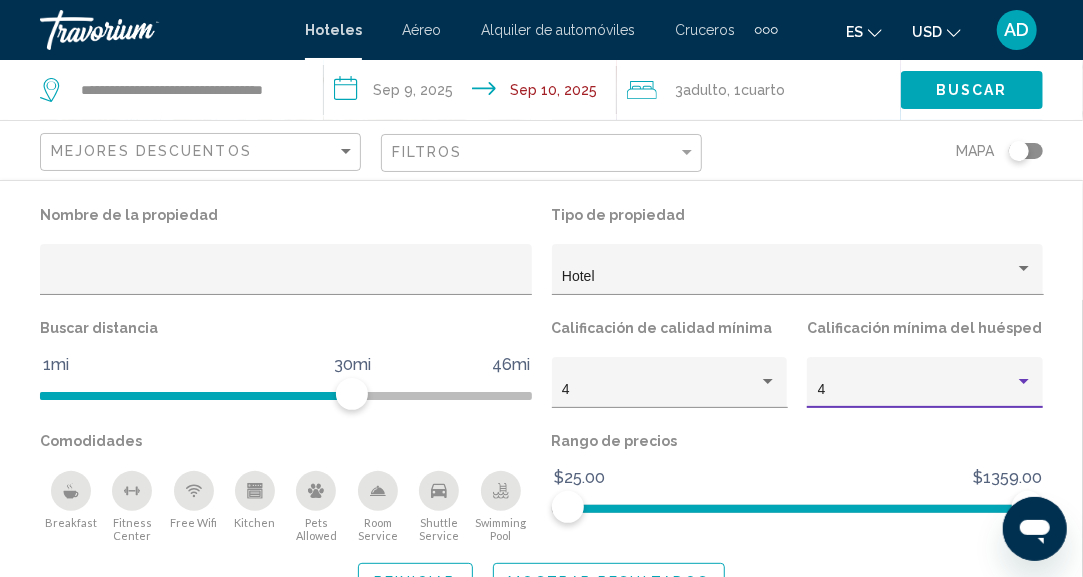 scroll, scrollTop: 1000, scrollLeft: 0, axis: vertical 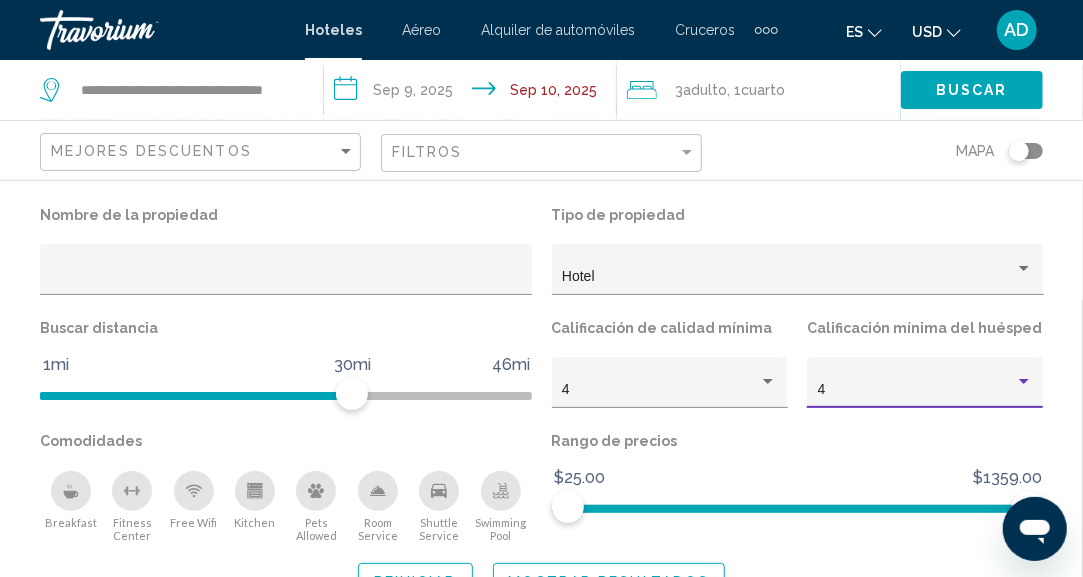 click on "Mostrar resultados" 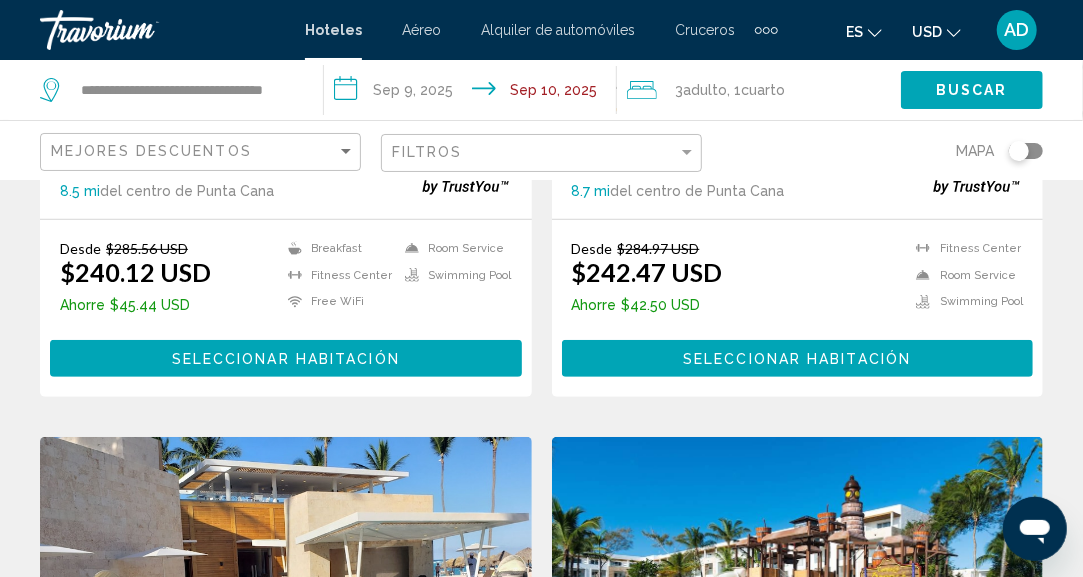 scroll, scrollTop: 3400, scrollLeft: 0, axis: vertical 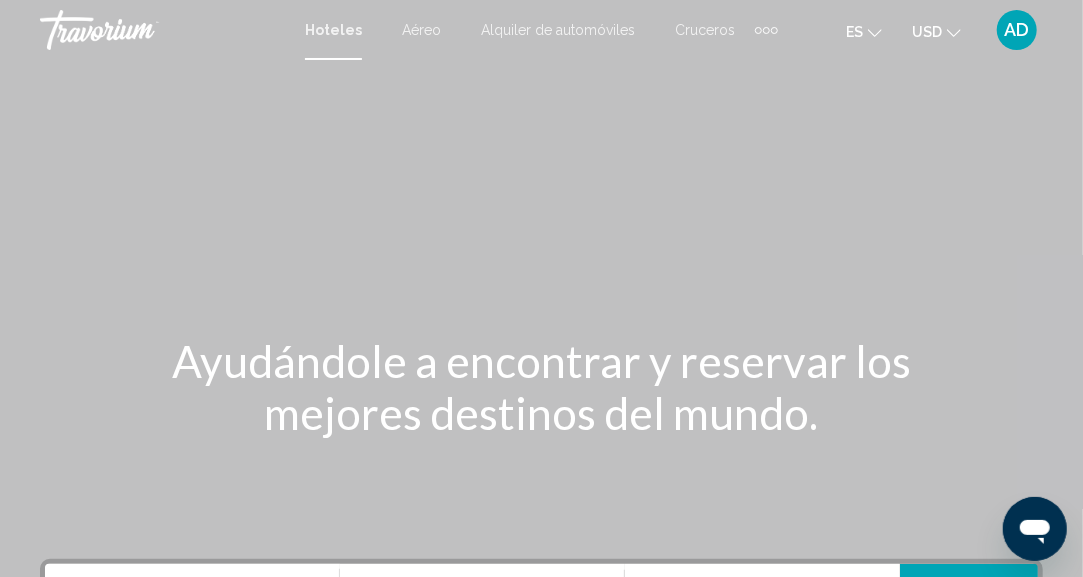 click at bounding box center [541, 300] 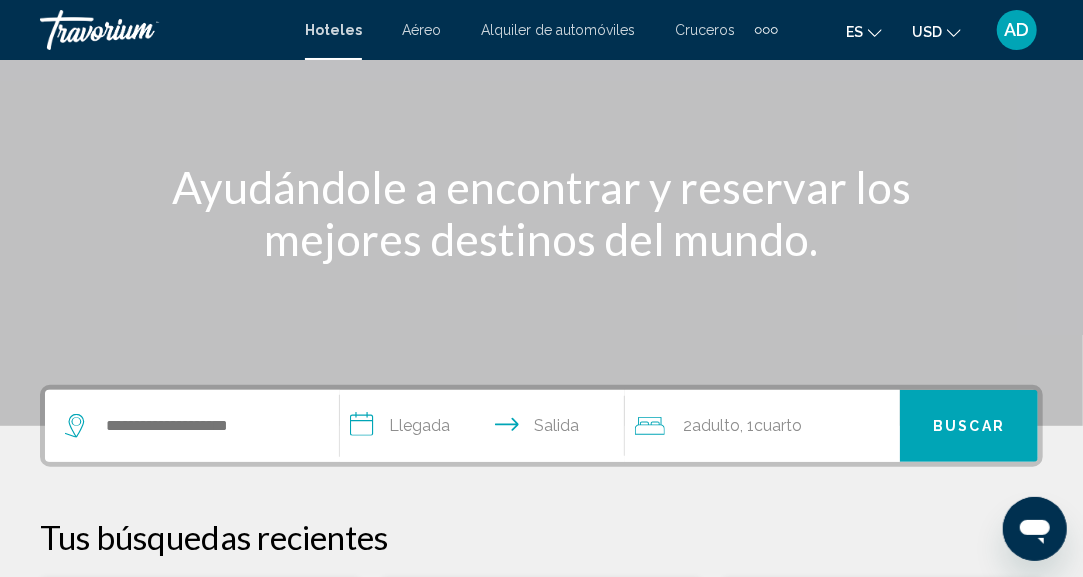 scroll, scrollTop: 300, scrollLeft: 0, axis: vertical 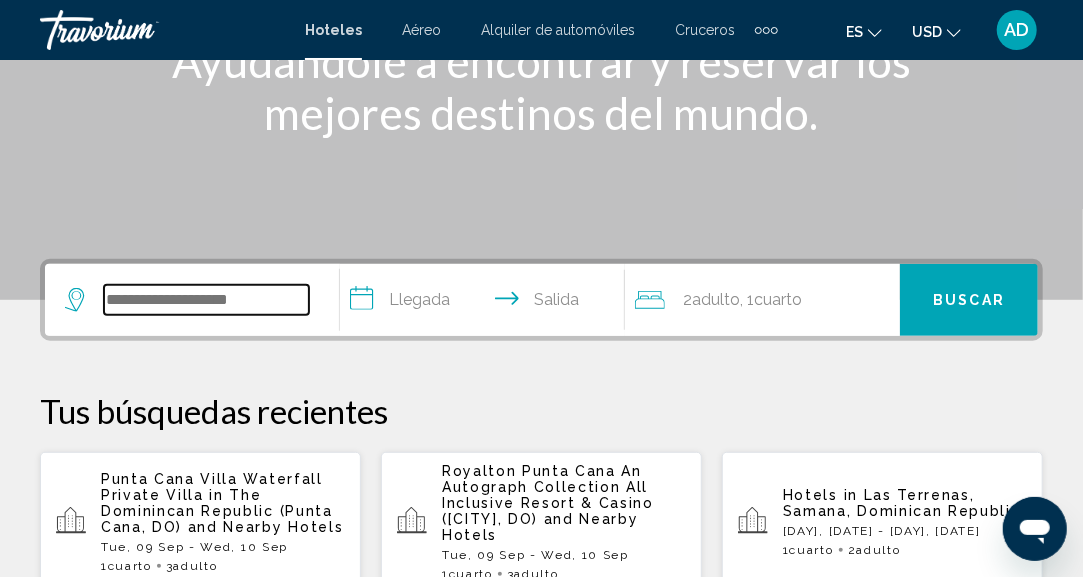 click at bounding box center (206, 300) 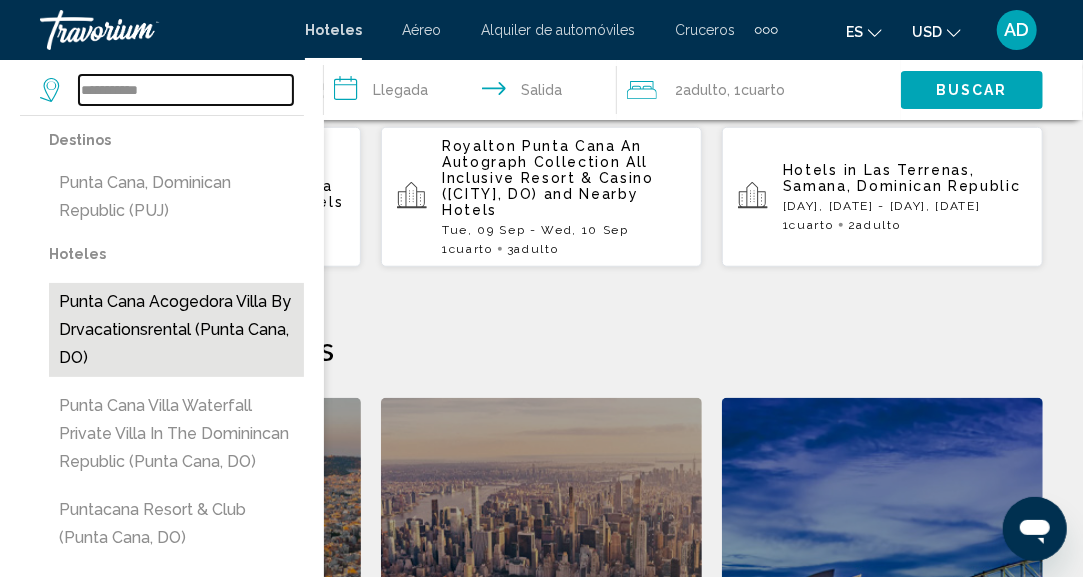 scroll, scrollTop: 693, scrollLeft: 0, axis: vertical 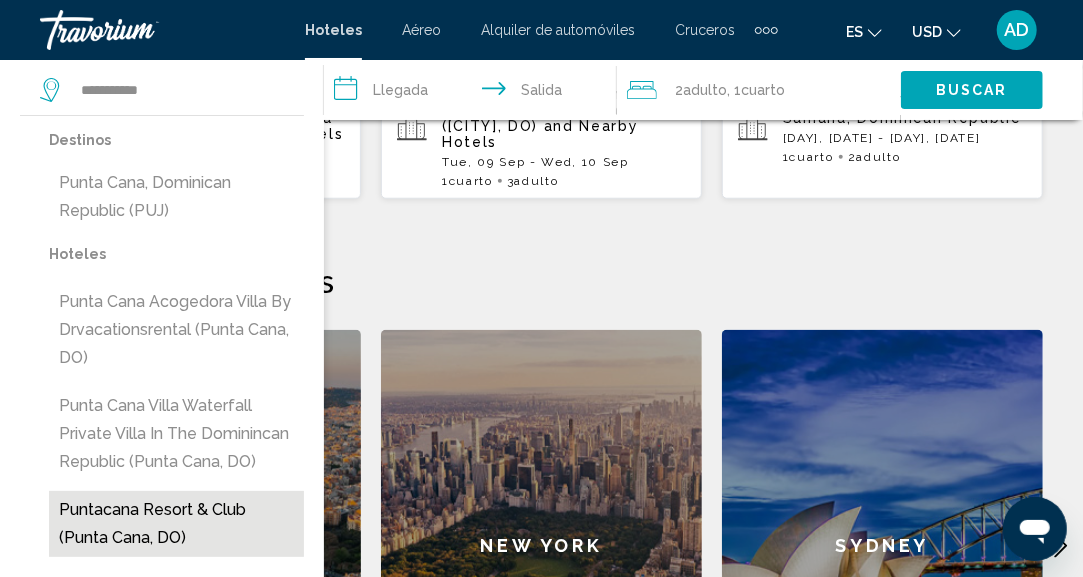 click on "Puntacana Resort & Club (Punta Cana, DO)" at bounding box center (176, 524) 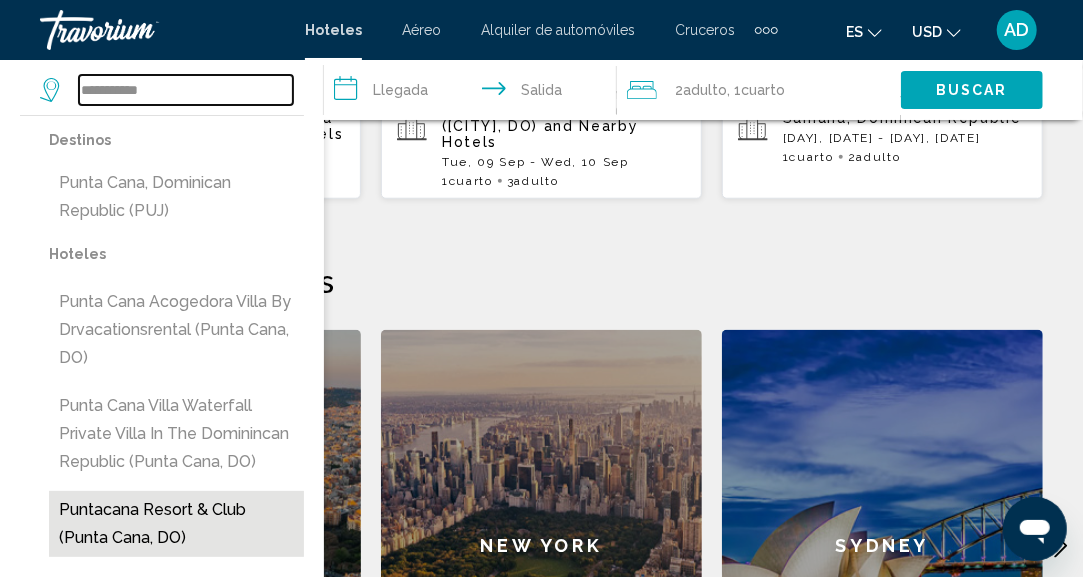 type on "**********" 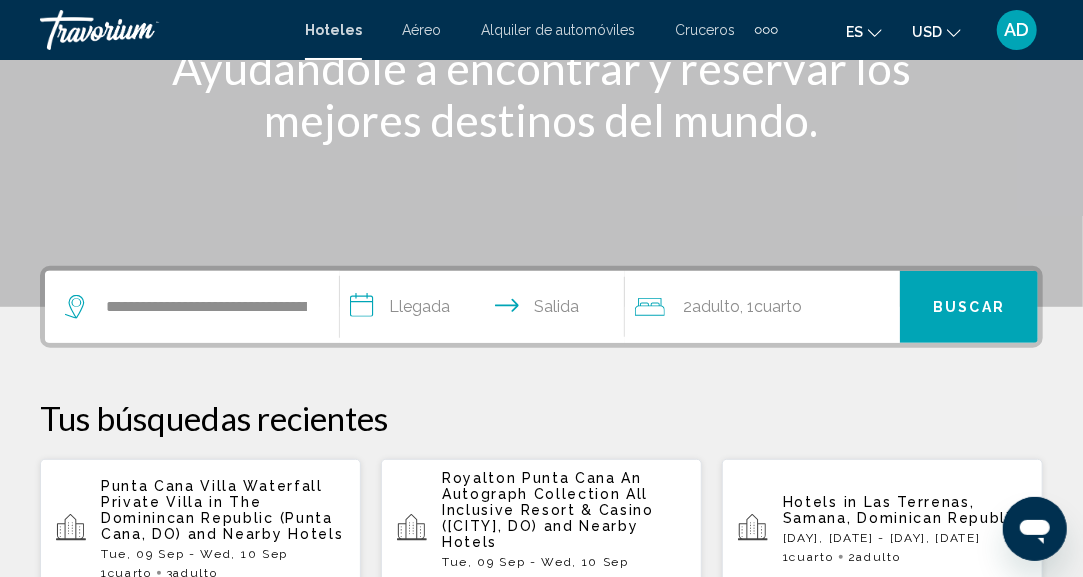 click on "**********" at bounding box center (486, 310) 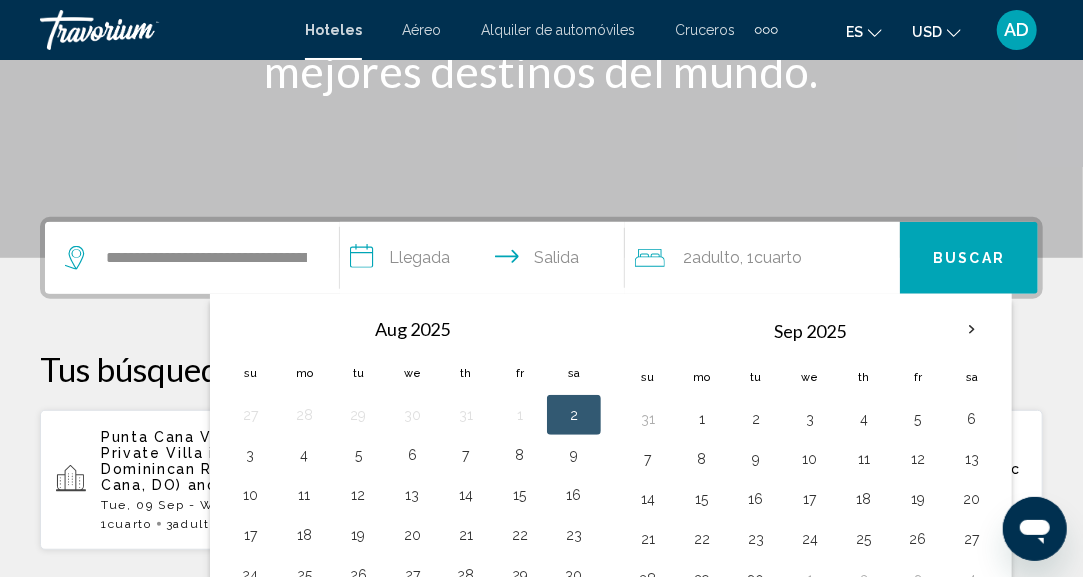 scroll, scrollTop: 493, scrollLeft: 0, axis: vertical 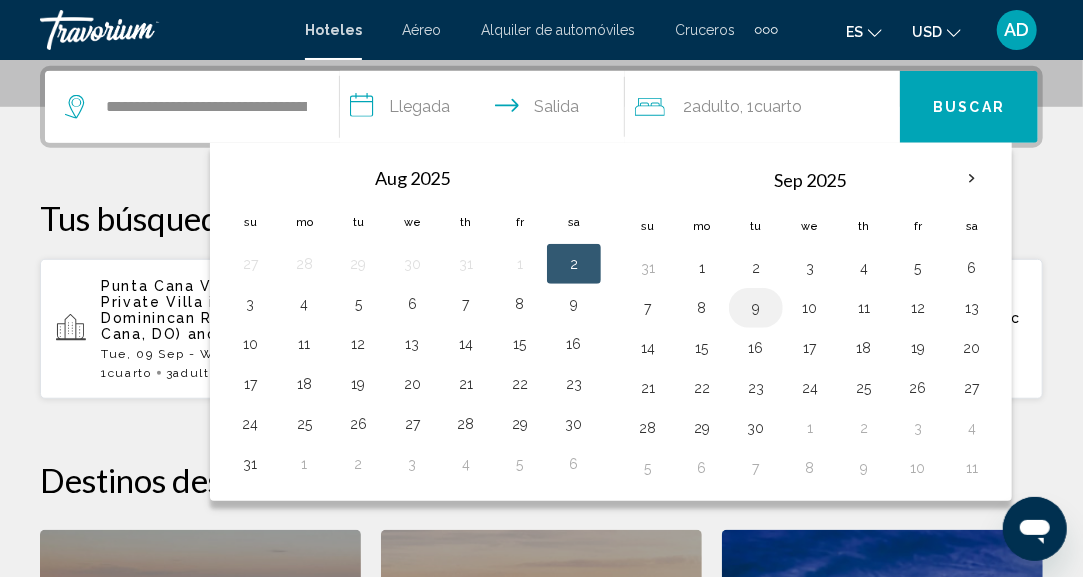 click on "9" at bounding box center (756, 308) 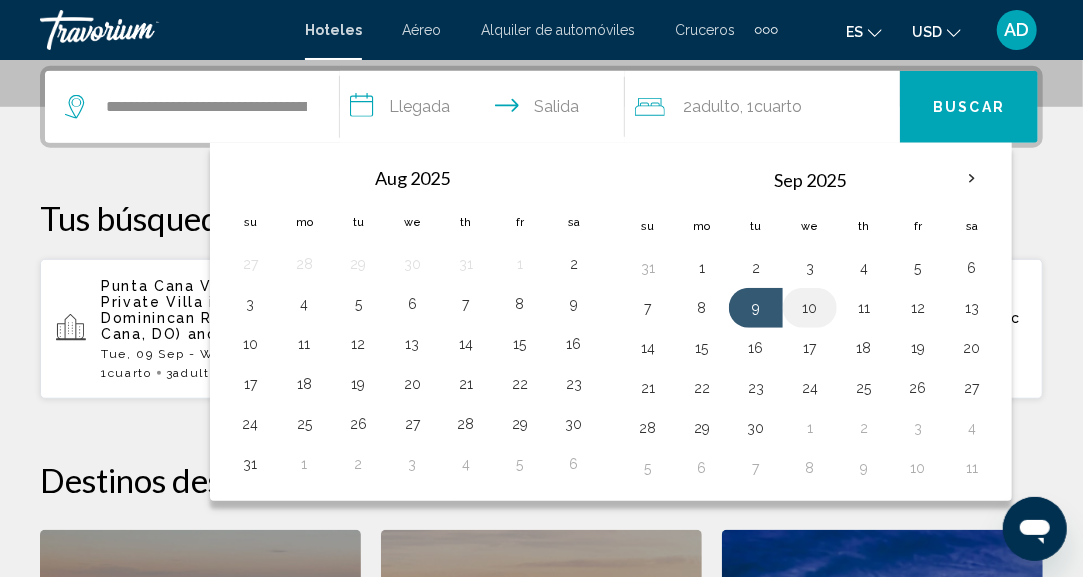 click on "10" at bounding box center (810, 308) 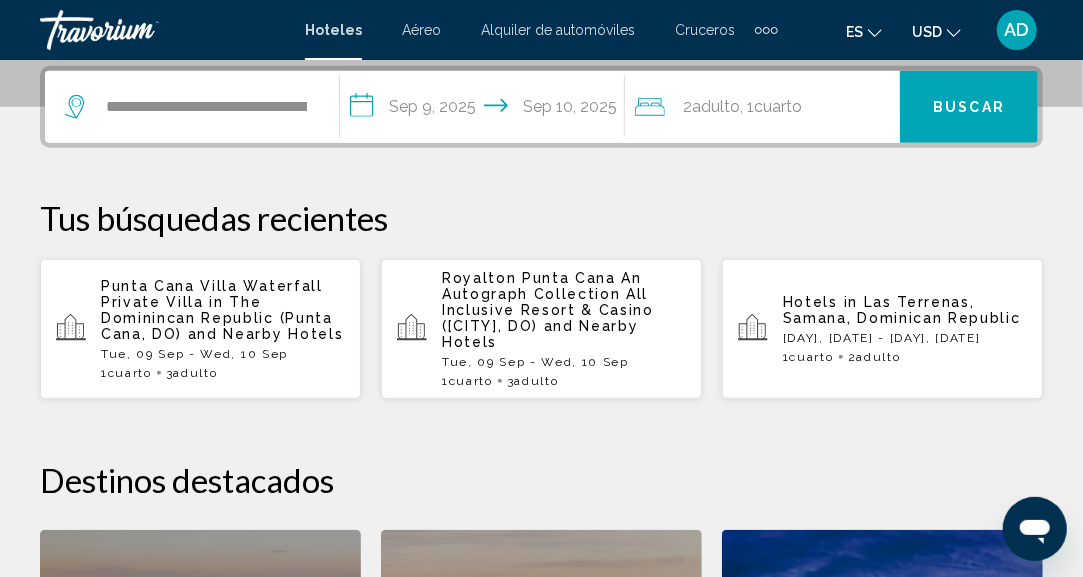 click on "Cuarto" 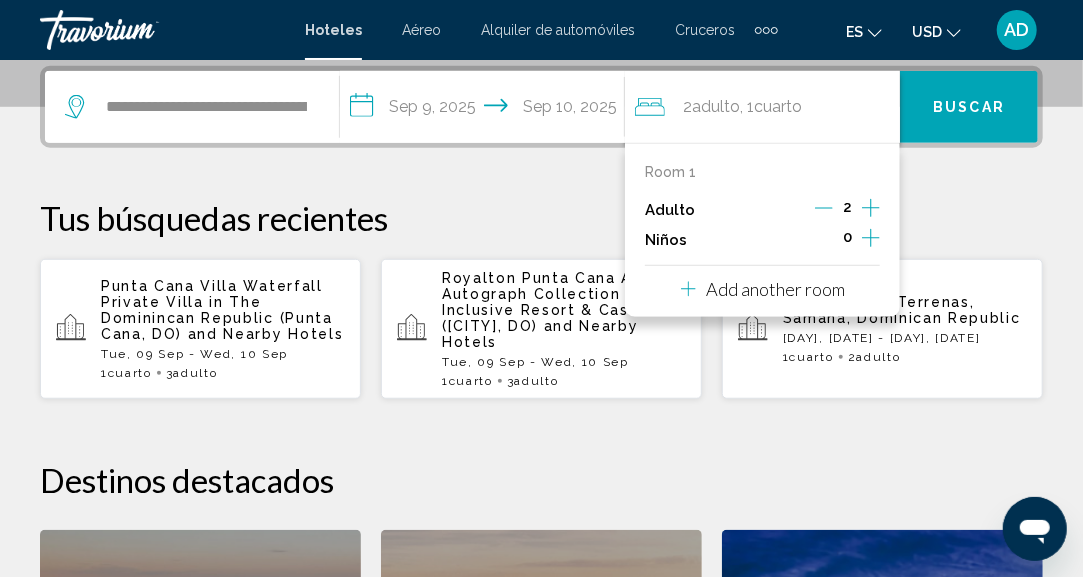 click on "2" at bounding box center (847, 210) 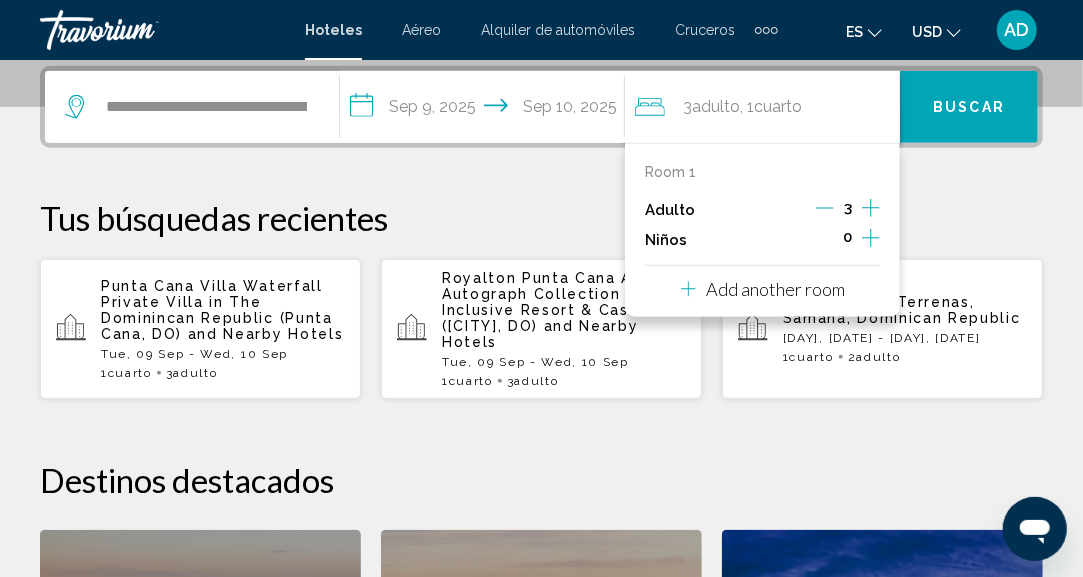 click on "Buscar" at bounding box center [969, 107] 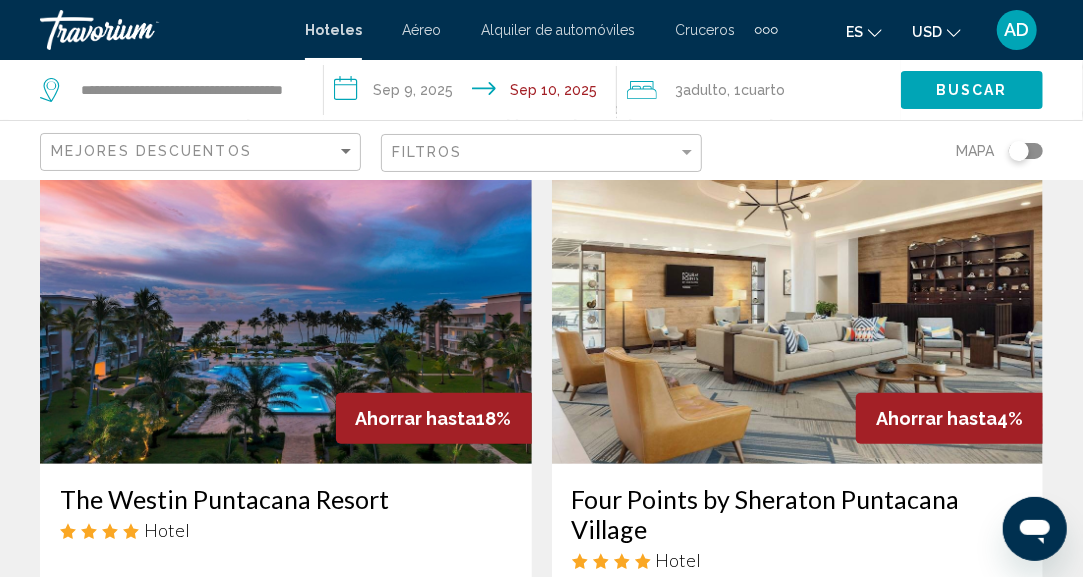 scroll, scrollTop: 100, scrollLeft: 0, axis: vertical 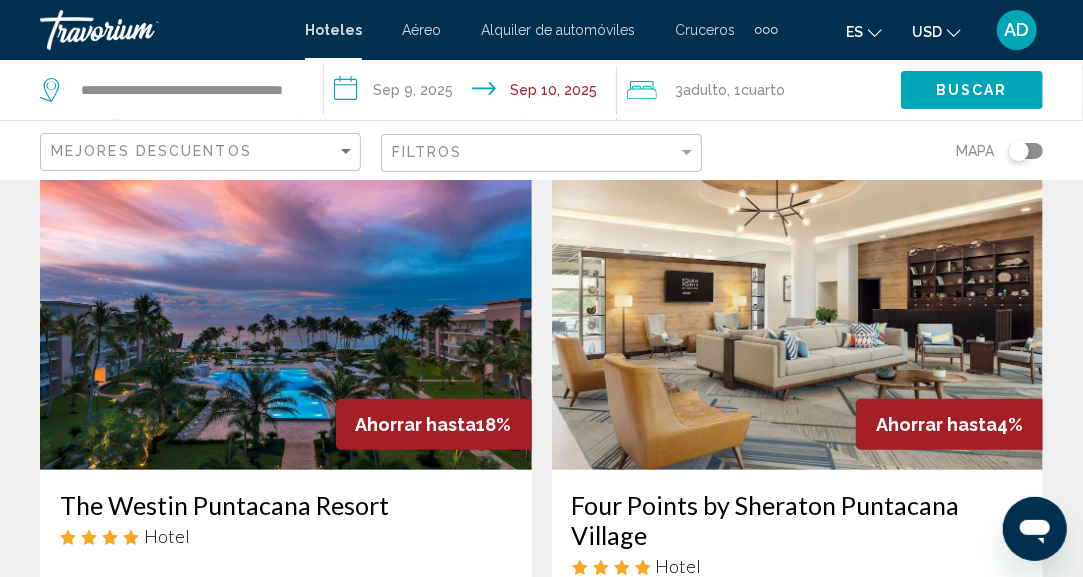 click on "Filtros" 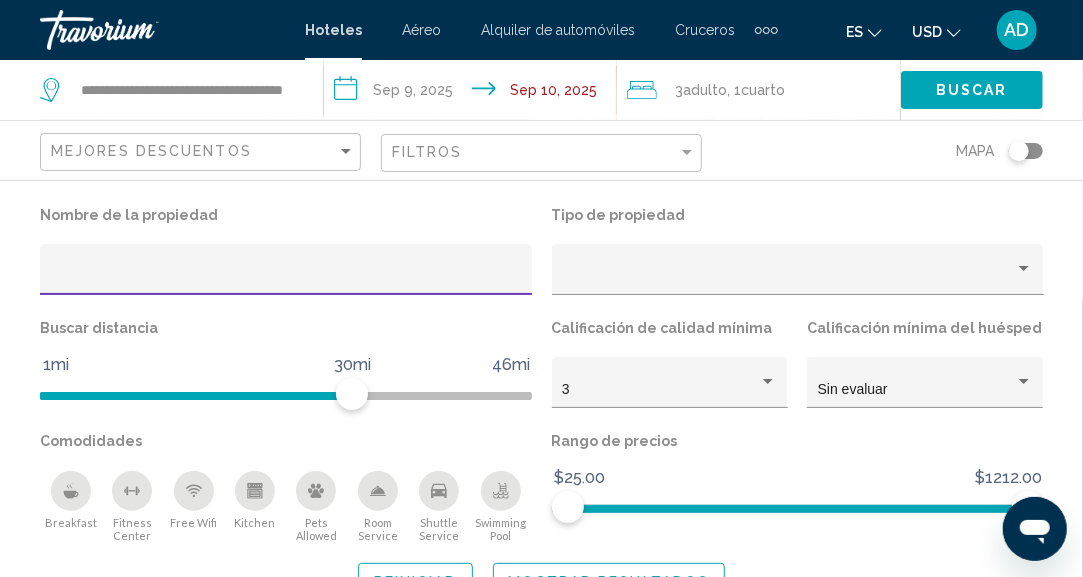 scroll, scrollTop: 400, scrollLeft: 0, axis: vertical 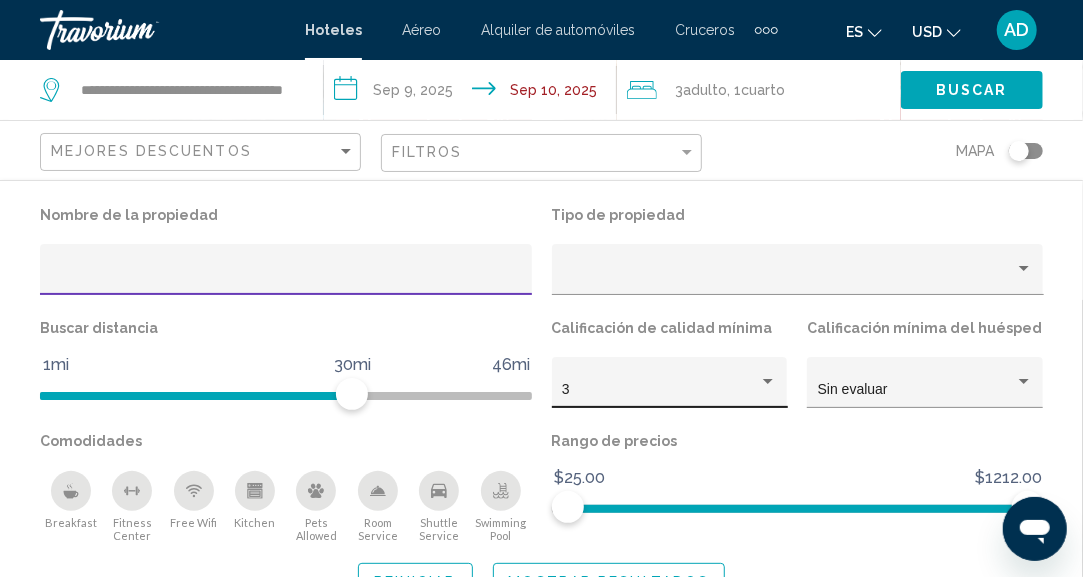 click at bounding box center (768, 382) 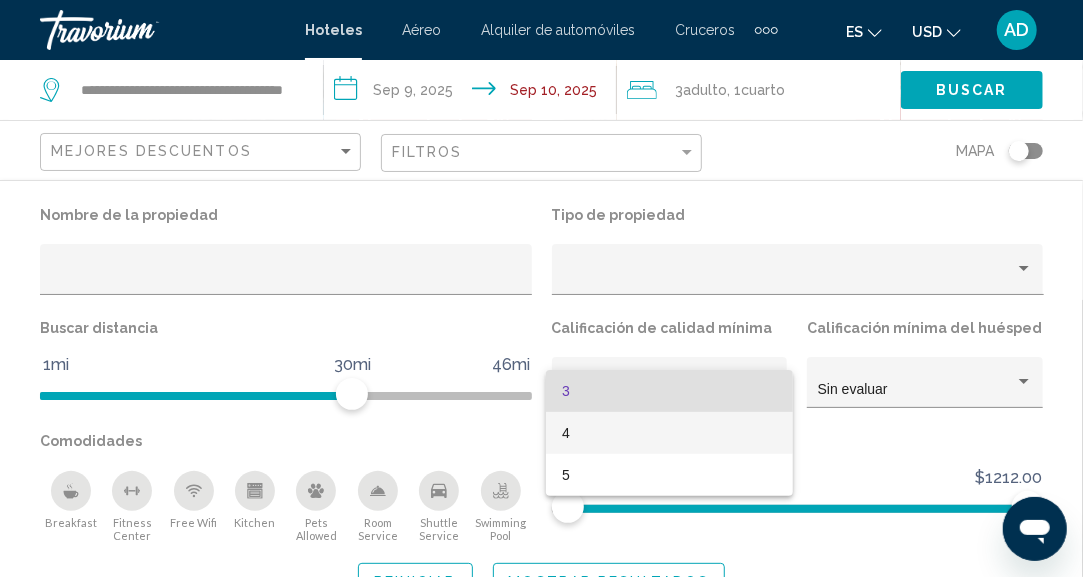 click on "4" at bounding box center [669, 433] 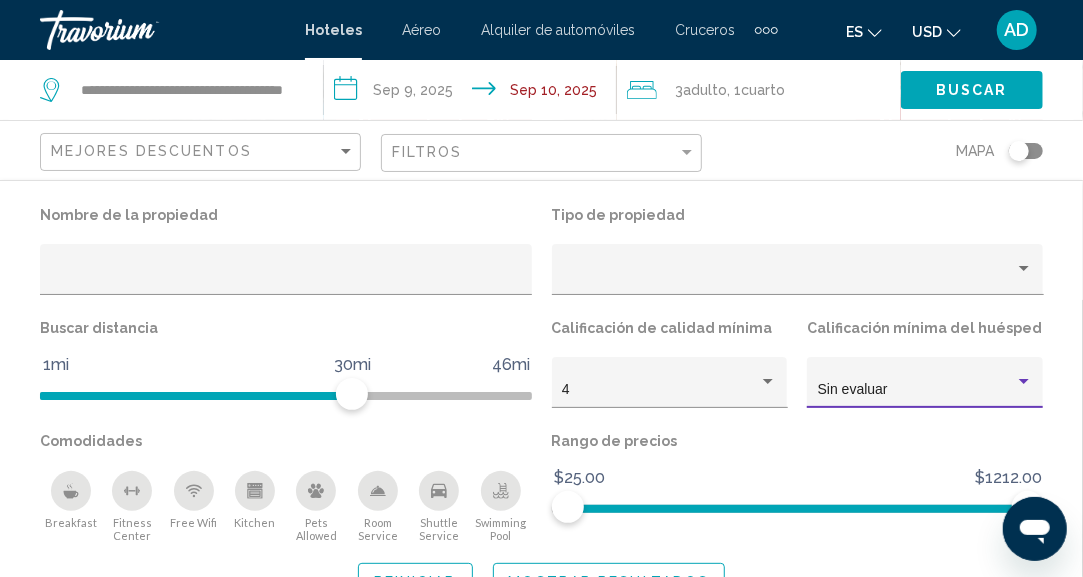 click on "Sin evaluar" at bounding box center (853, 389) 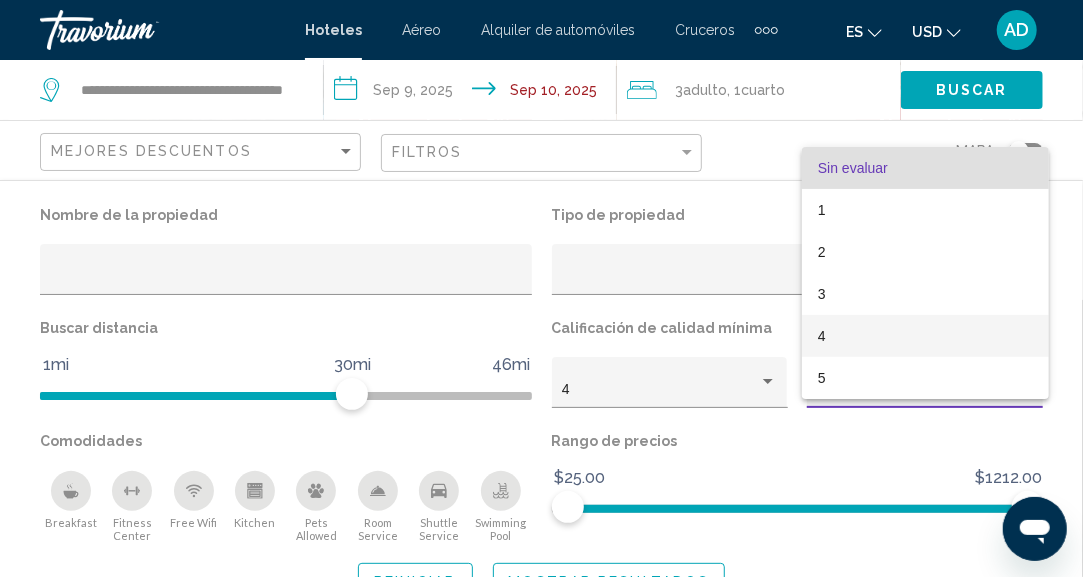 click on "4" at bounding box center [925, 336] 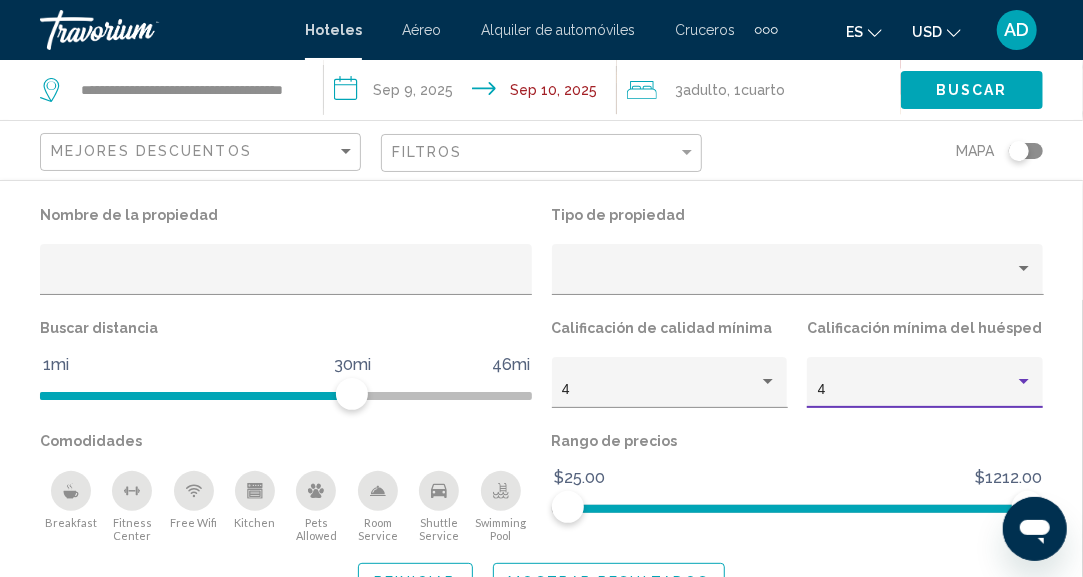 scroll, scrollTop: 1200, scrollLeft: 0, axis: vertical 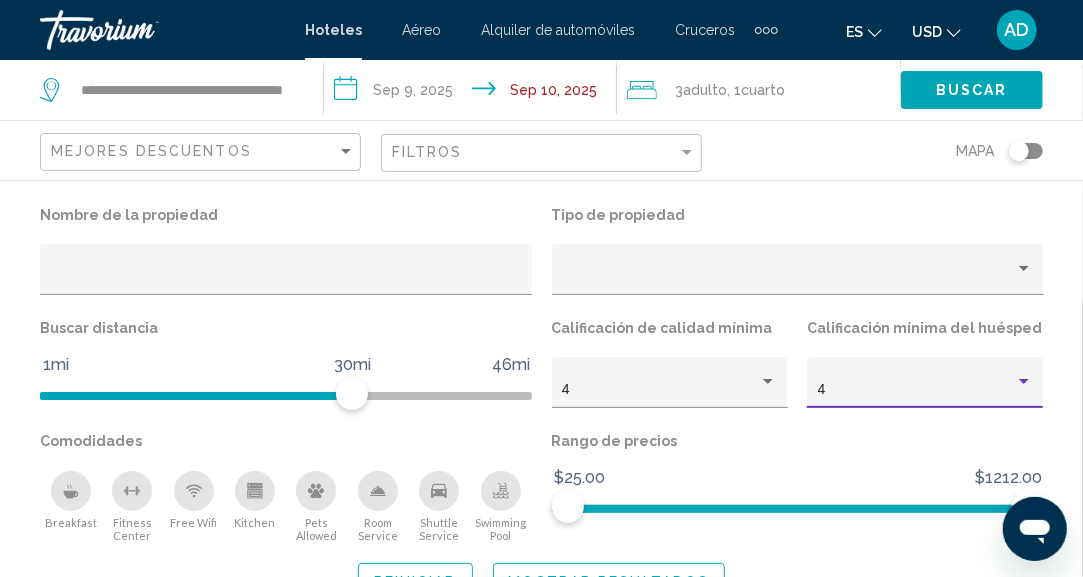 click on "Mostrar resultados" 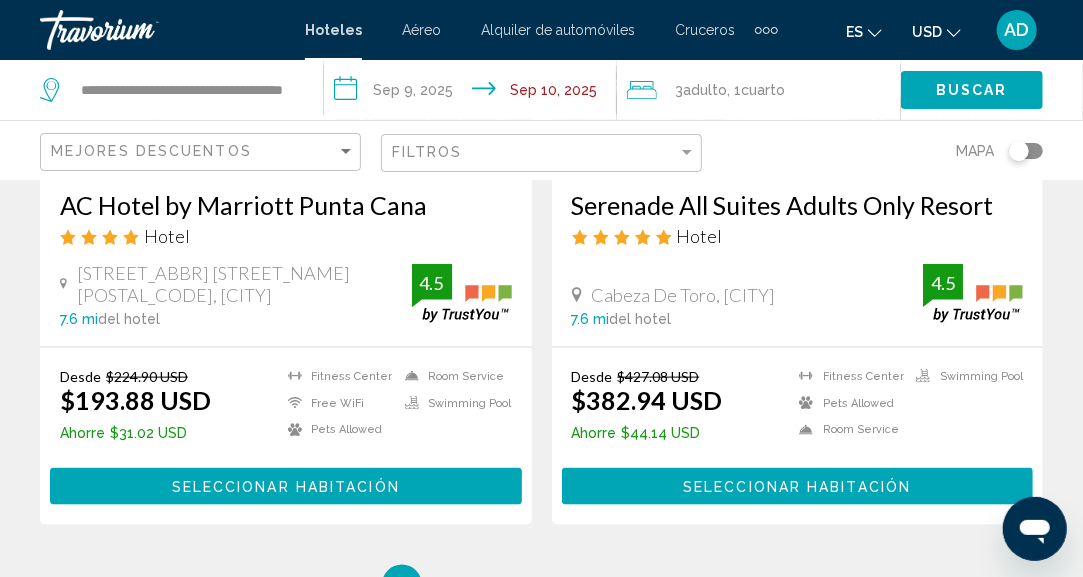 scroll, scrollTop: 4134, scrollLeft: 0, axis: vertical 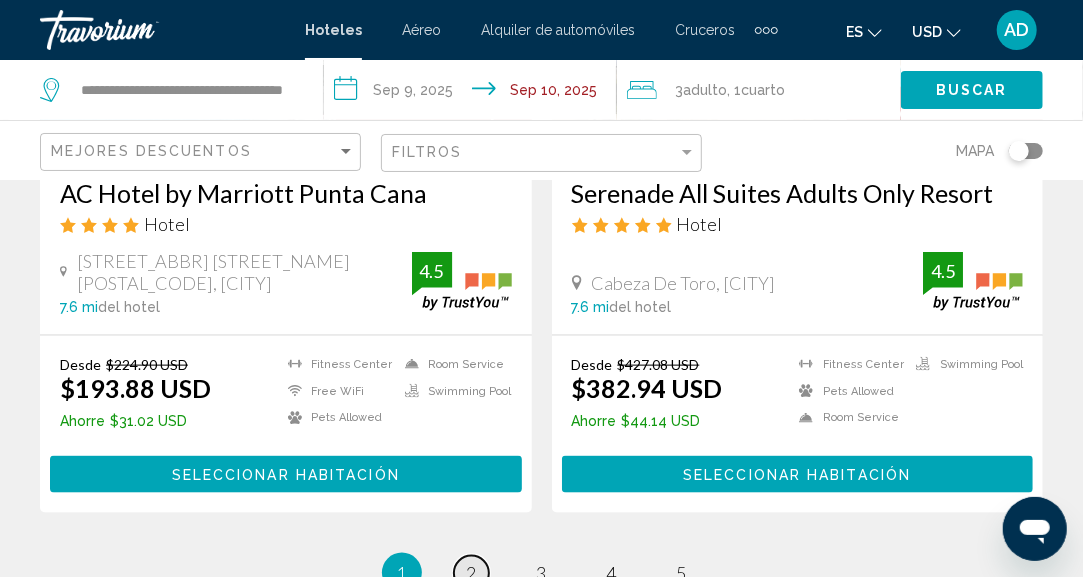 click on "page  2" at bounding box center [471, 573] 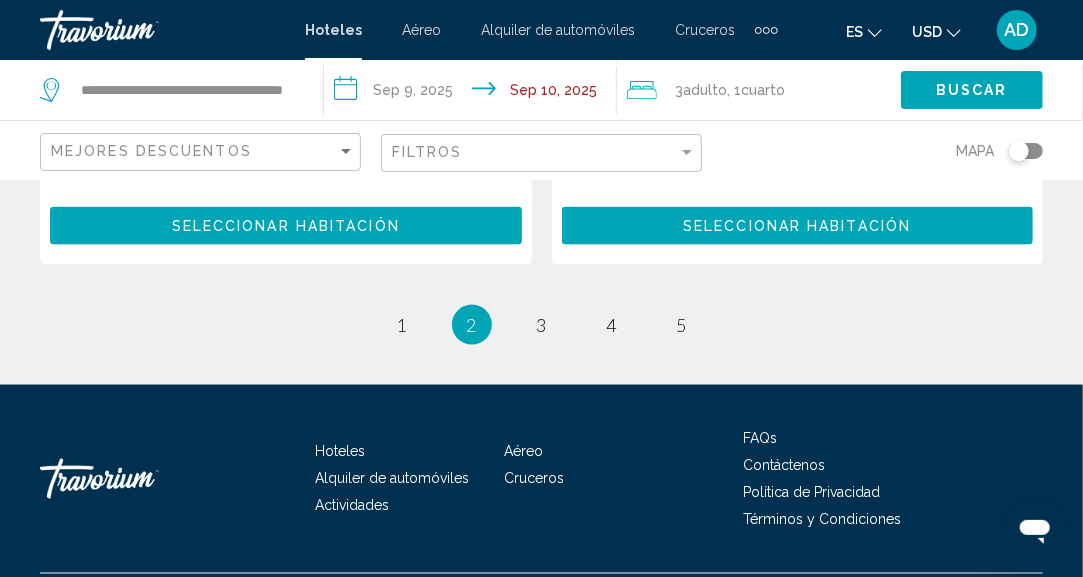 scroll, scrollTop: 4374, scrollLeft: 0, axis: vertical 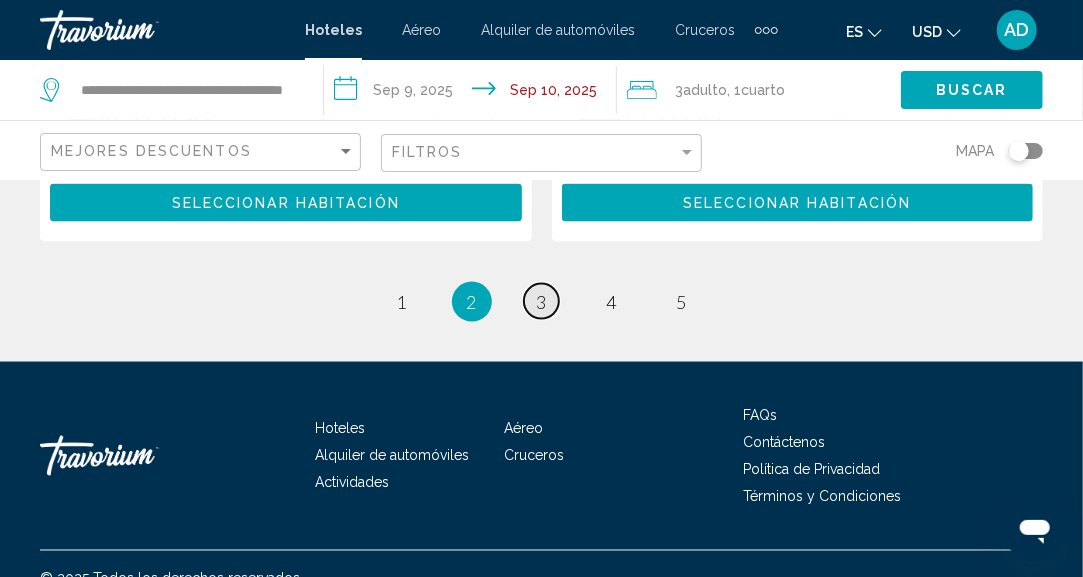 click on "page  3" at bounding box center [541, 301] 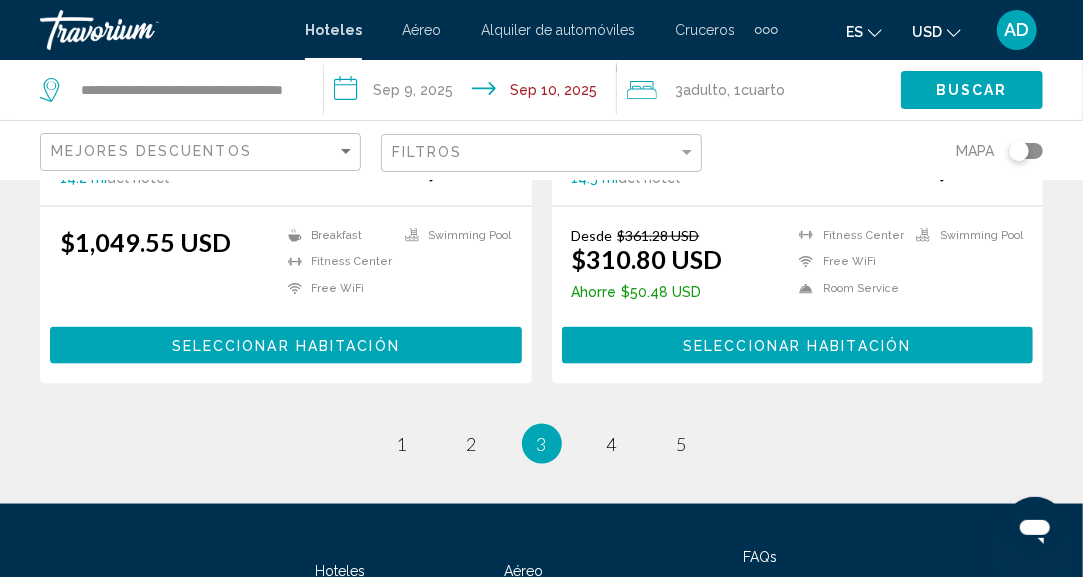 scroll, scrollTop: 4372, scrollLeft: 0, axis: vertical 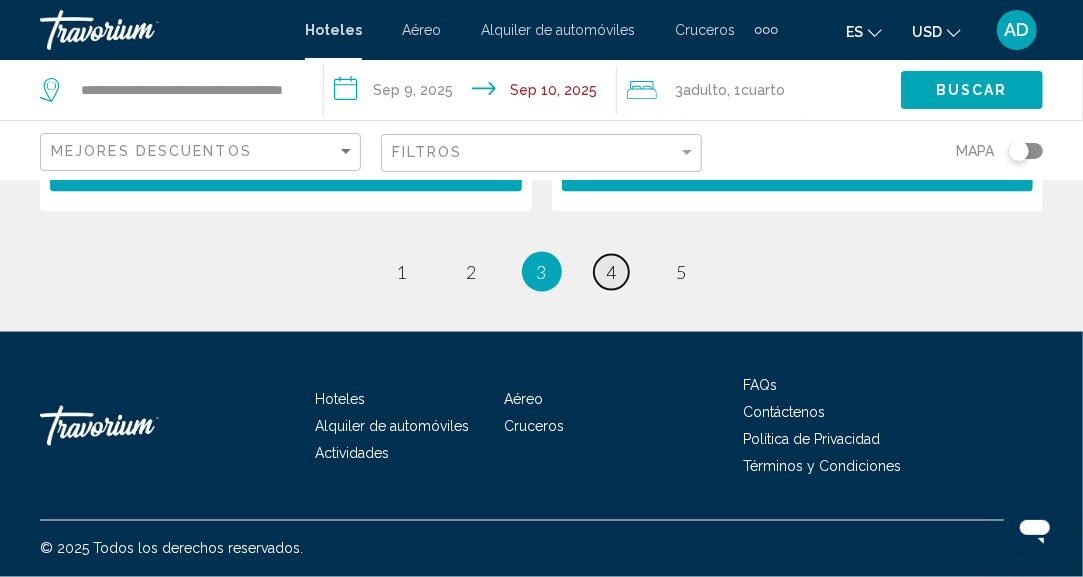 click on "page  4" at bounding box center (611, 272) 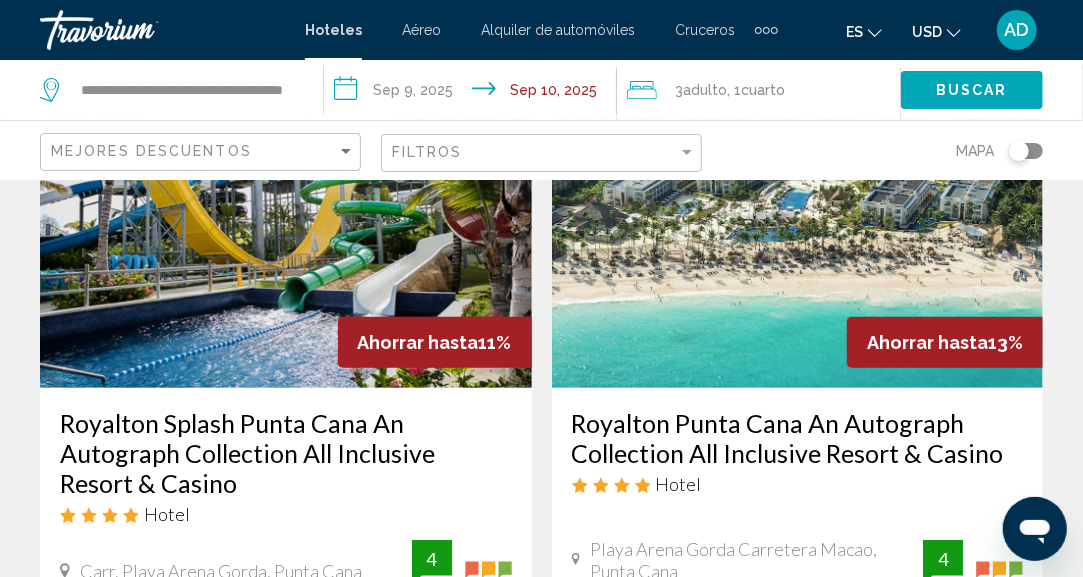 scroll, scrollTop: 100, scrollLeft: 0, axis: vertical 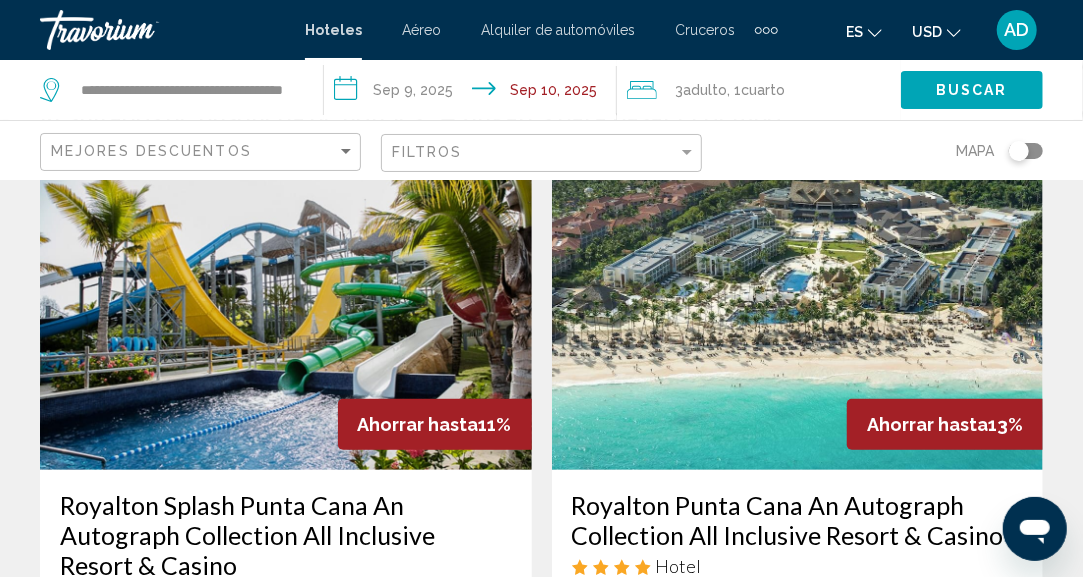 click at bounding box center (798, 310) 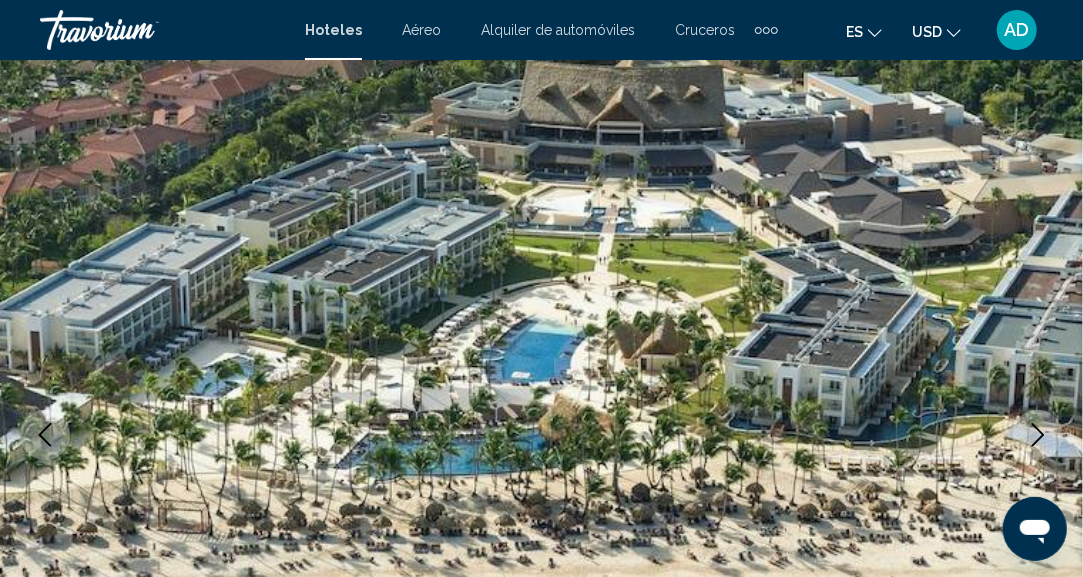 scroll, scrollTop: 246, scrollLeft: 0, axis: vertical 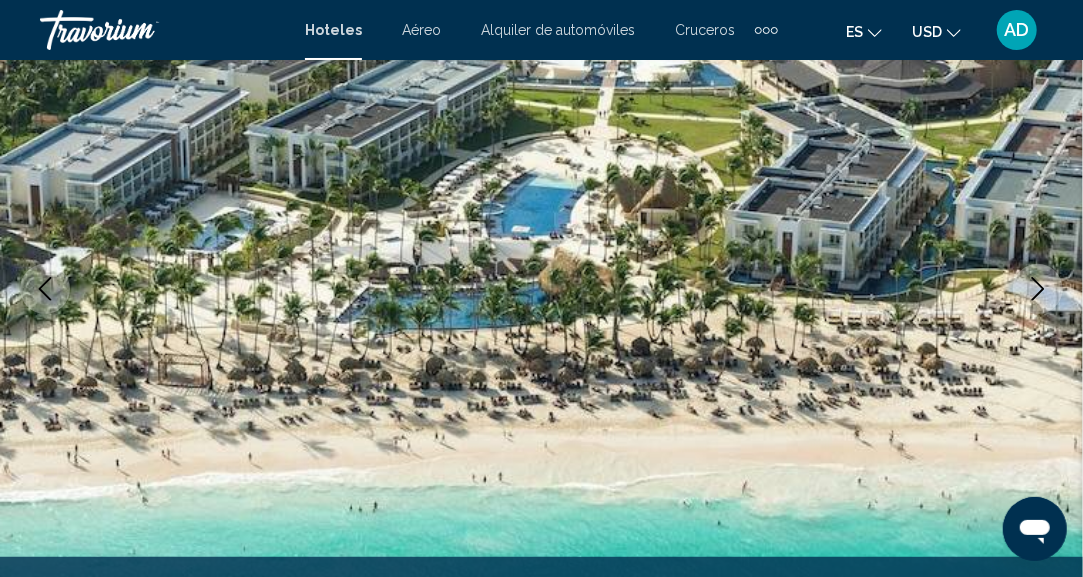 click 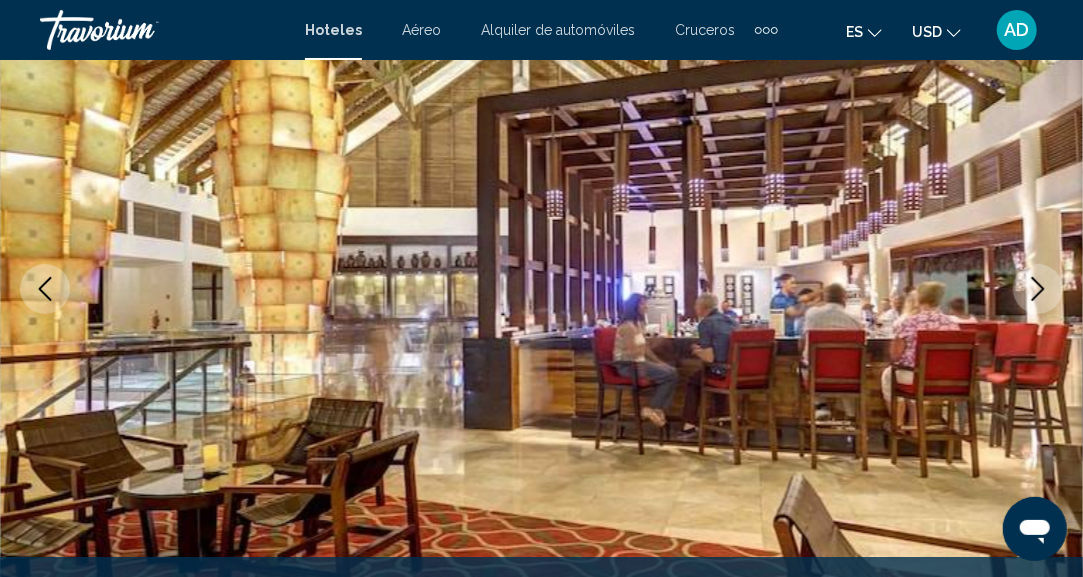 click 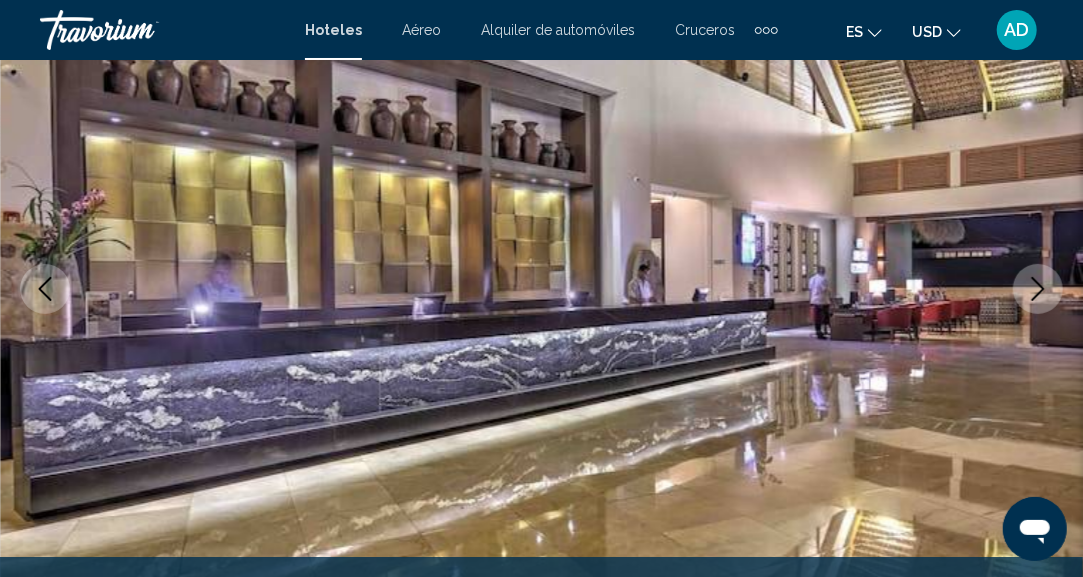 click 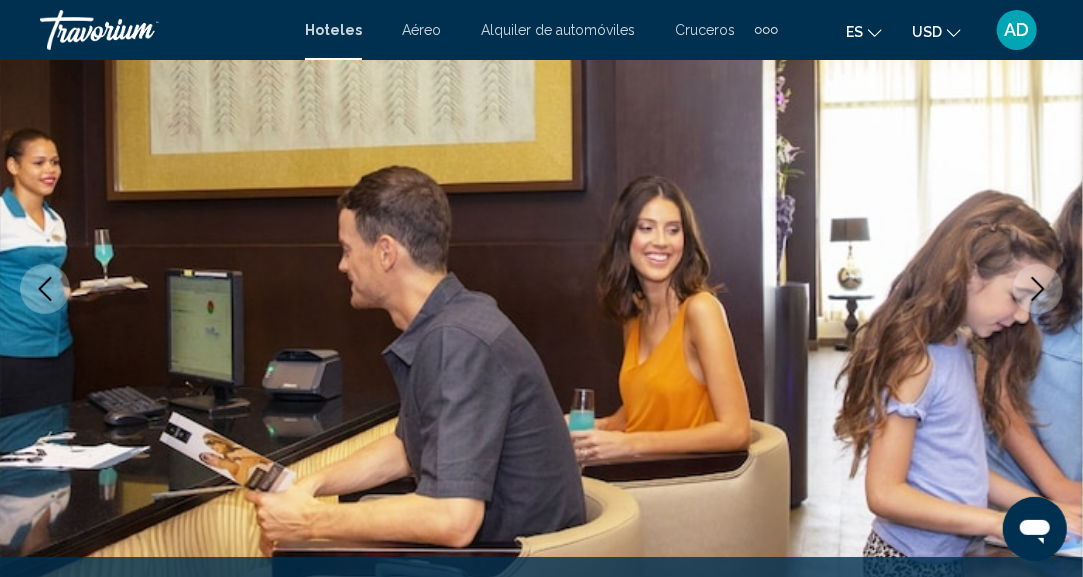 click 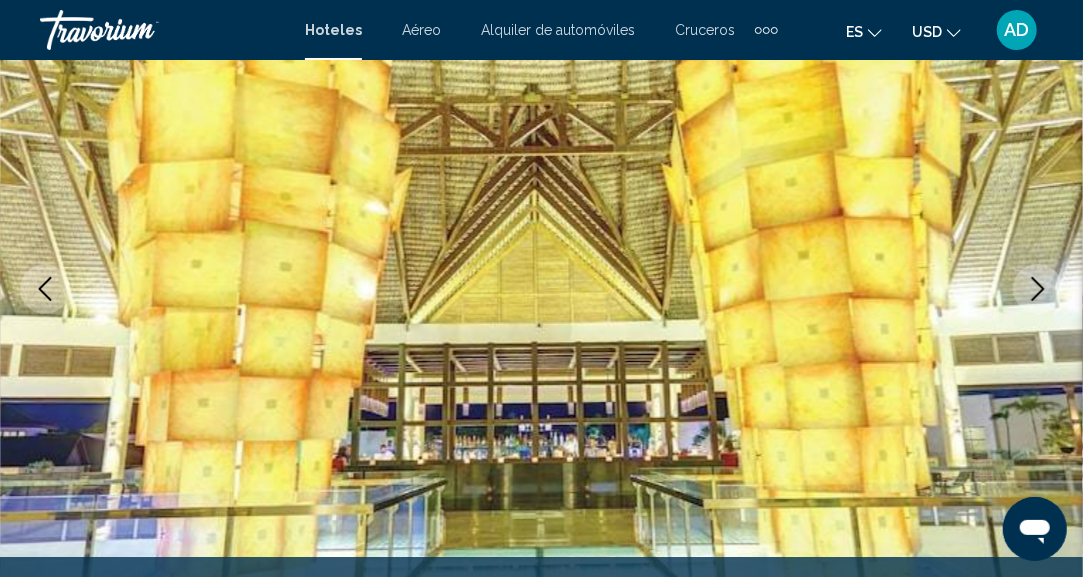 click 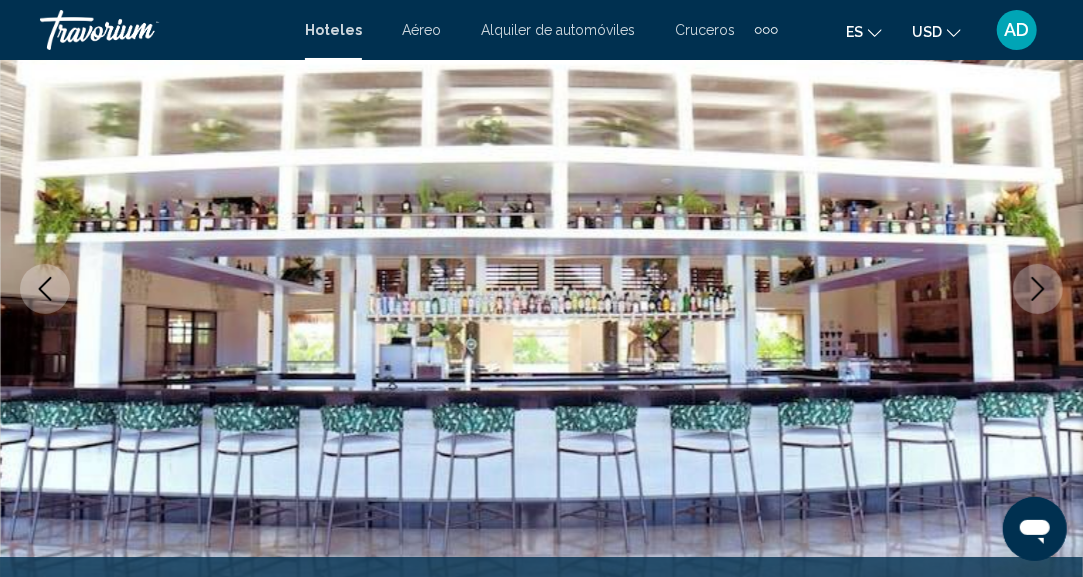 click 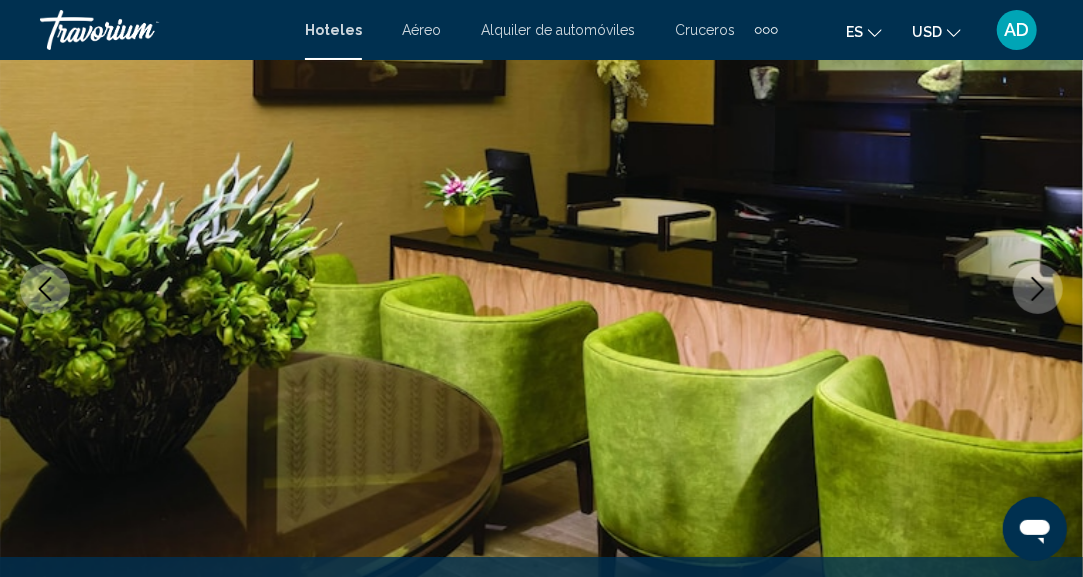 click 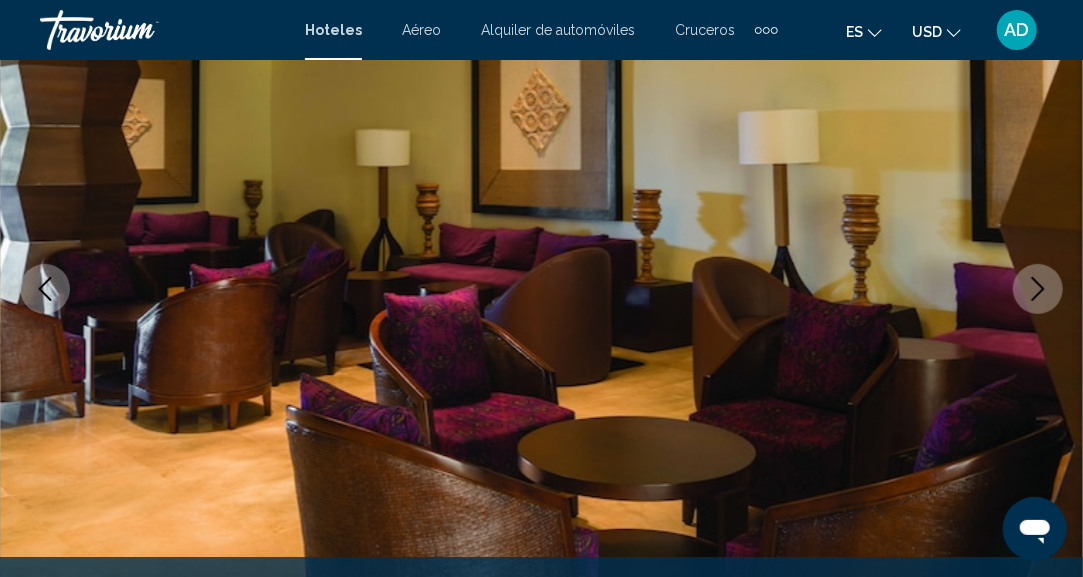 click 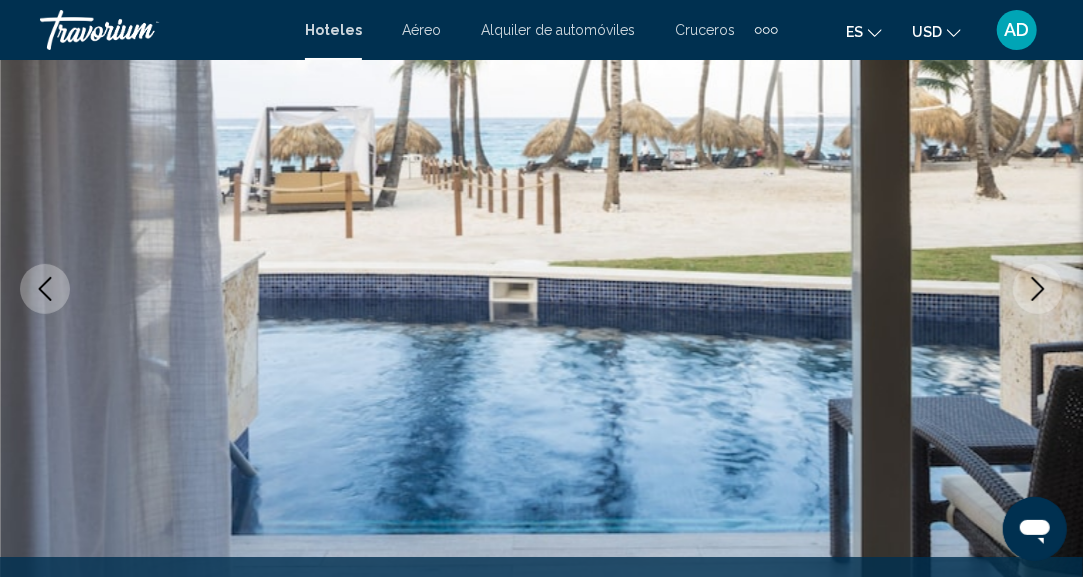 click 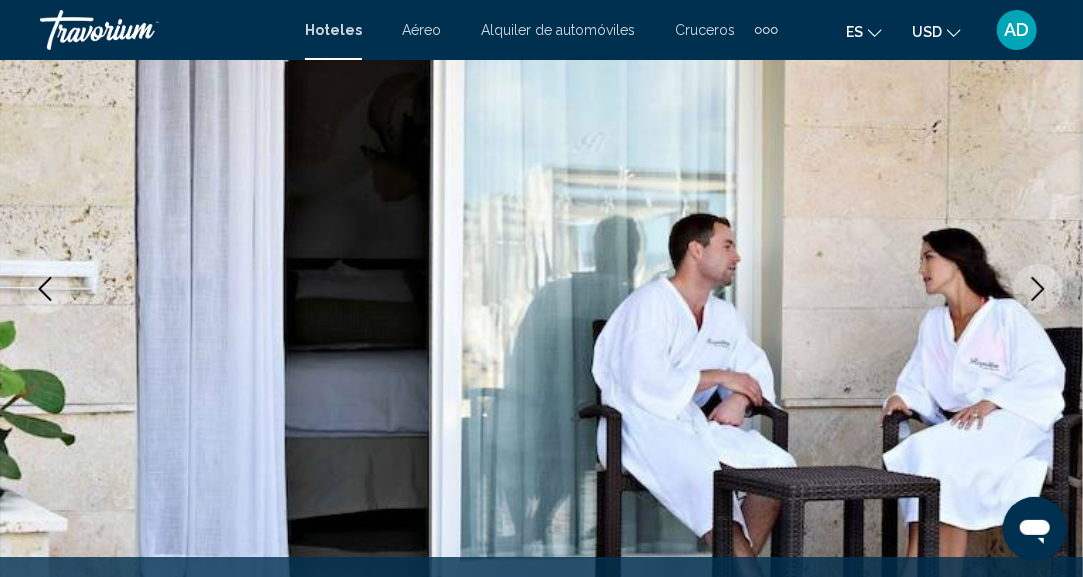 click 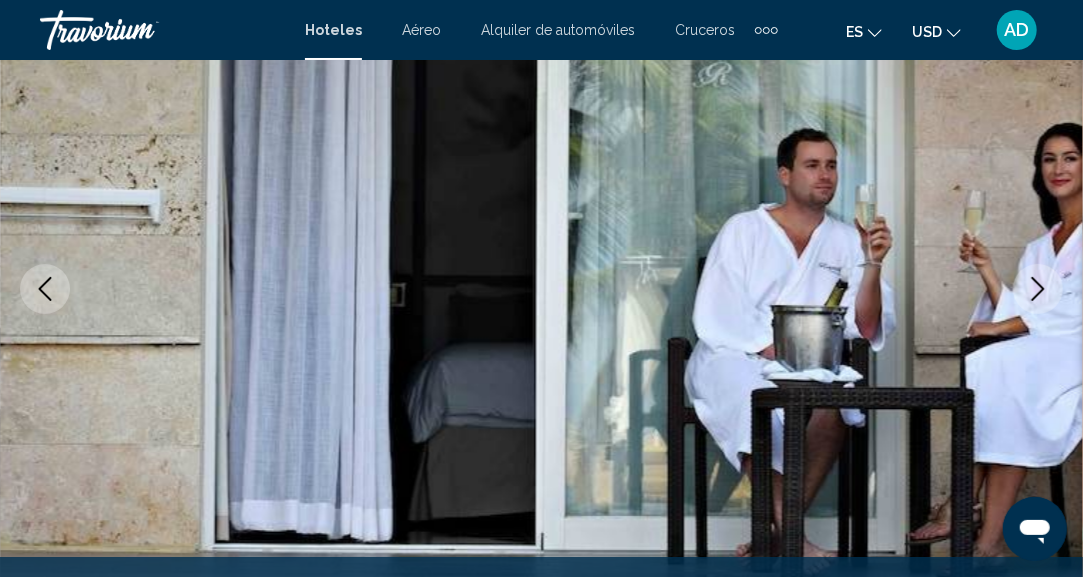click 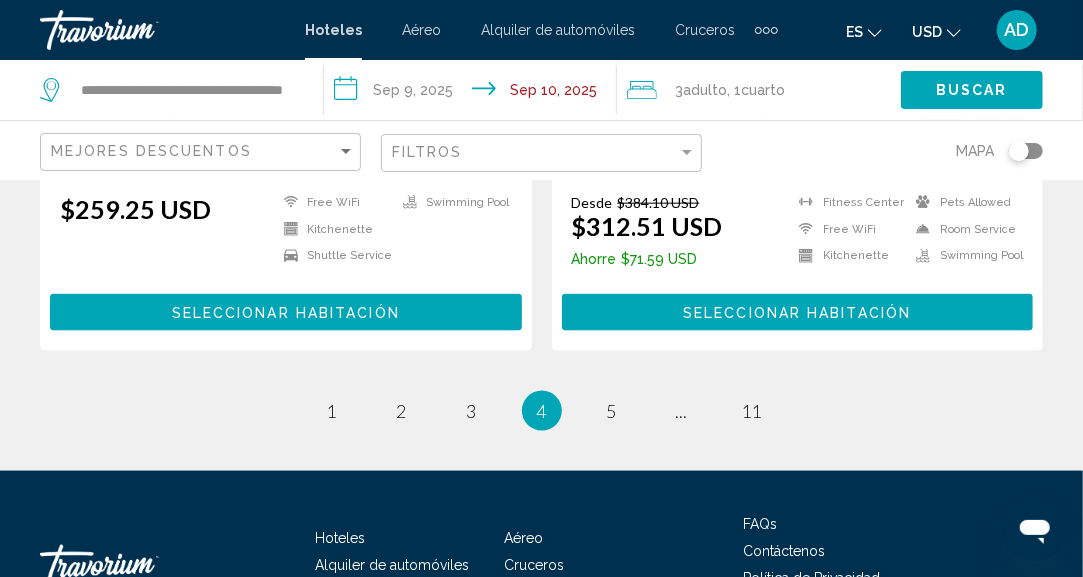 scroll, scrollTop: 3900, scrollLeft: 0, axis: vertical 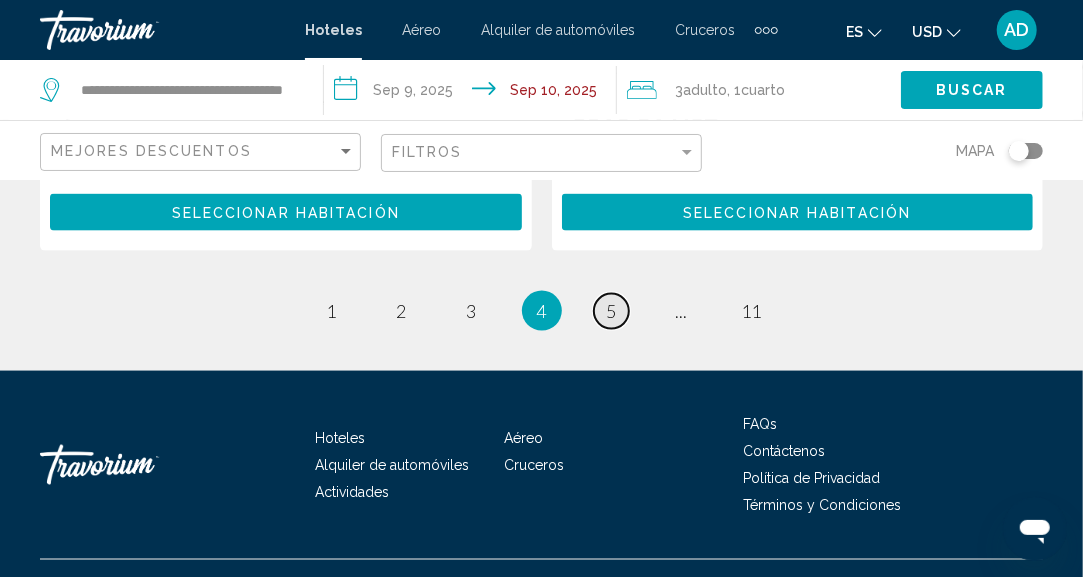 click on "5" at bounding box center [612, 311] 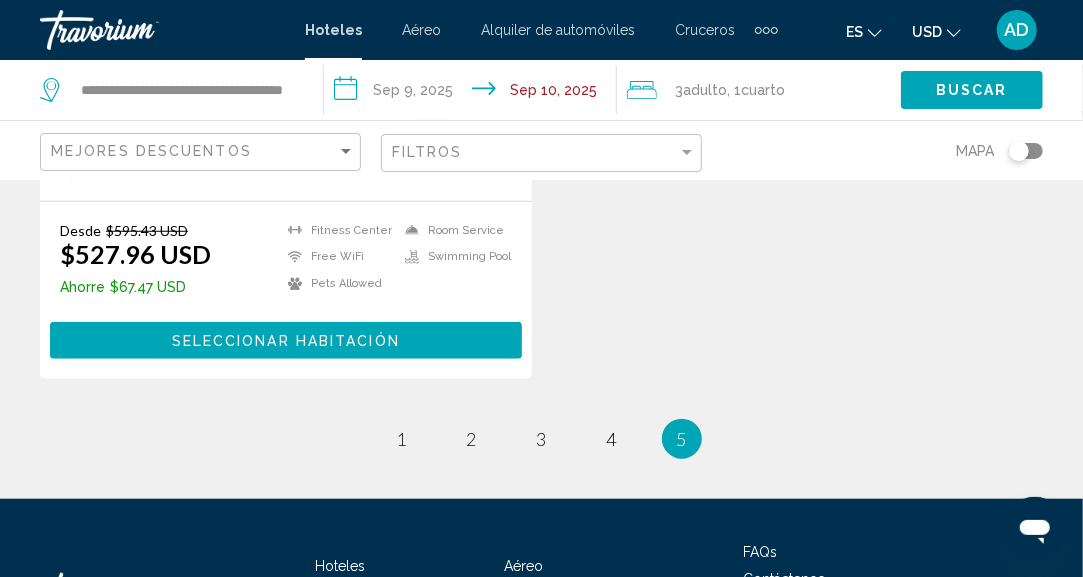 scroll, scrollTop: 711, scrollLeft: 0, axis: vertical 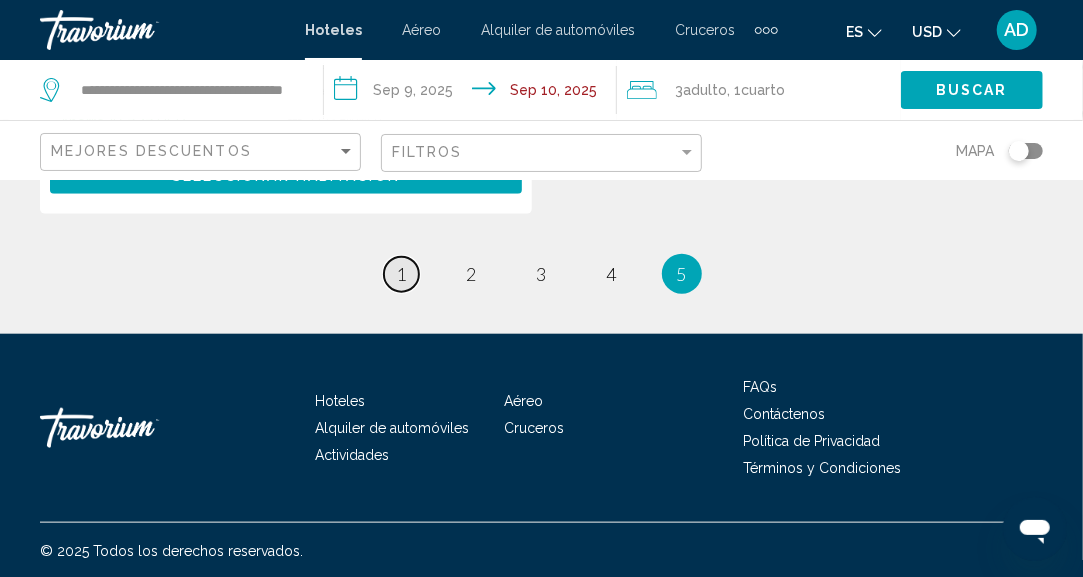 click on "page  1" at bounding box center (401, 274) 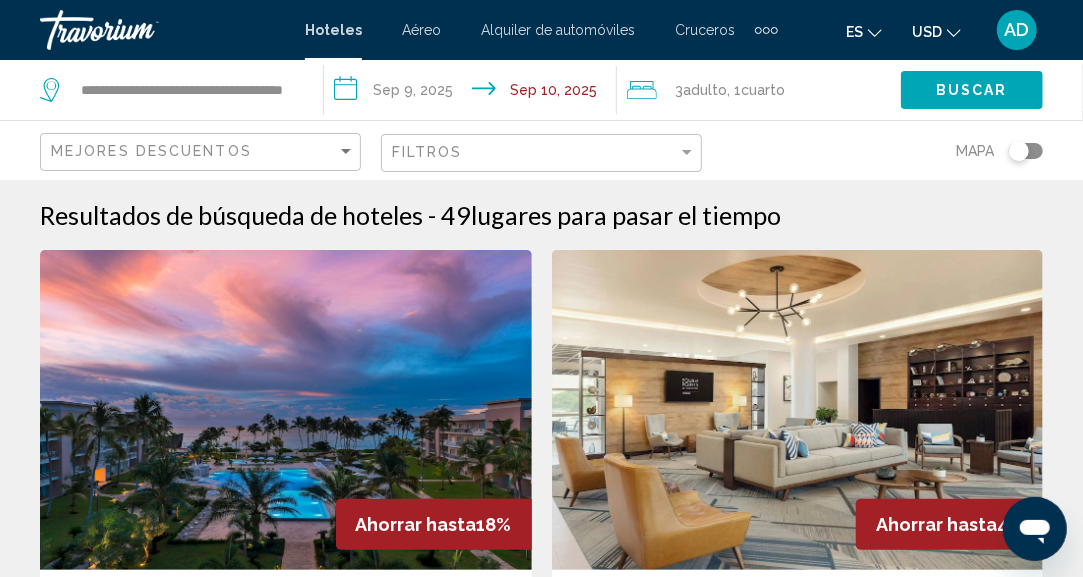 scroll, scrollTop: 300, scrollLeft: 0, axis: vertical 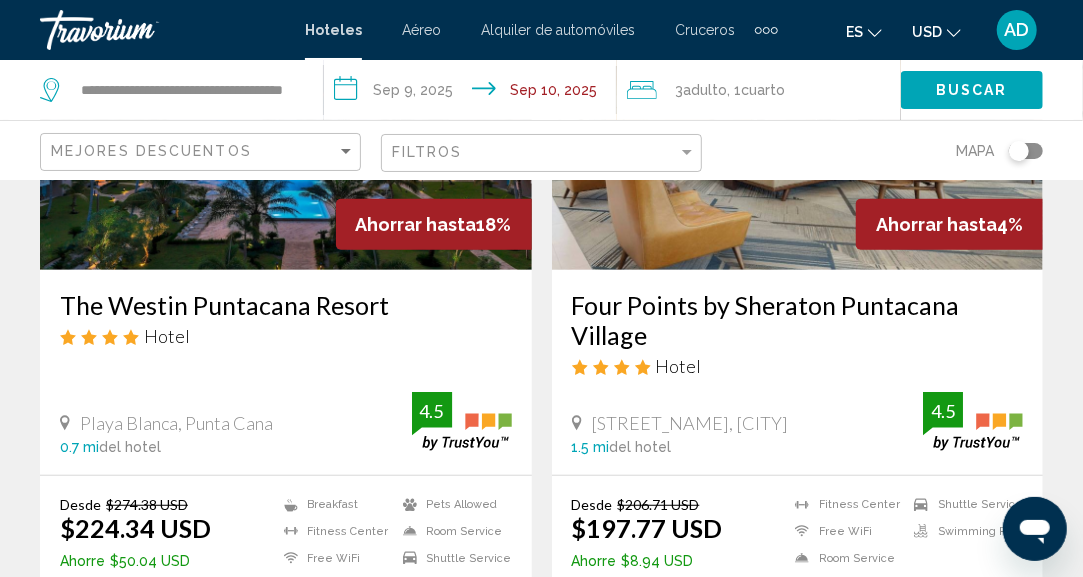 click at bounding box center [286, 110] 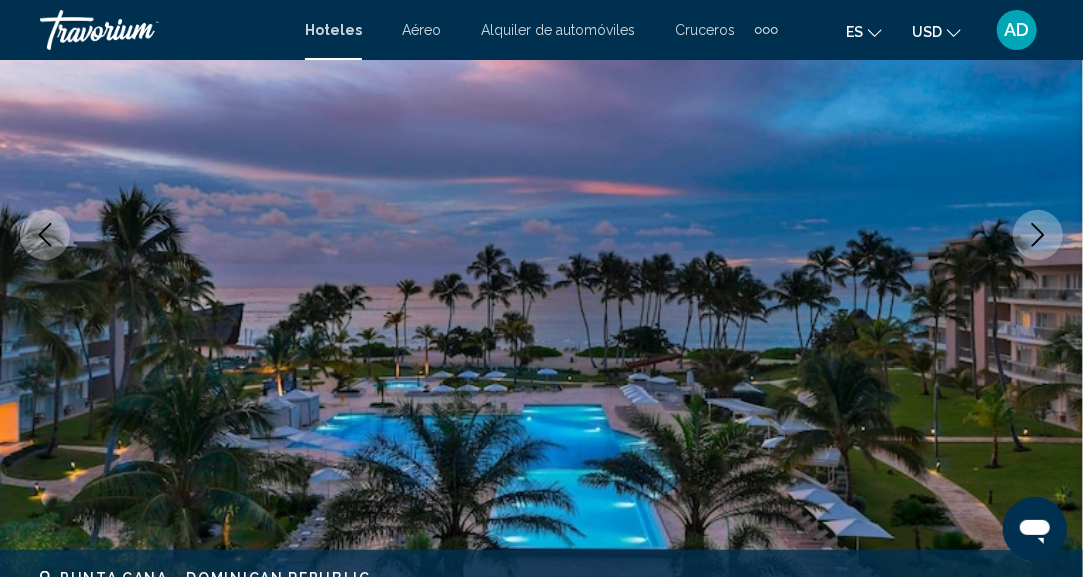 scroll, scrollTop: 246, scrollLeft: 0, axis: vertical 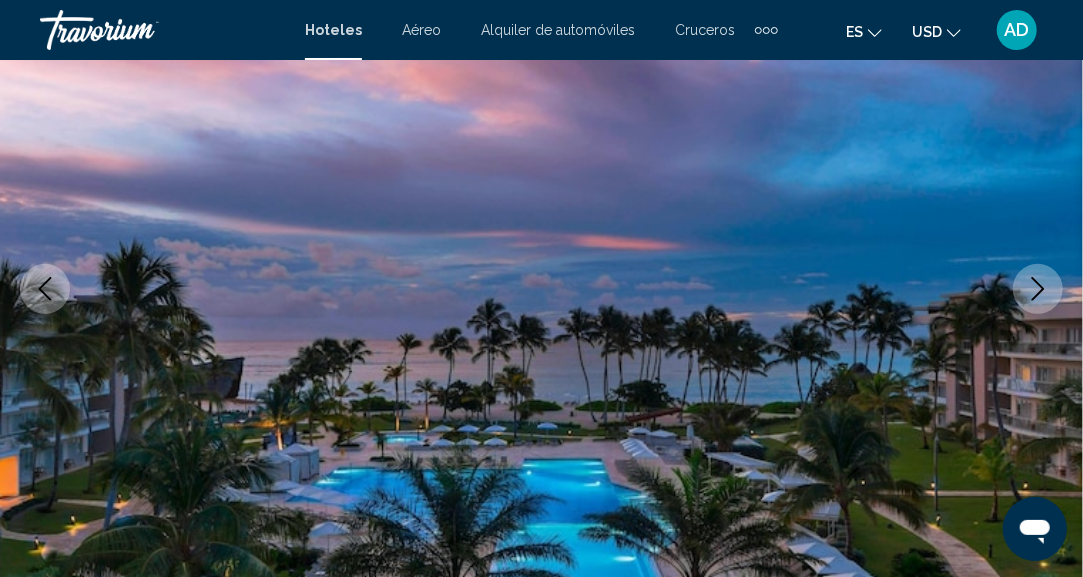 click at bounding box center [1038, 289] 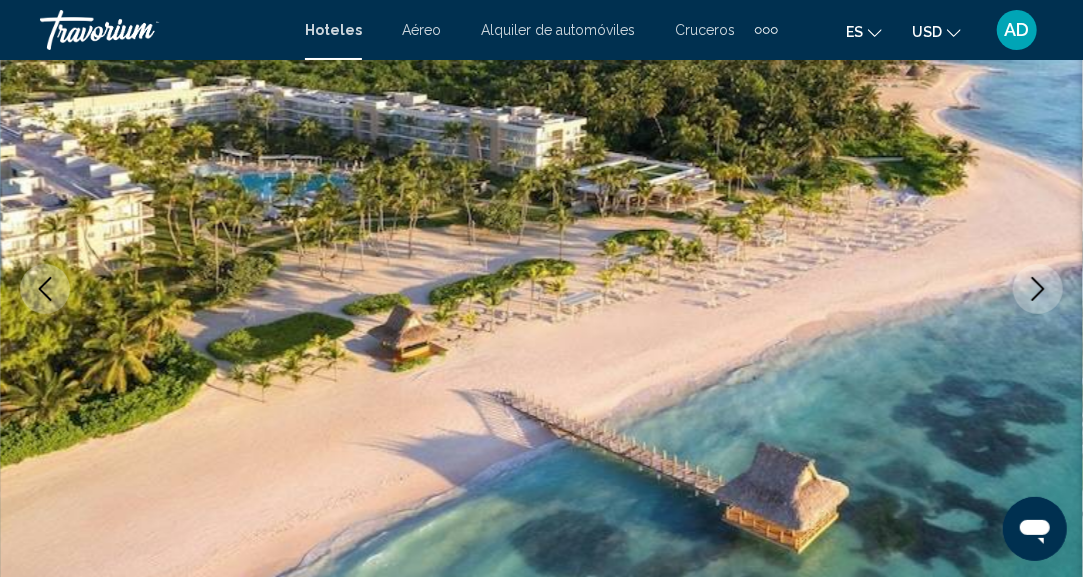 click 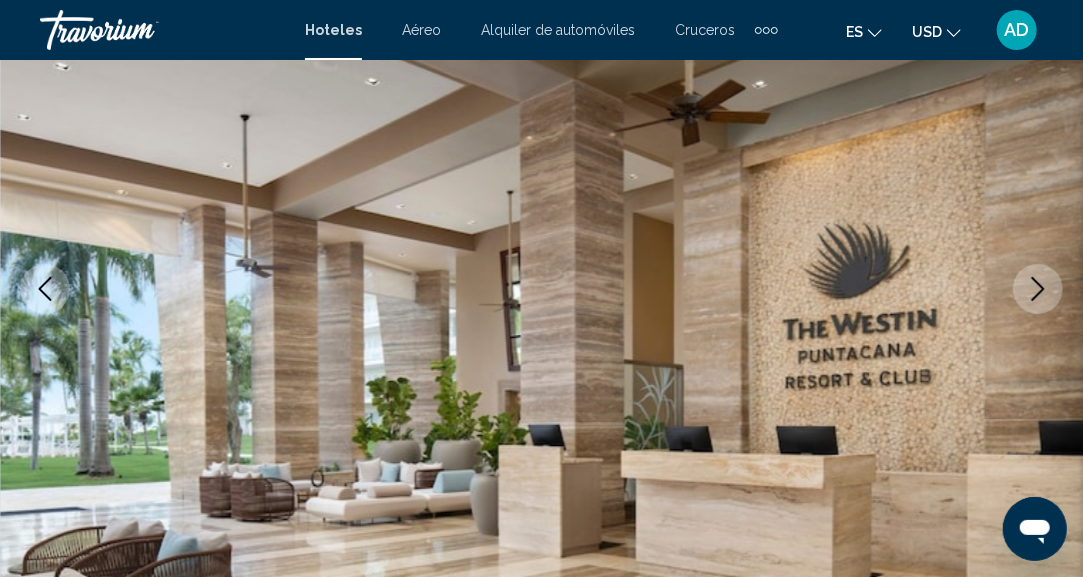 click 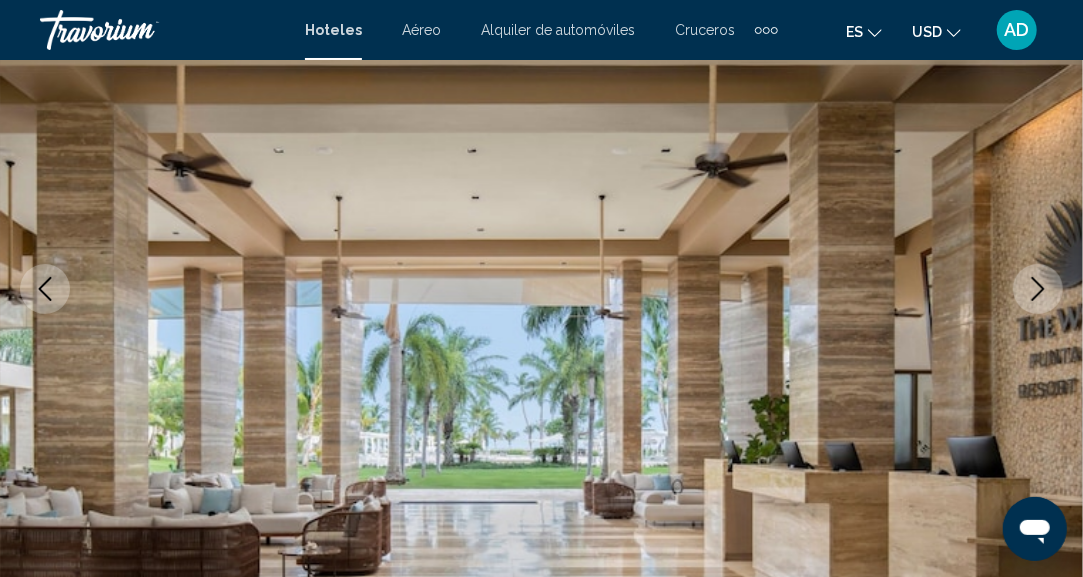 click 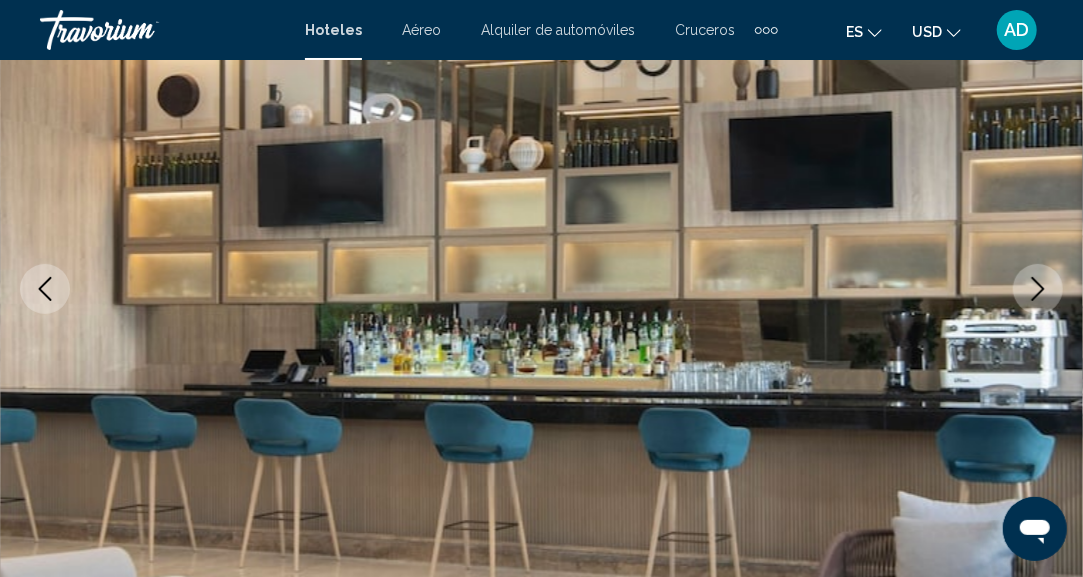 click 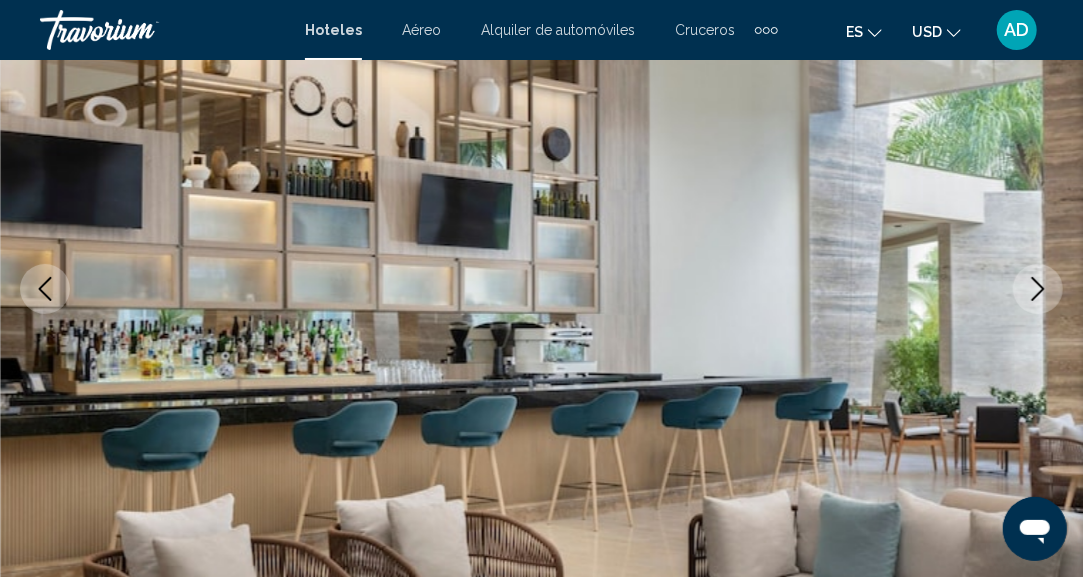click 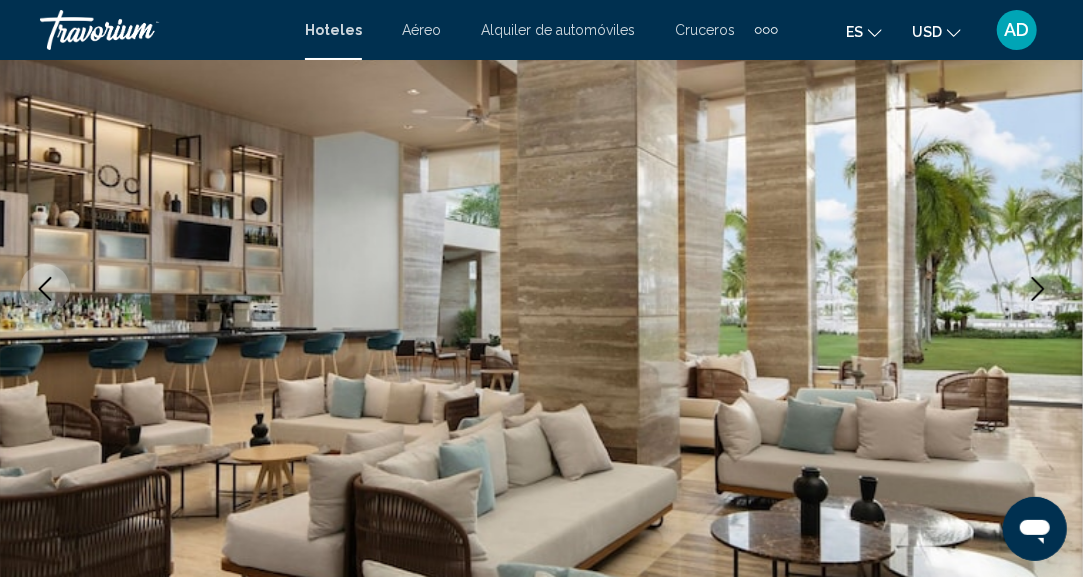 click 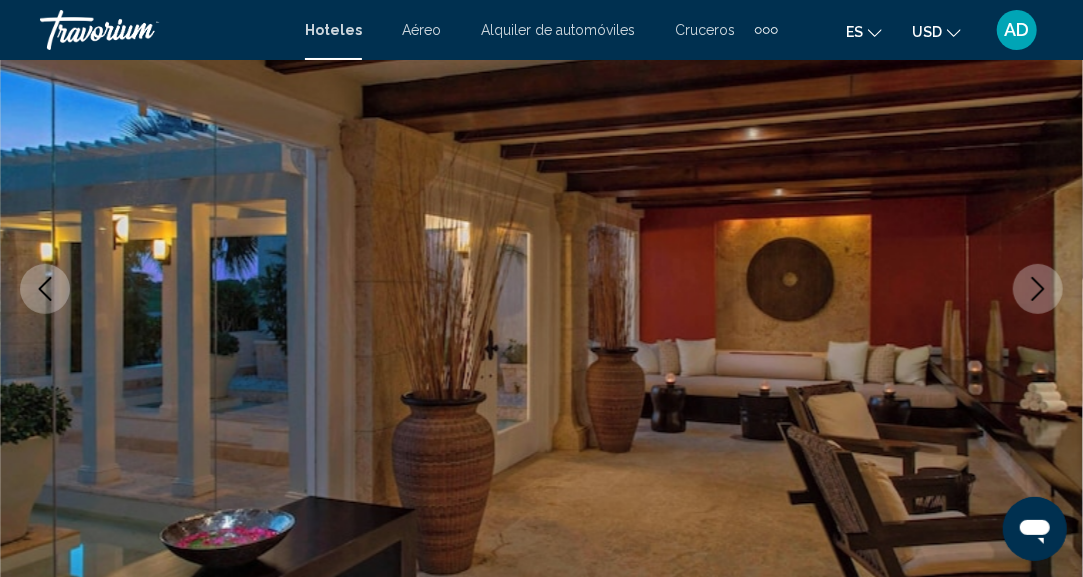 click 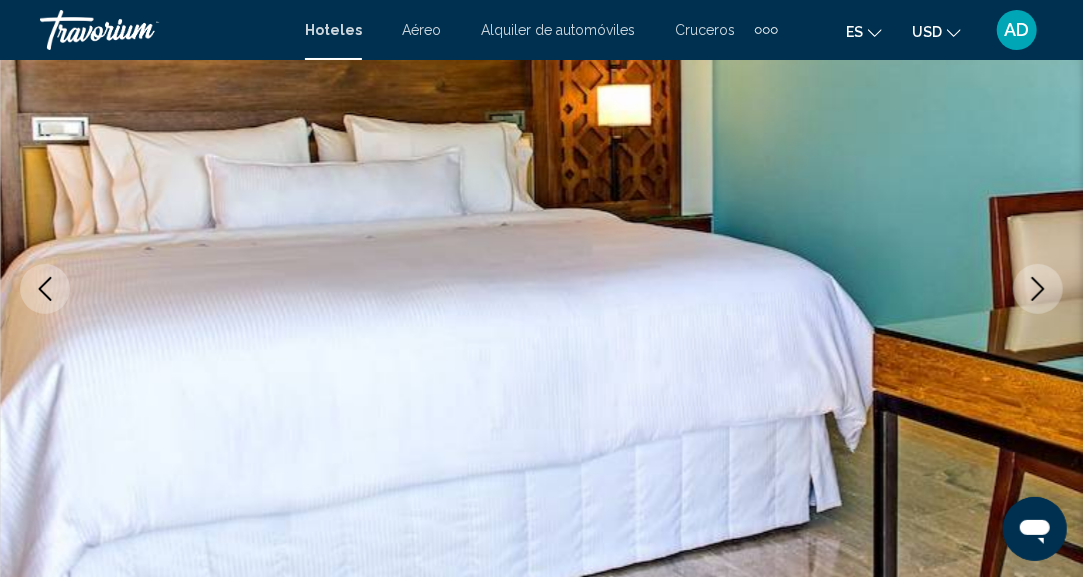 click 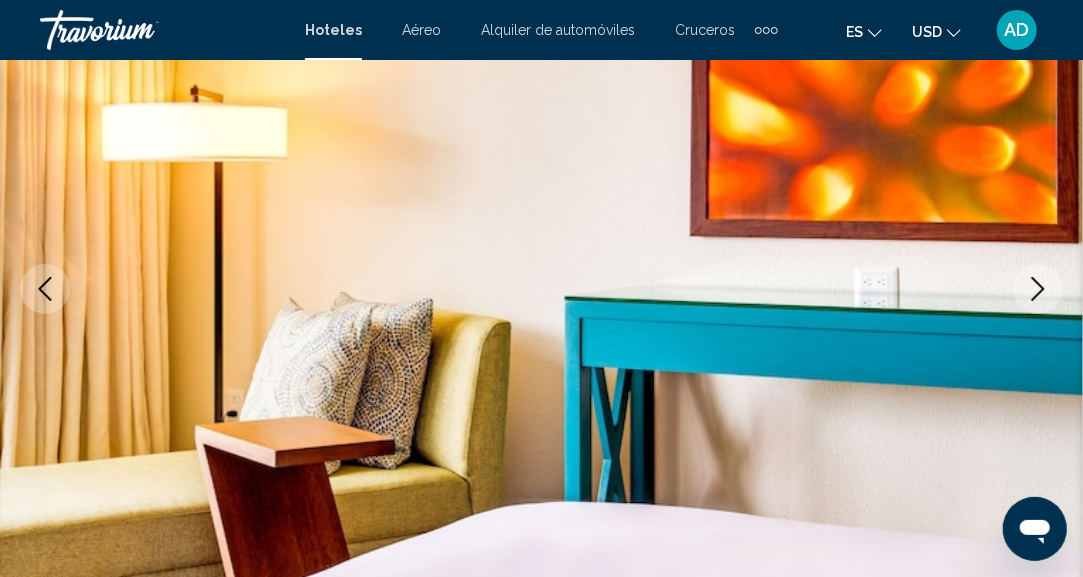 click 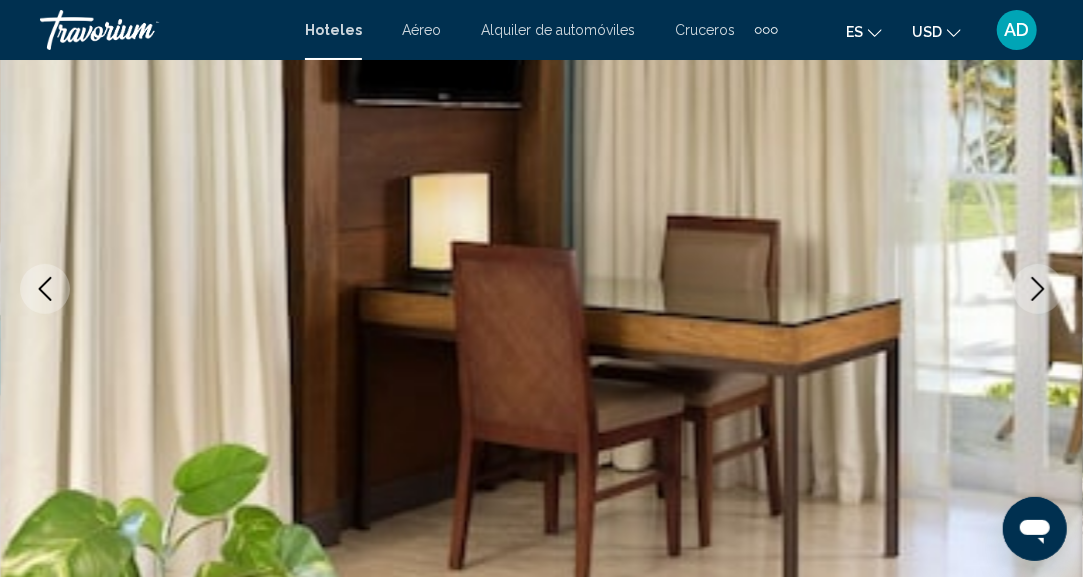 click 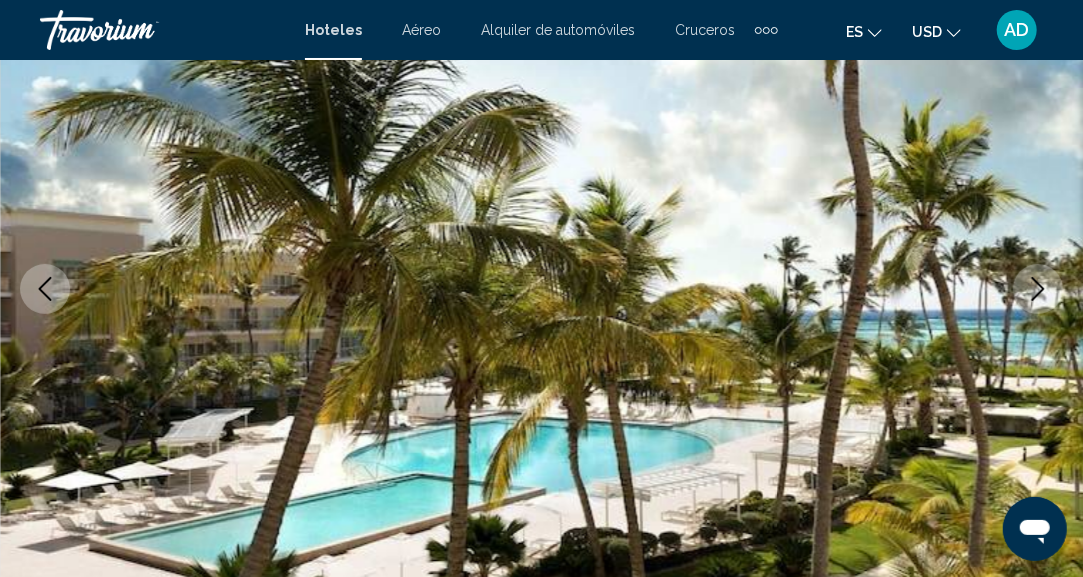 click 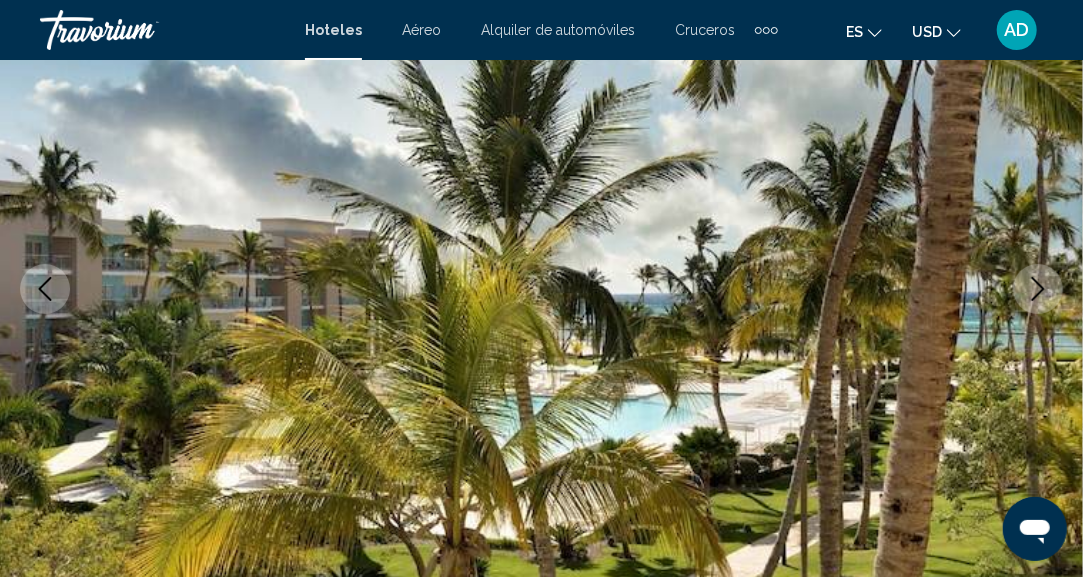 click 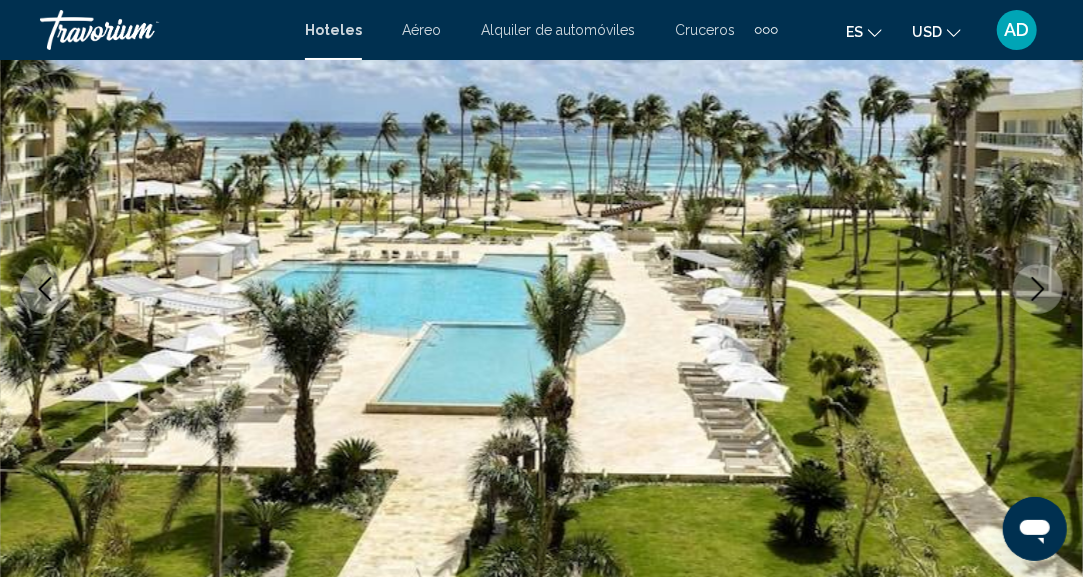 click 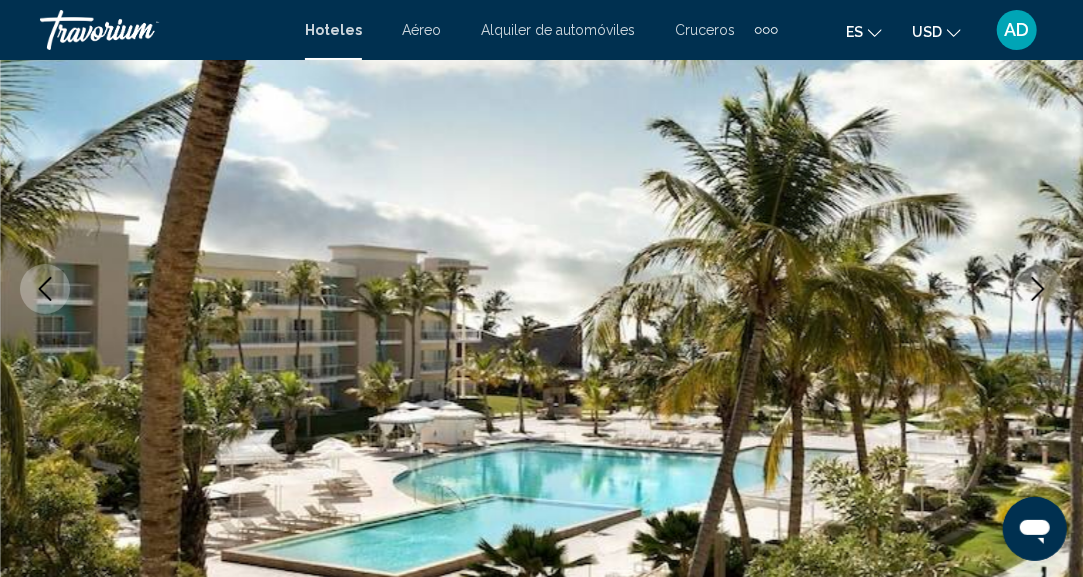 click 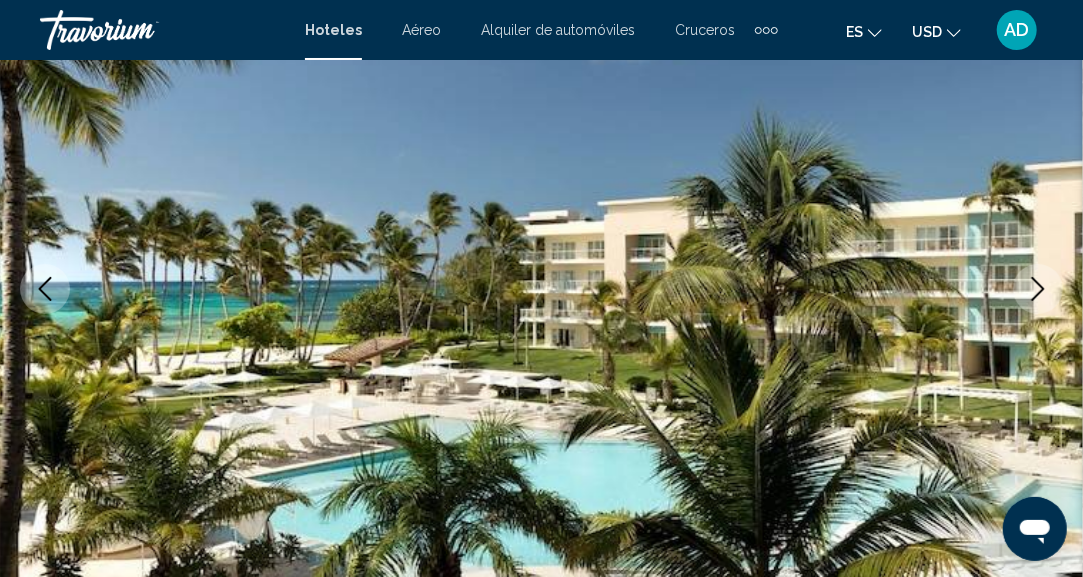 click 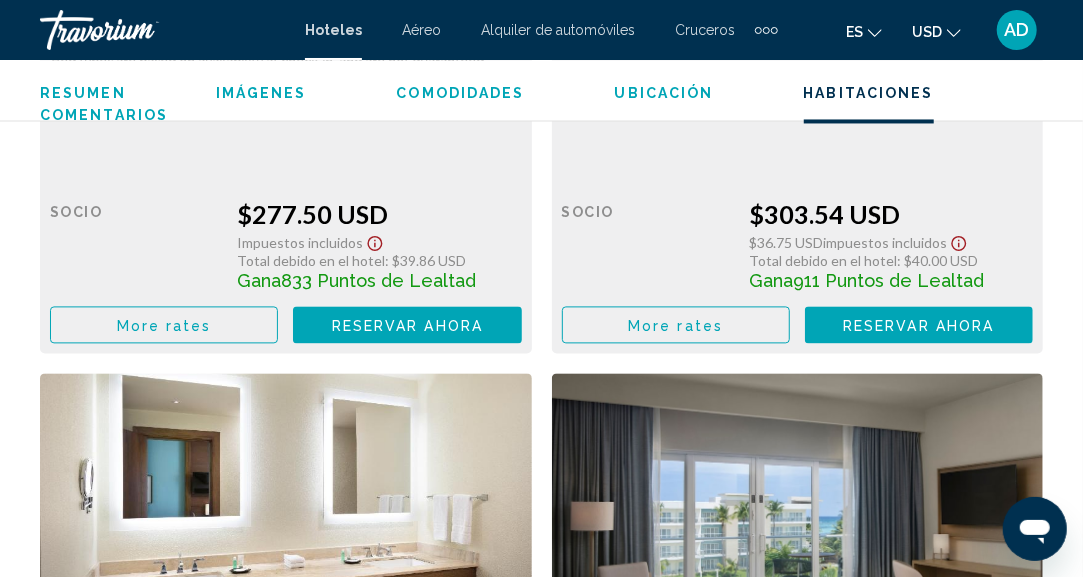 scroll, scrollTop: 4846, scrollLeft: 0, axis: vertical 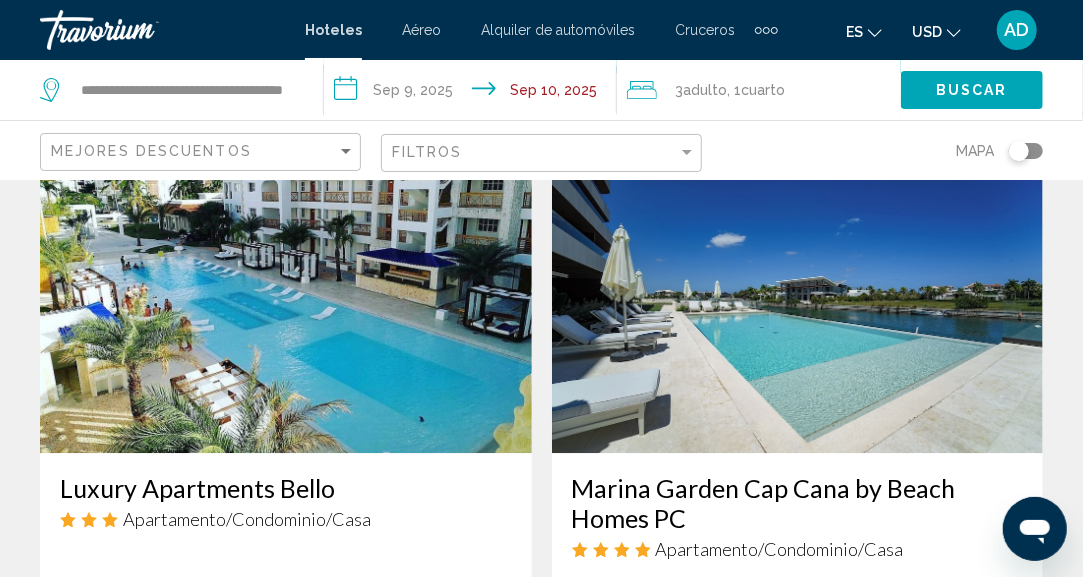 click at bounding box center (286, 293) 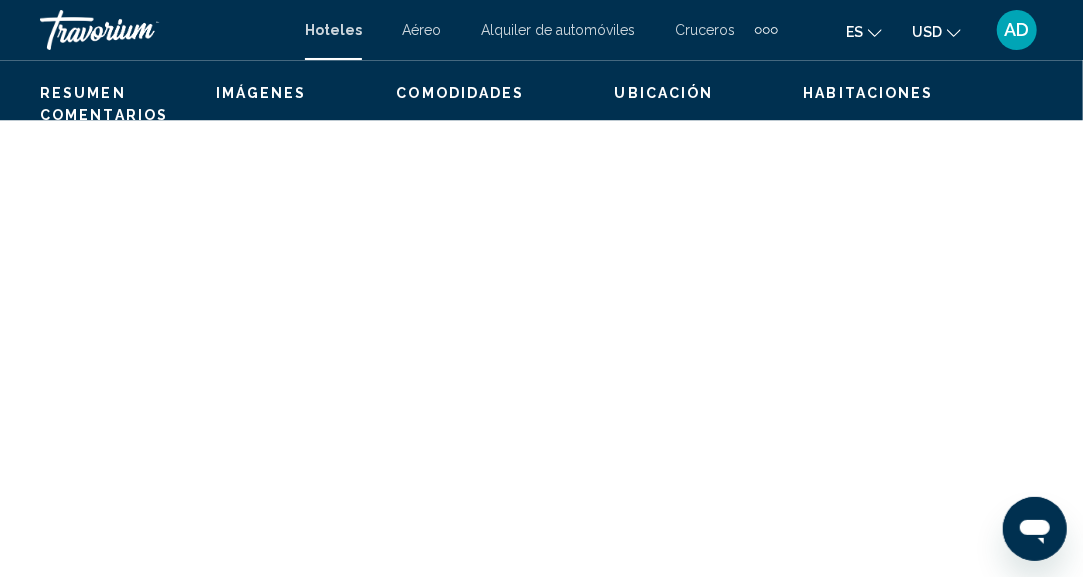 scroll, scrollTop: 246, scrollLeft: 0, axis: vertical 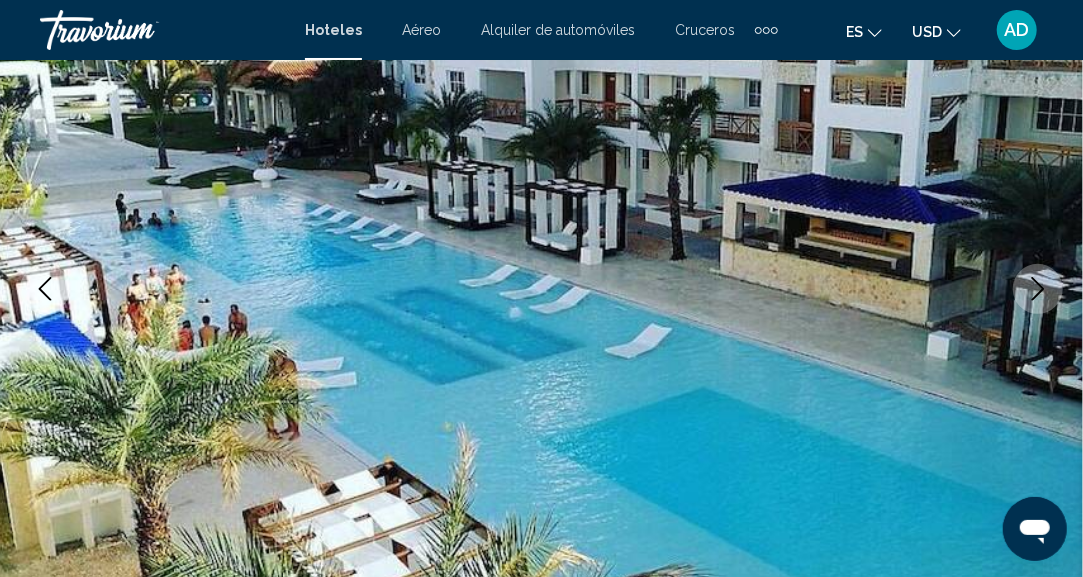click 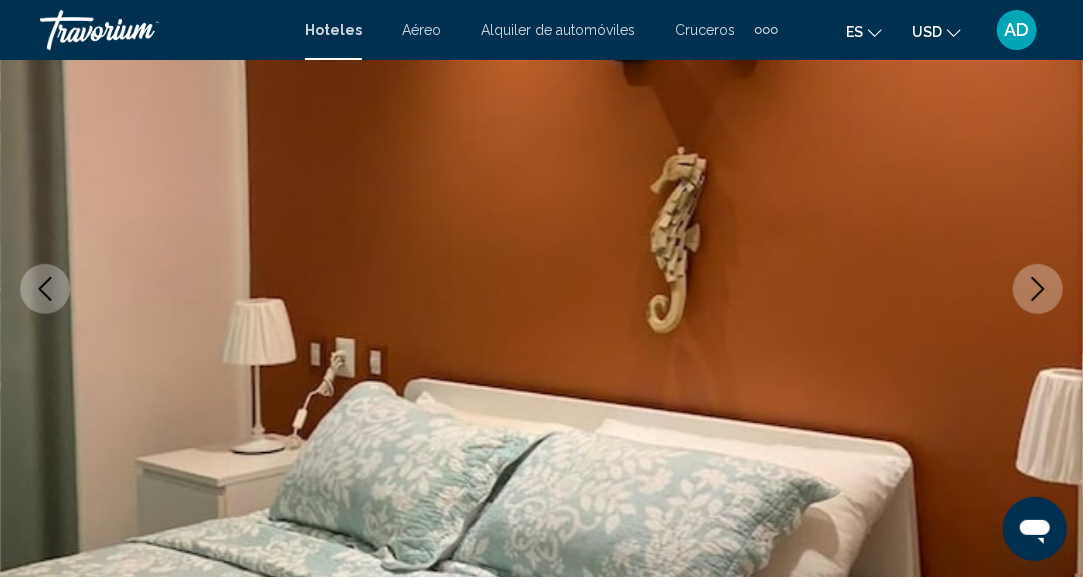 click 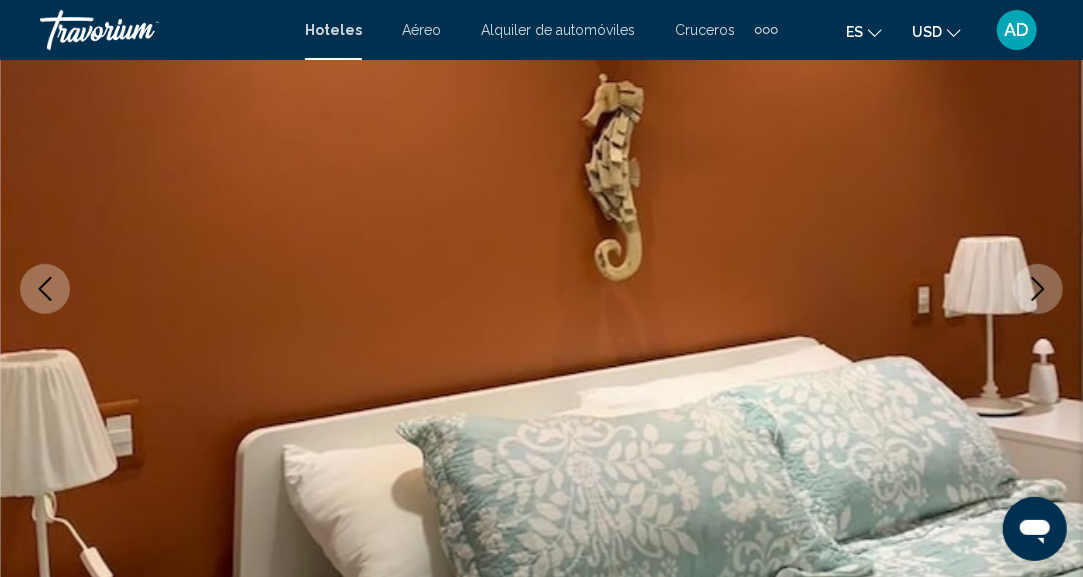 click 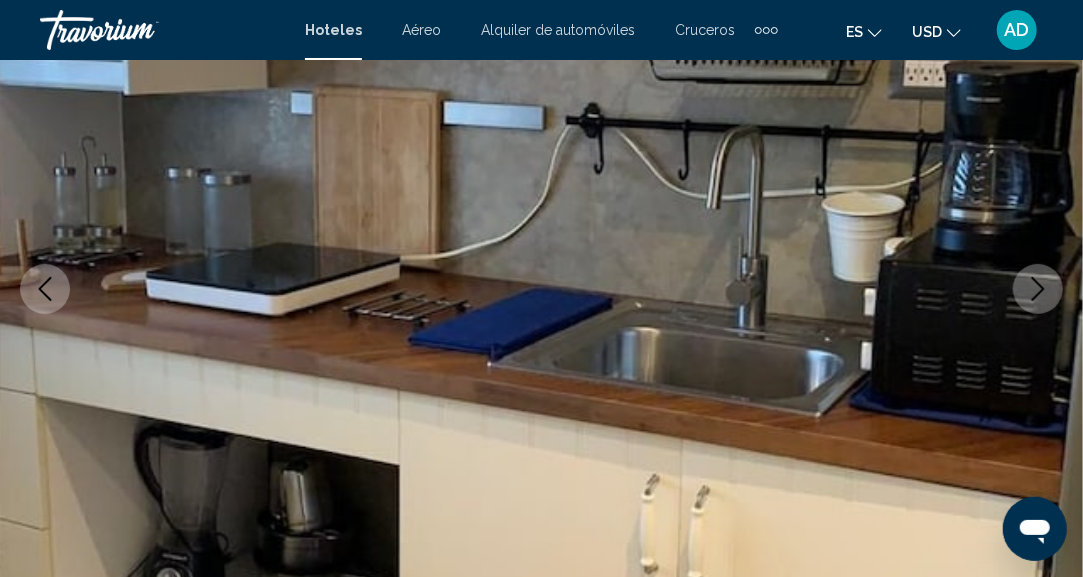 click 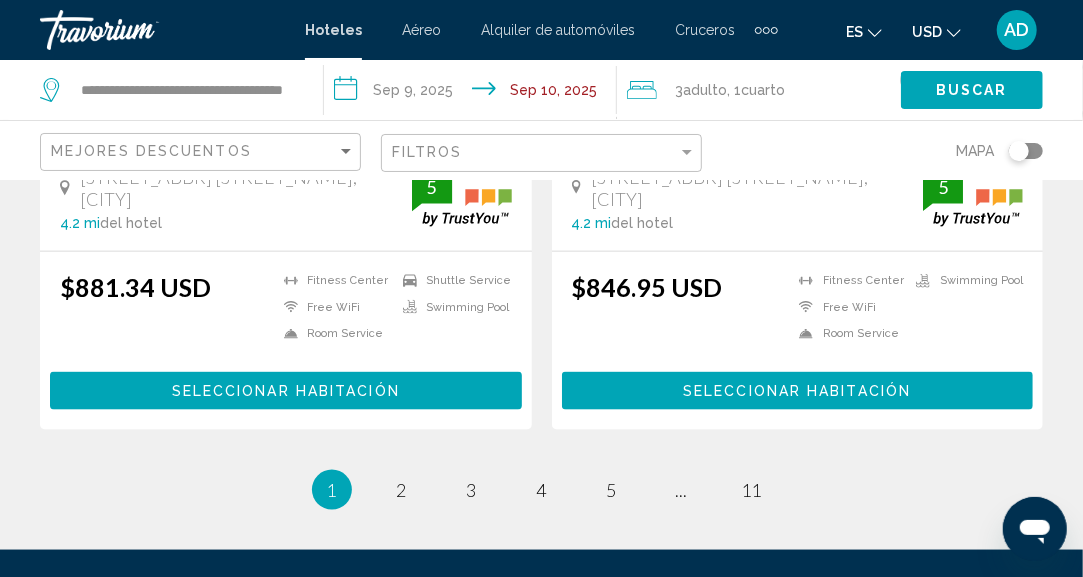 scroll, scrollTop: 4200, scrollLeft: 0, axis: vertical 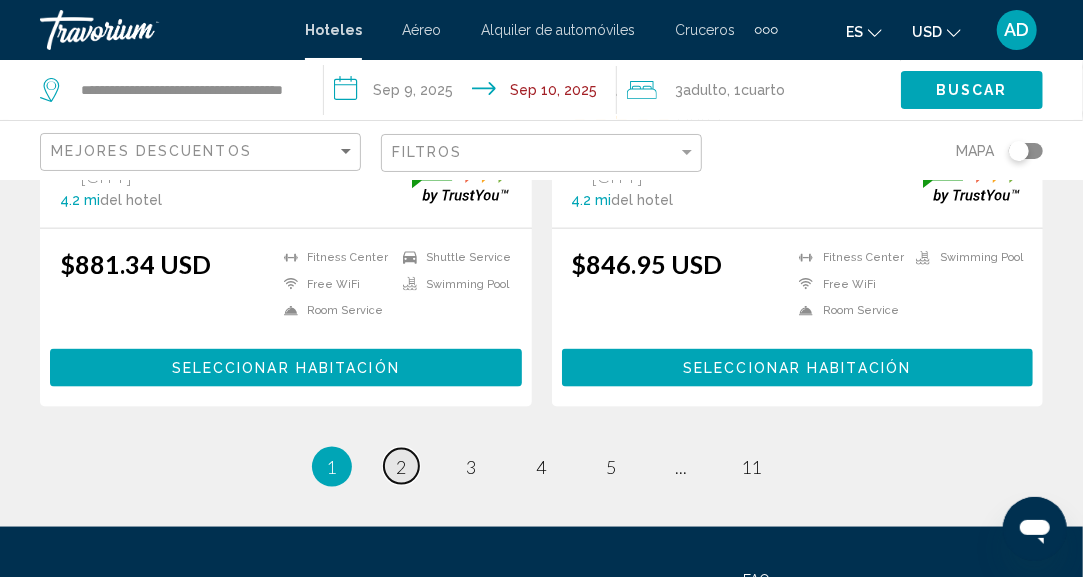 click on "page  2" at bounding box center (401, 466) 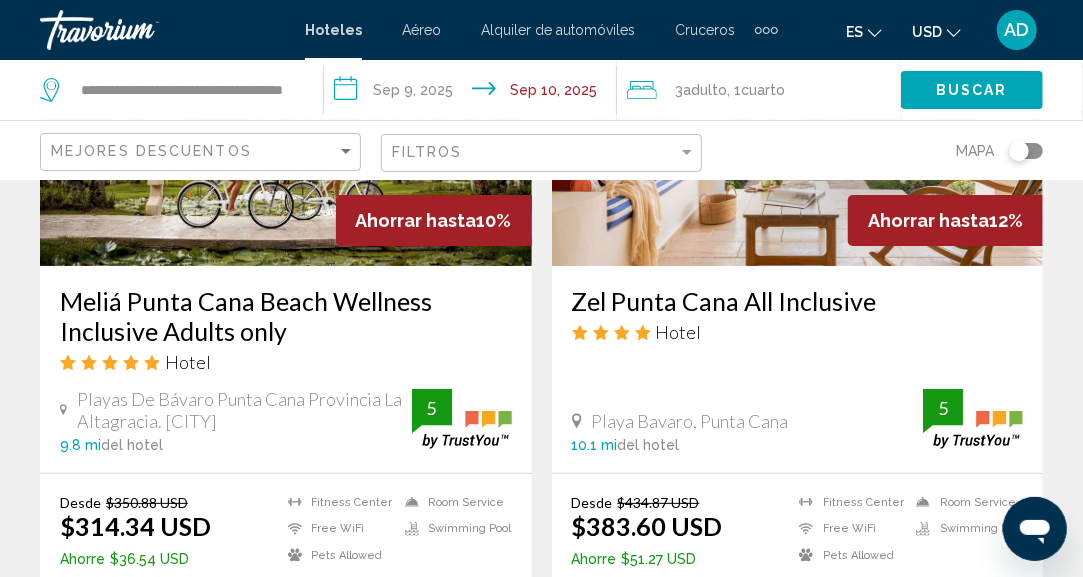 scroll, scrollTop: 2900, scrollLeft: 0, axis: vertical 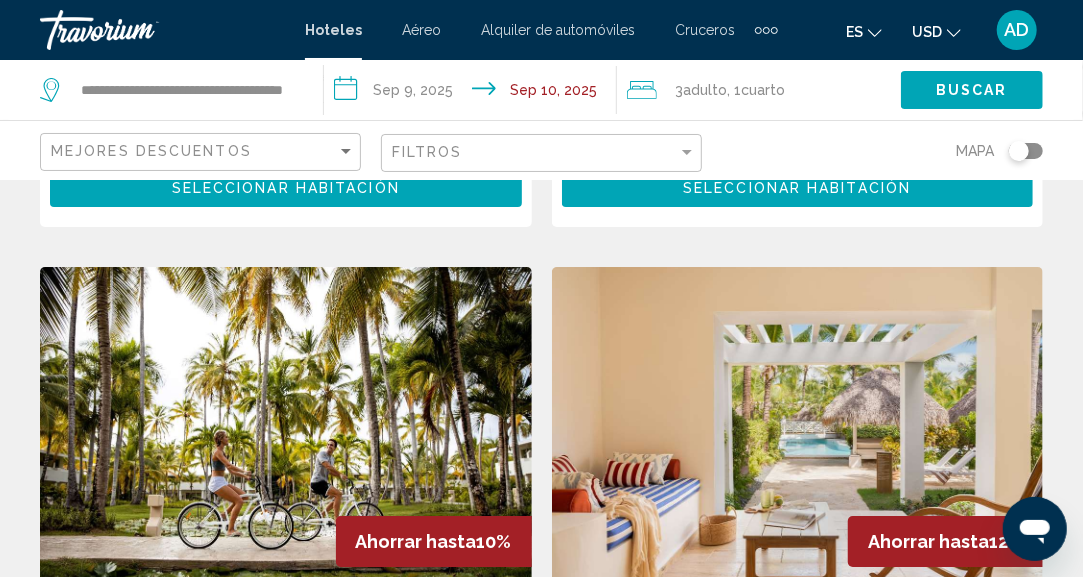 click at bounding box center (286, 427) 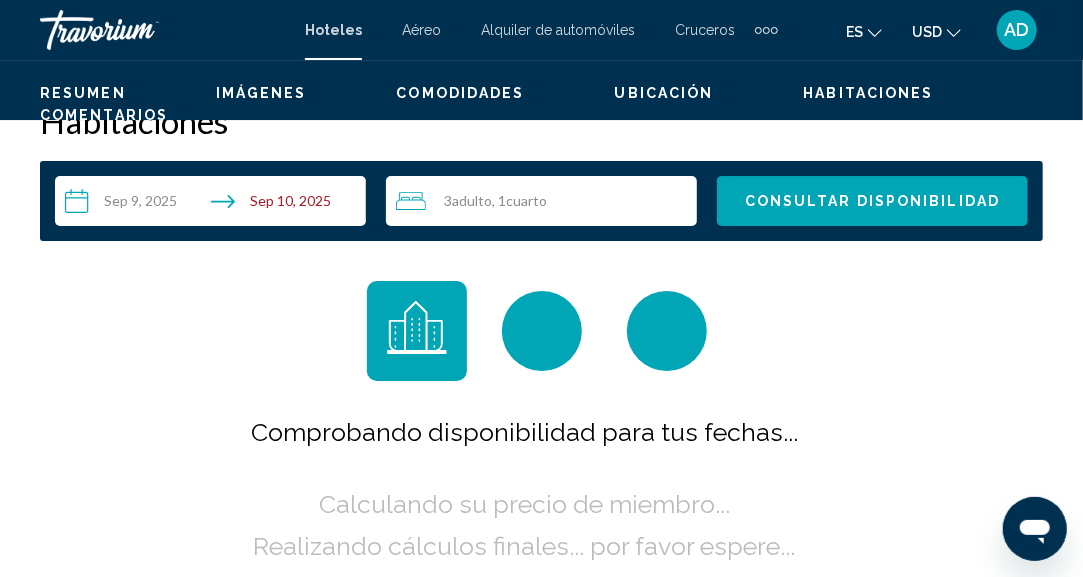 scroll, scrollTop: 246, scrollLeft: 0, axis: vertical 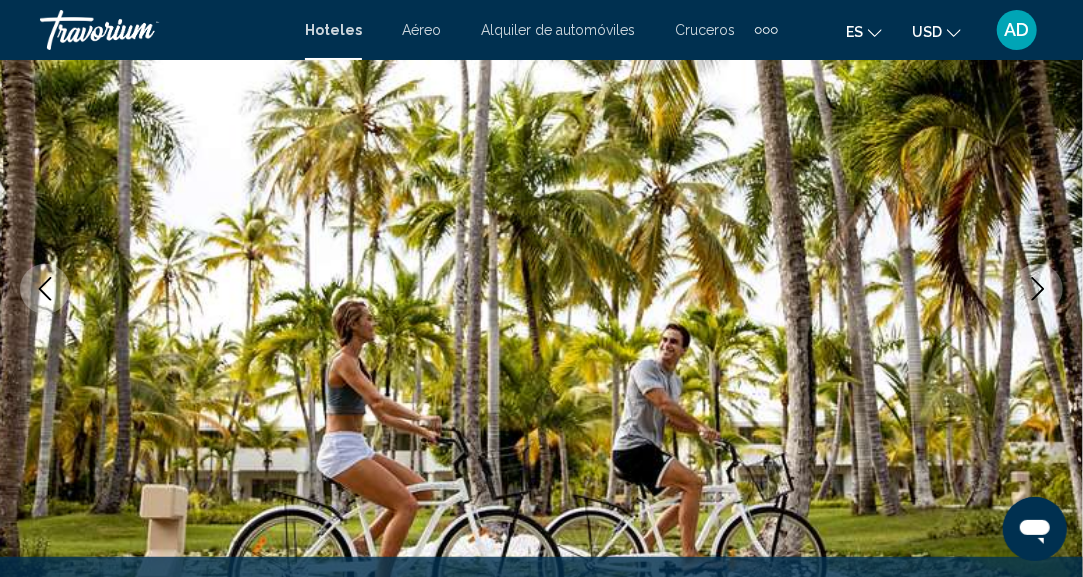 click at bounding box center [1038, 289] 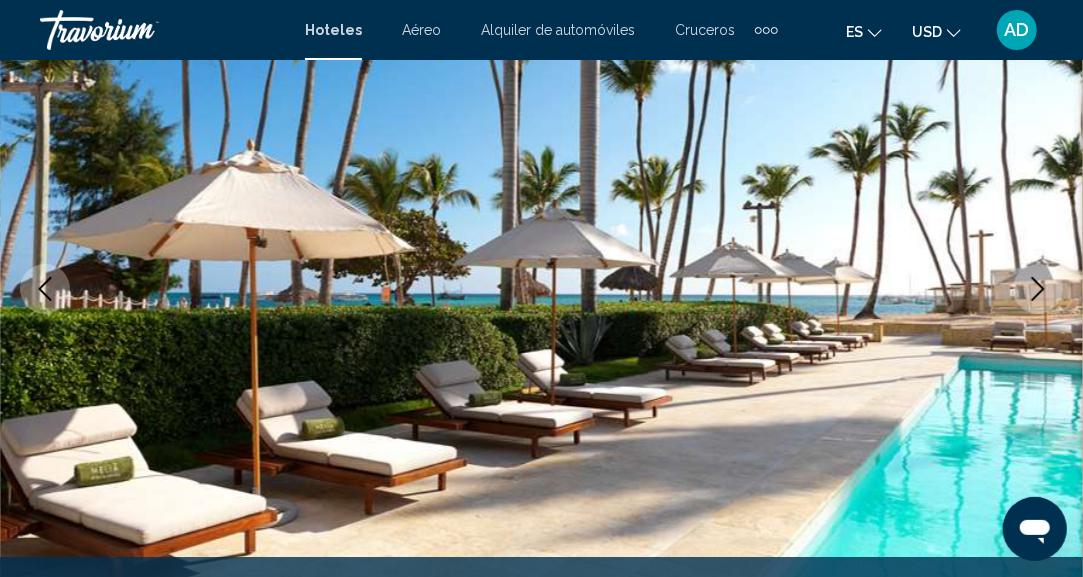 click at bounding box center [1038, 289] 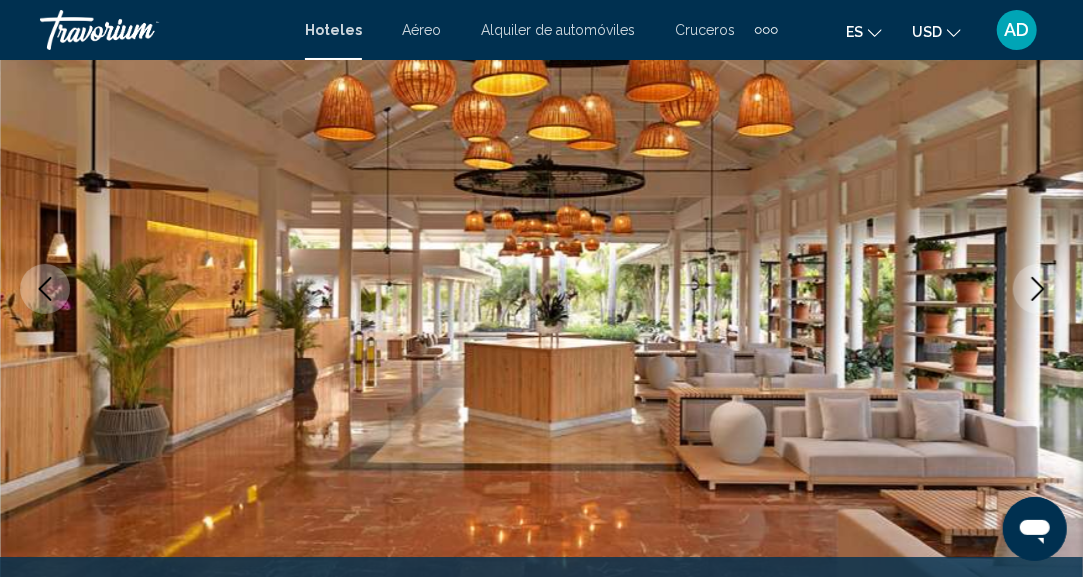 click at bounding box center [1038, 289] 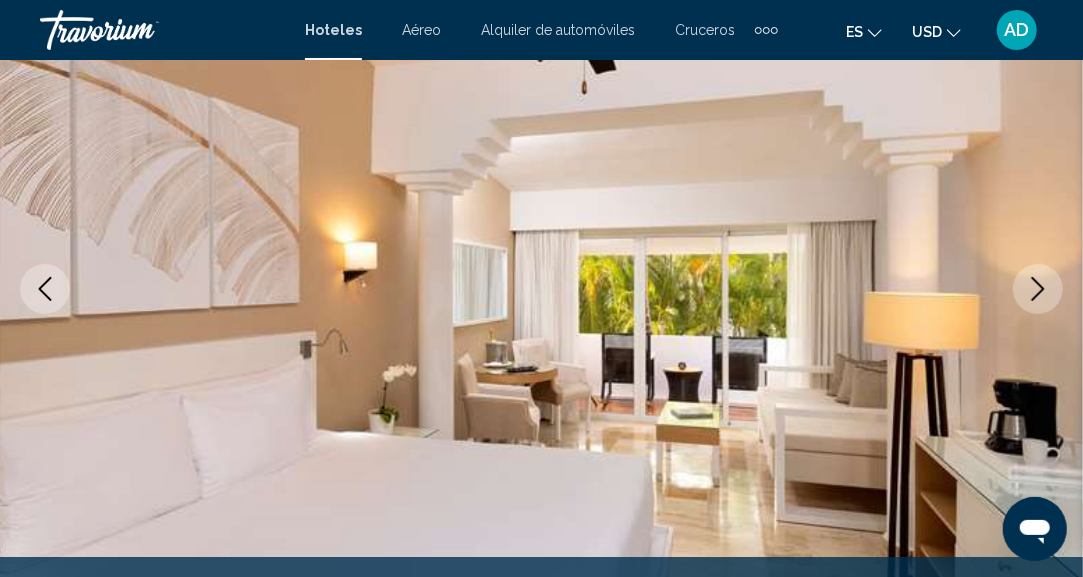 click at bounding box center (1038, 289) 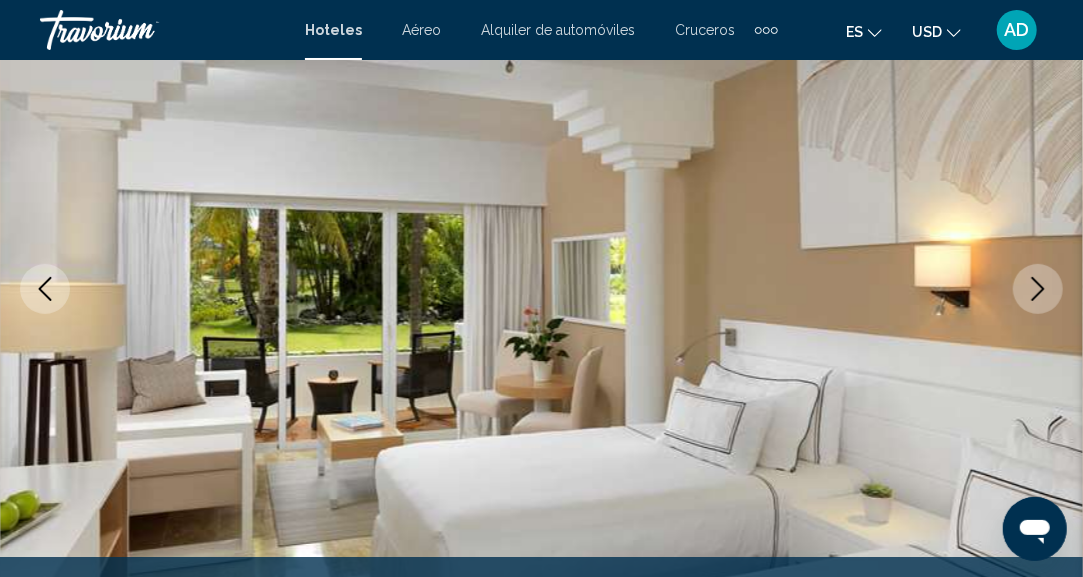 click at bounding box center [1038, 289] 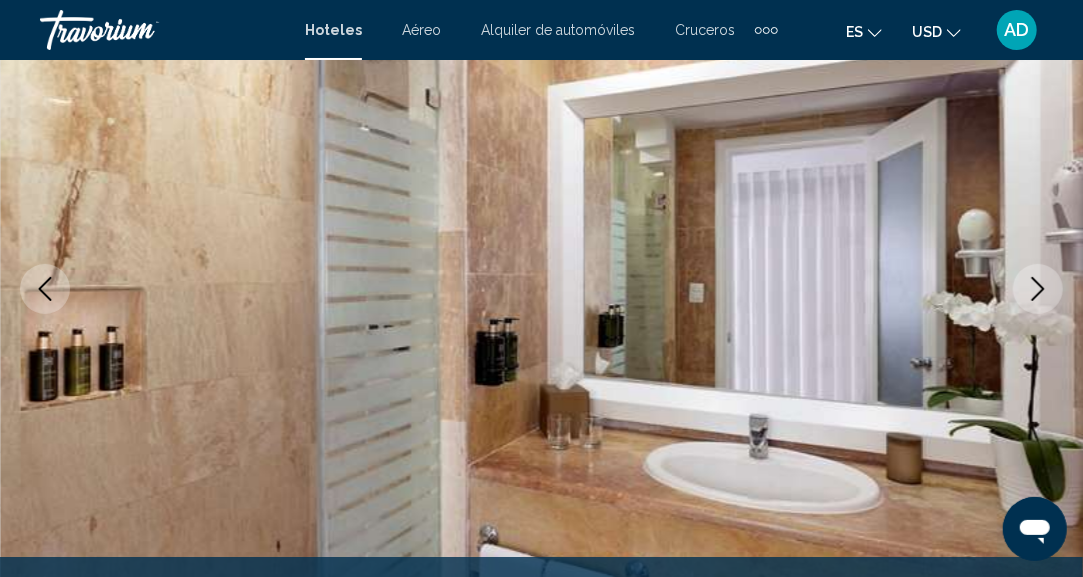 click at bounding box center (1038, 289) 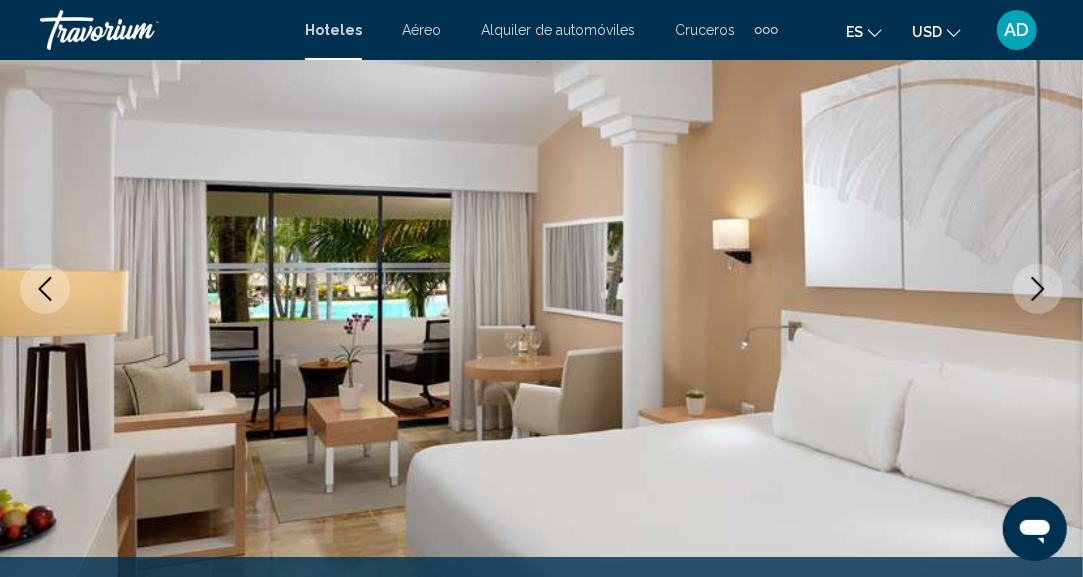 click at bounding box center [1038, 289] 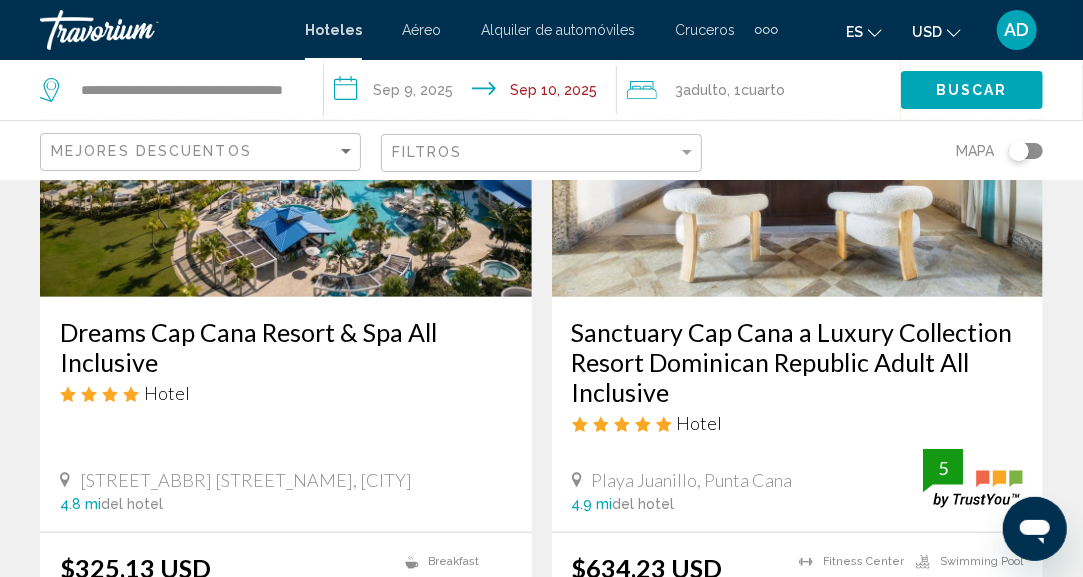 scroll, scrollTop: 300, scrollLeft: 0, axis: vertical 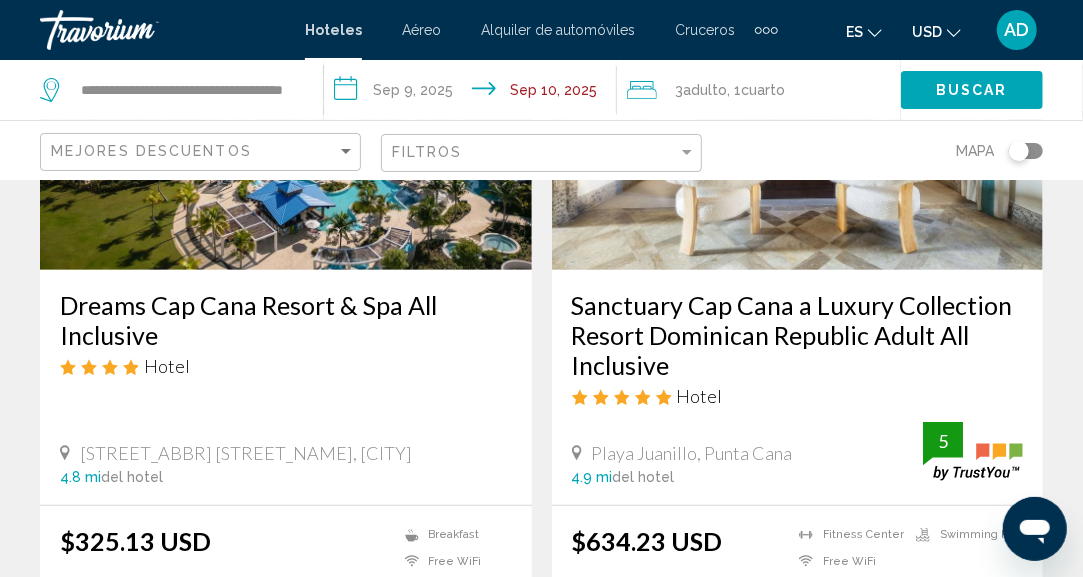 click at bounding box center (286, 110) 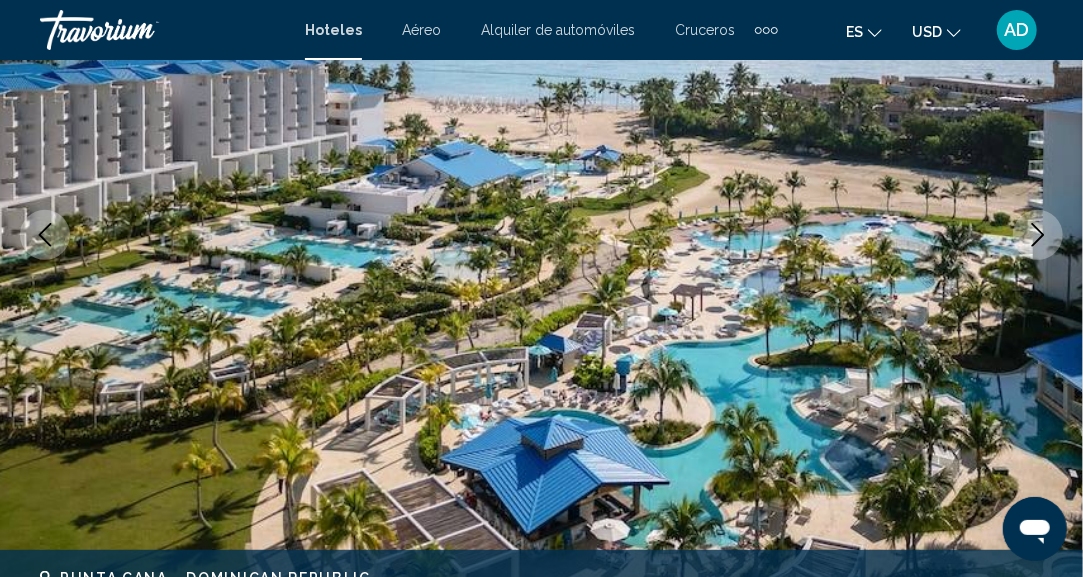 scroll, scrollTop: 246, scrollLeft: 0, axis: vertical 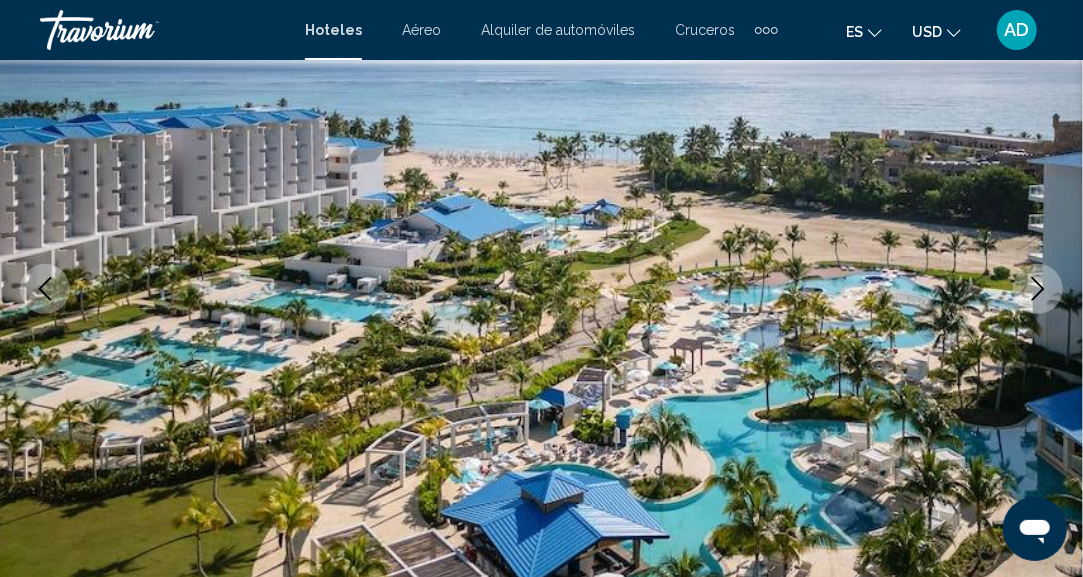 click 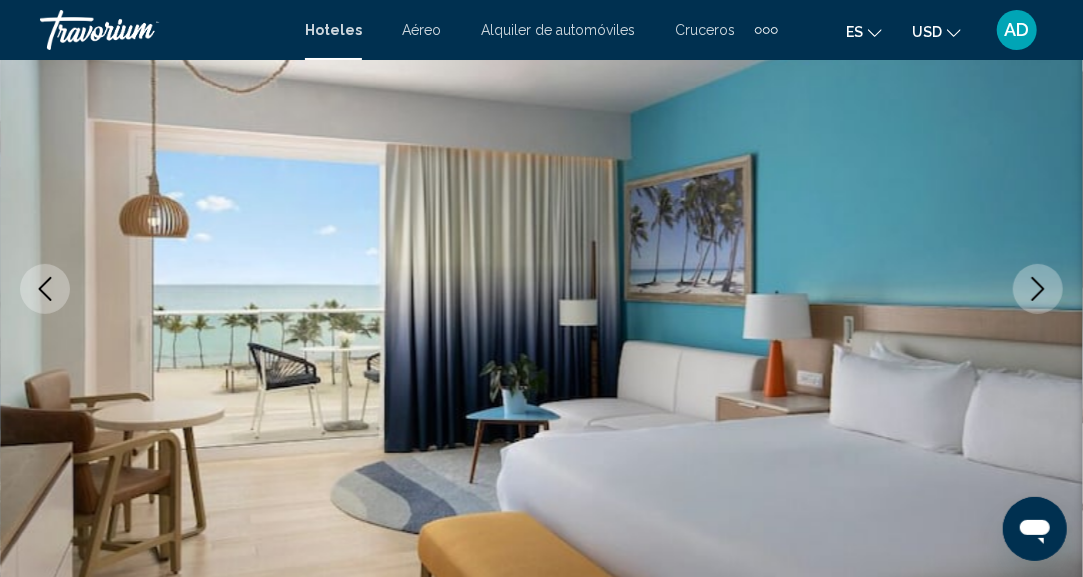 click 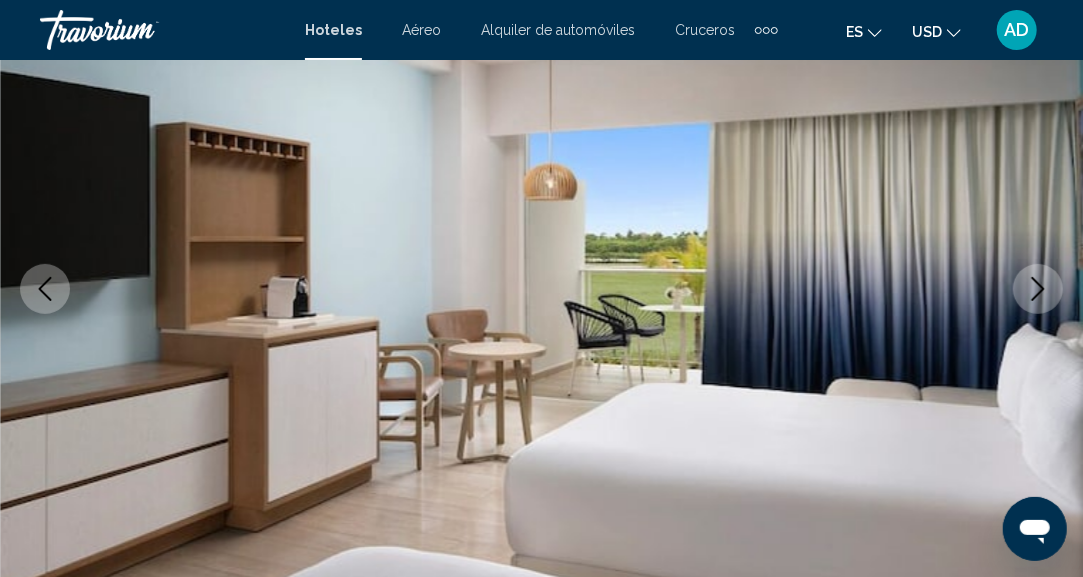 click 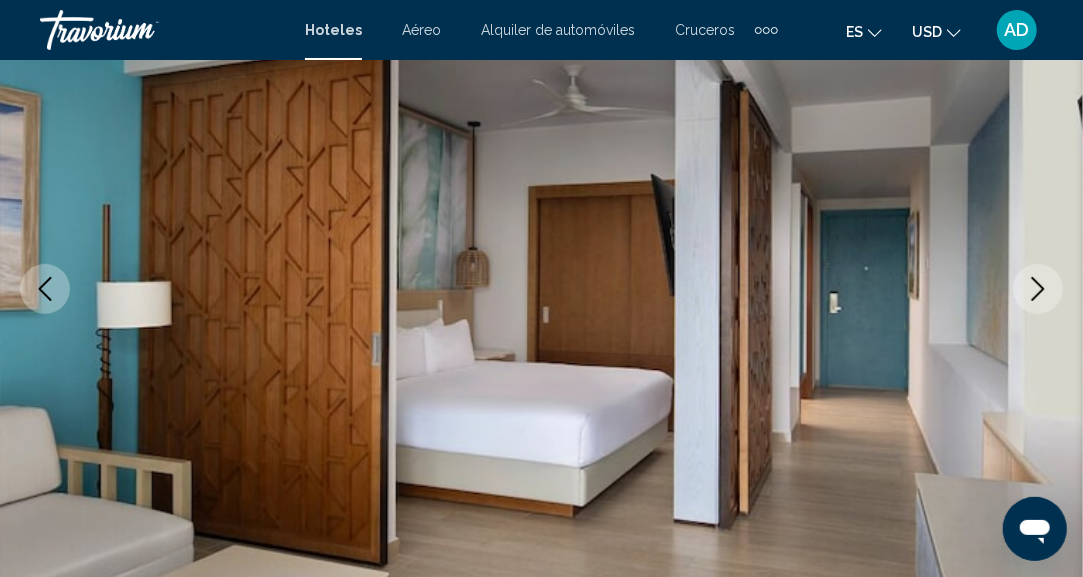 click 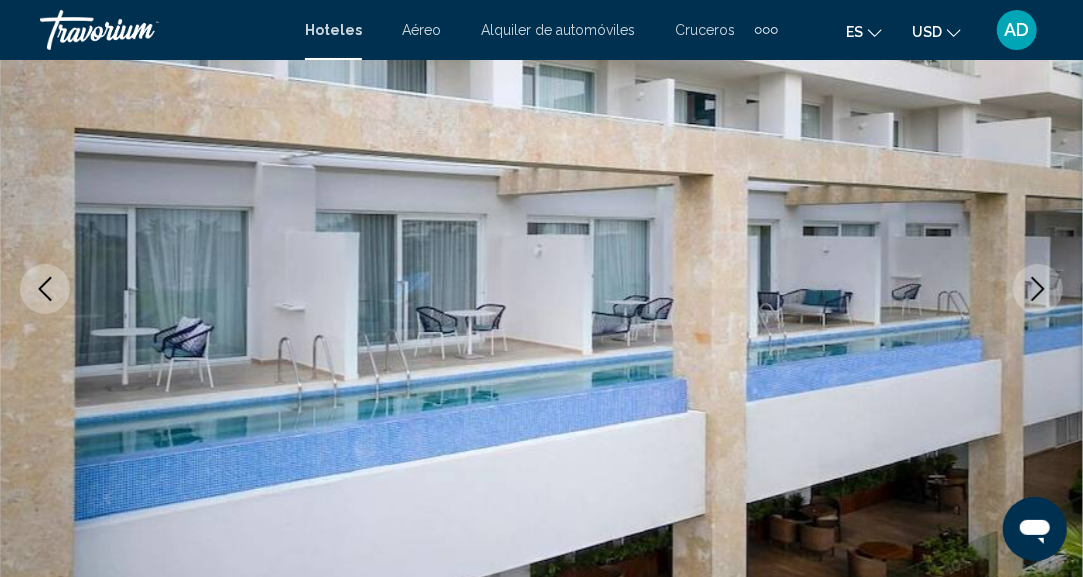 click 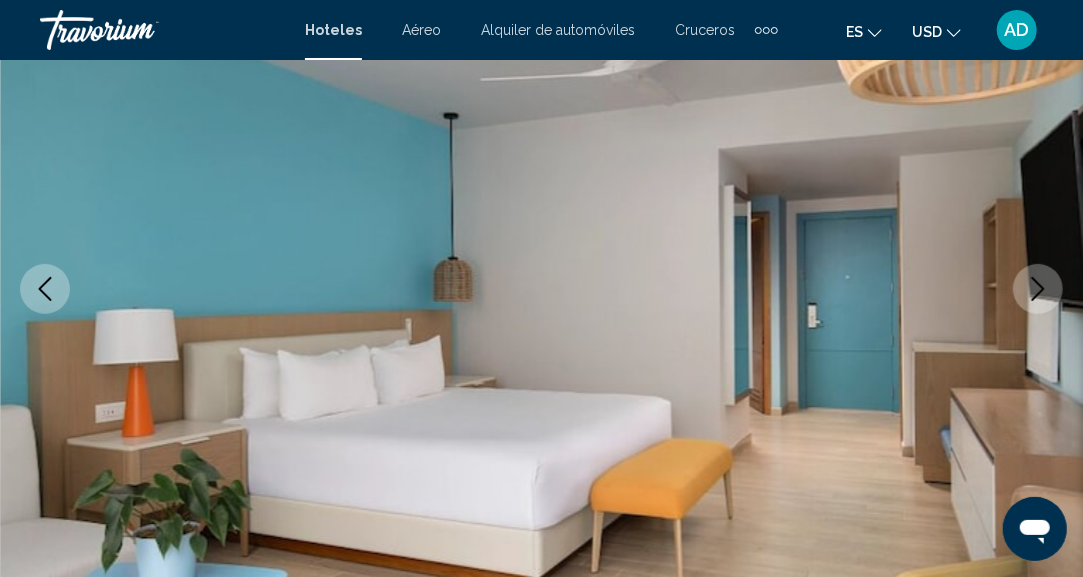 click 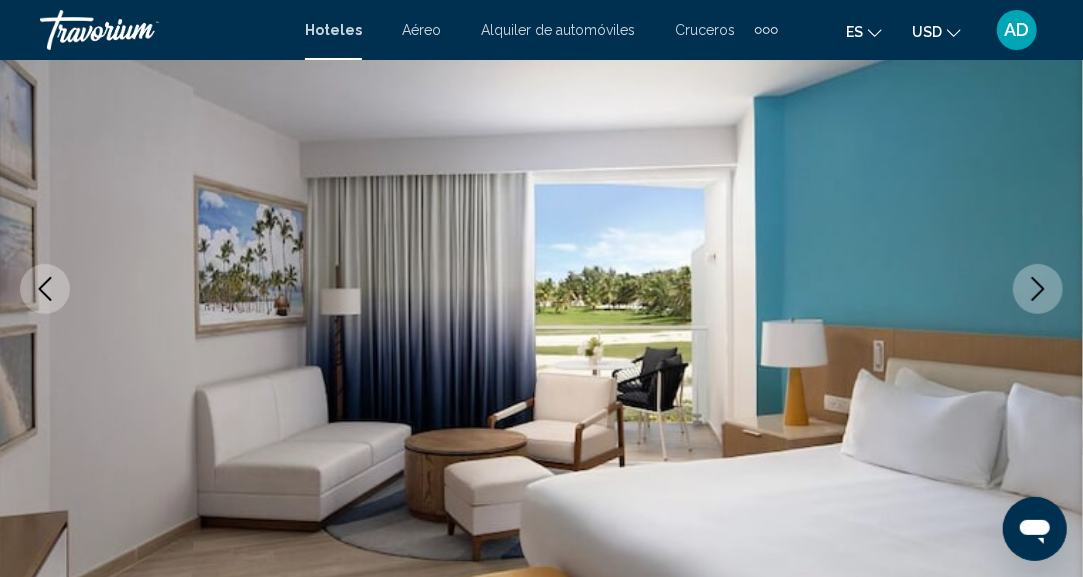 click 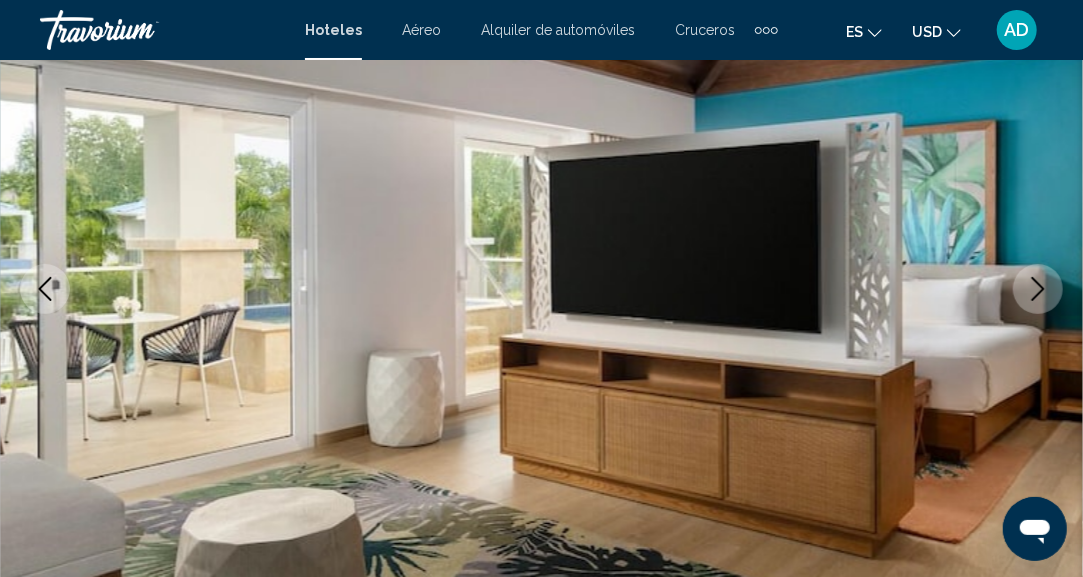 click 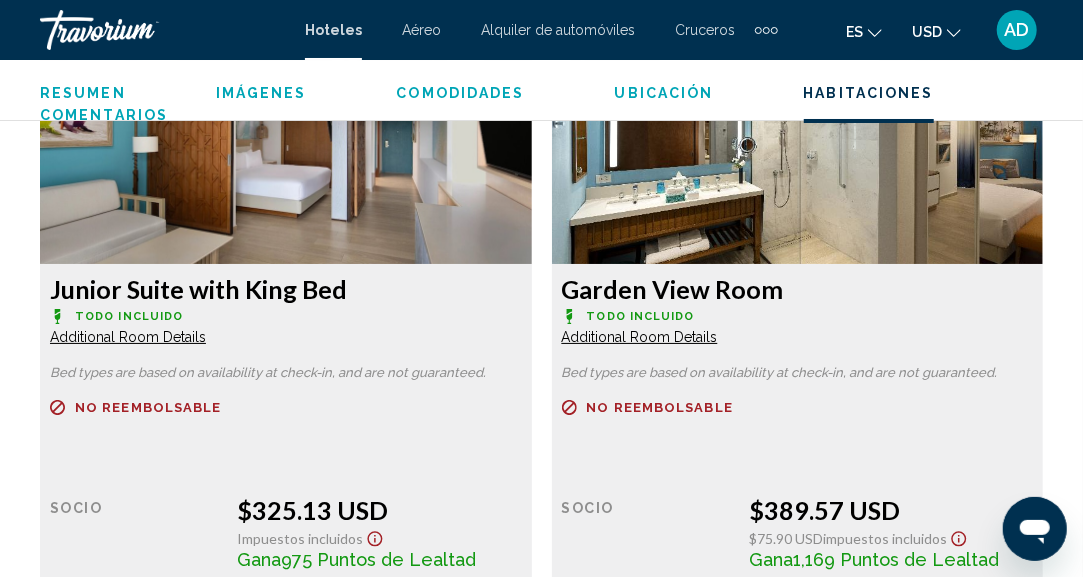 scroll, scrollTop: 3146, scrollLeft: 0, axis: vertical 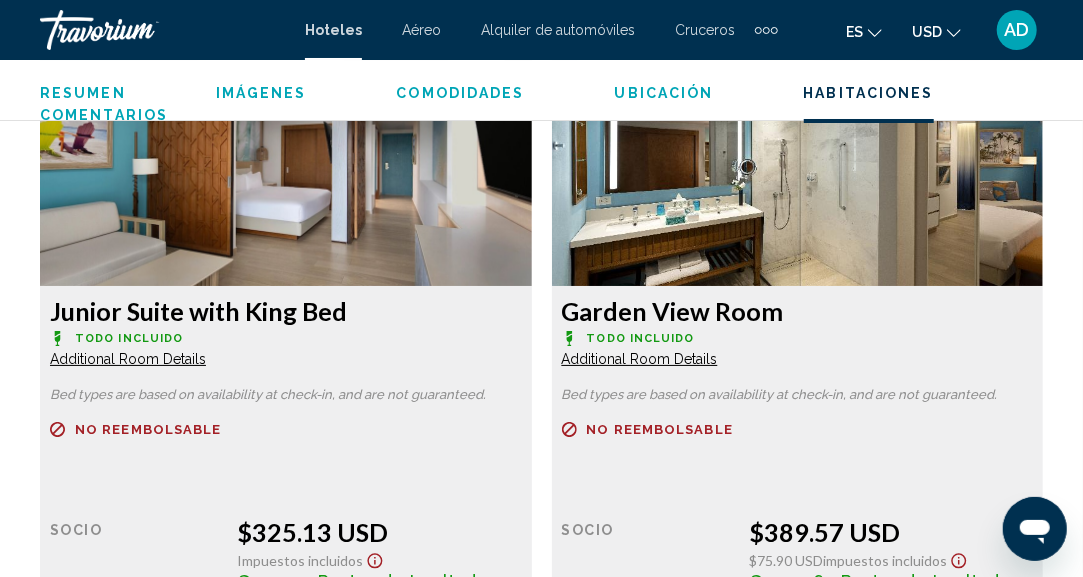 click on "Additional Room Details" at bounding box center [128, 359] 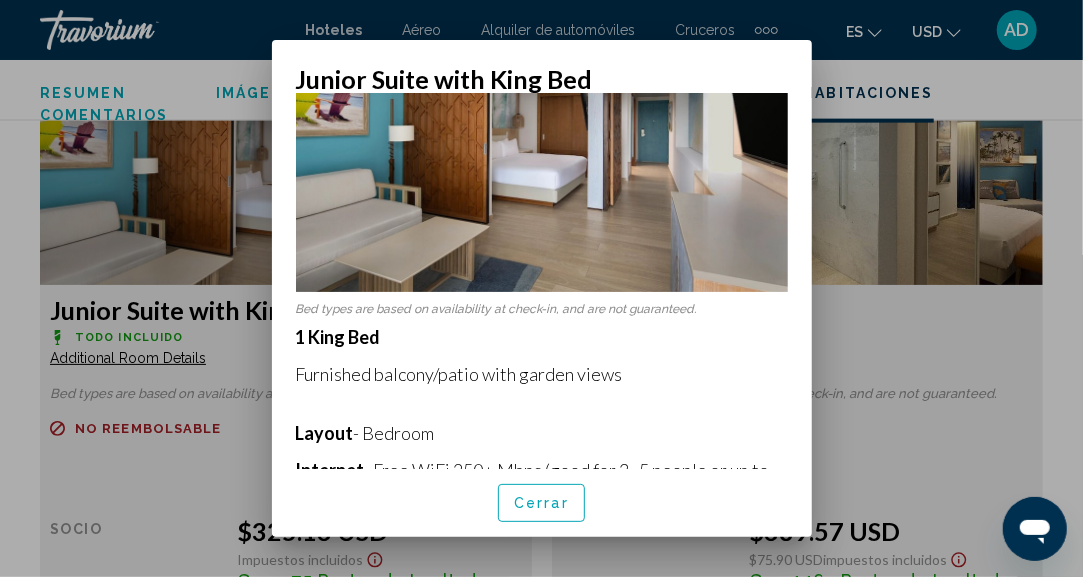 scroll, scrollTop: 200, scrollLeft: 0, axis: vertical 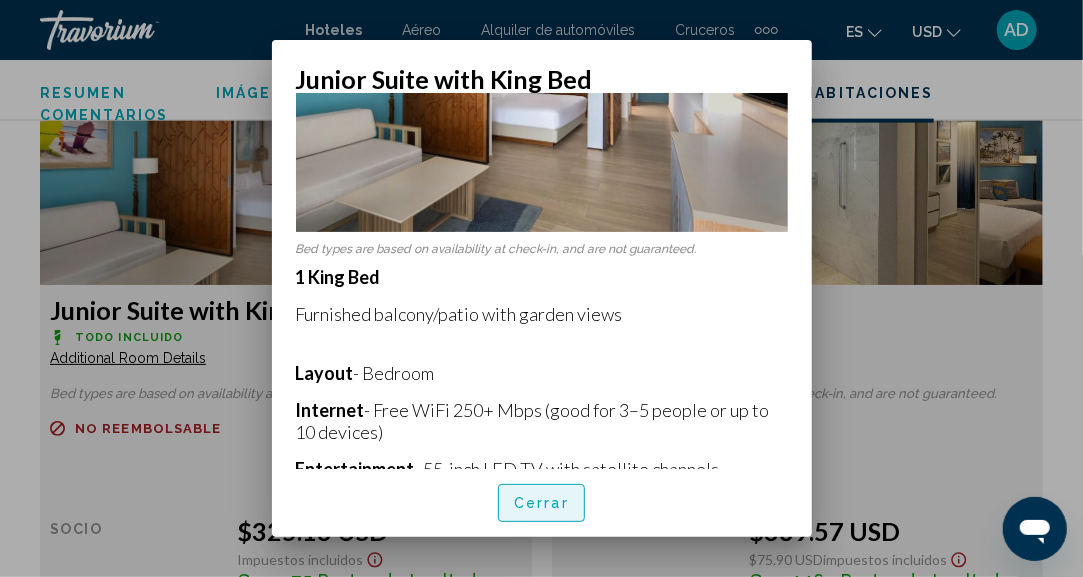 click on "Cerrar" at bounding box center [541, 504] 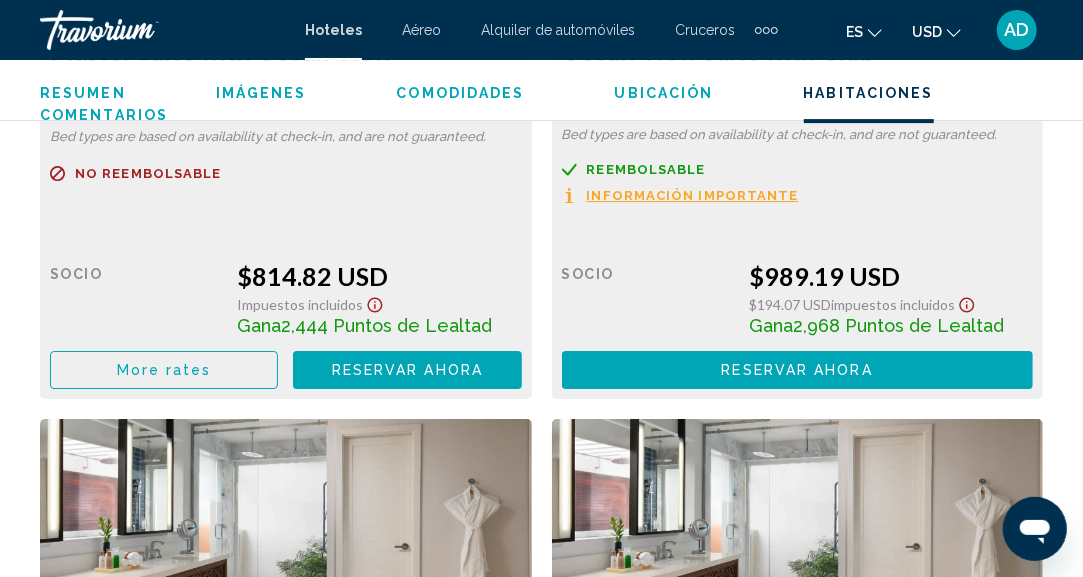 scroll, scrollTop: 5649, scrollLeft: 0, axis: vertical 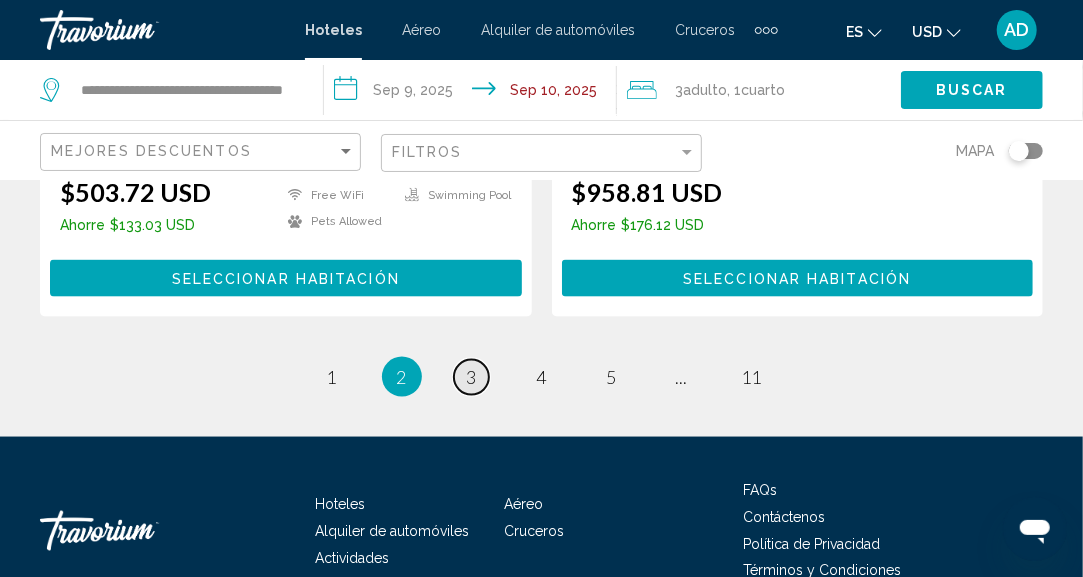 click on "3" at bounding box center (472, 377) 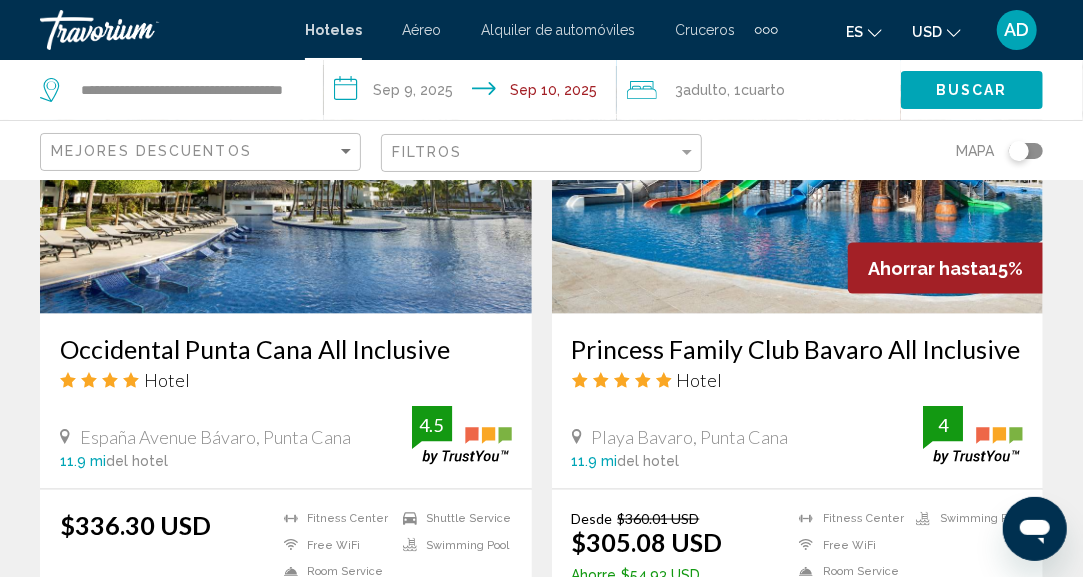 scroll, scrollTop: 900, scrollLeft: 0, axis: vertical 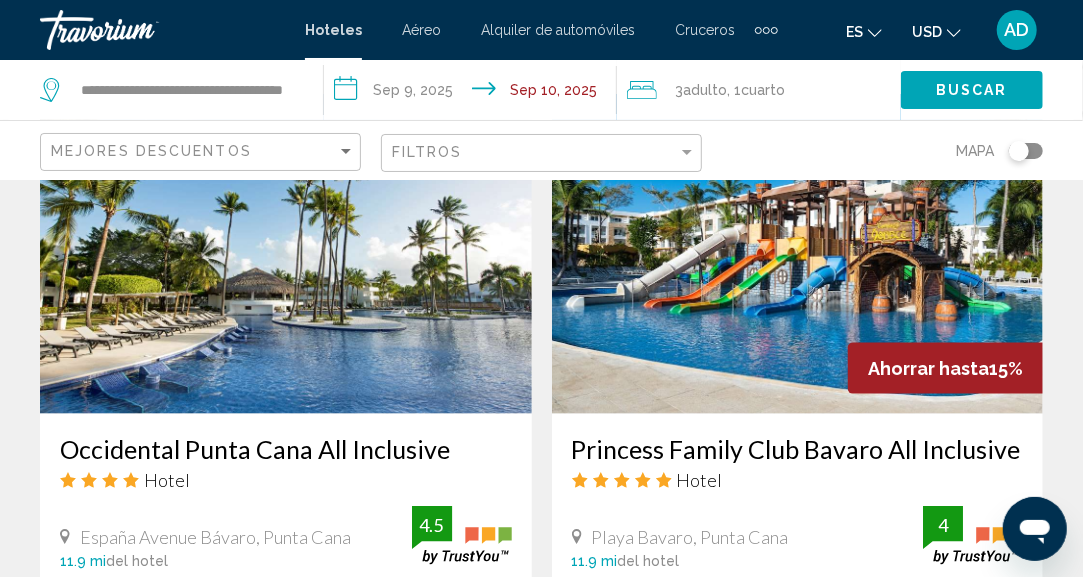 click at bounding box center [286, 254] 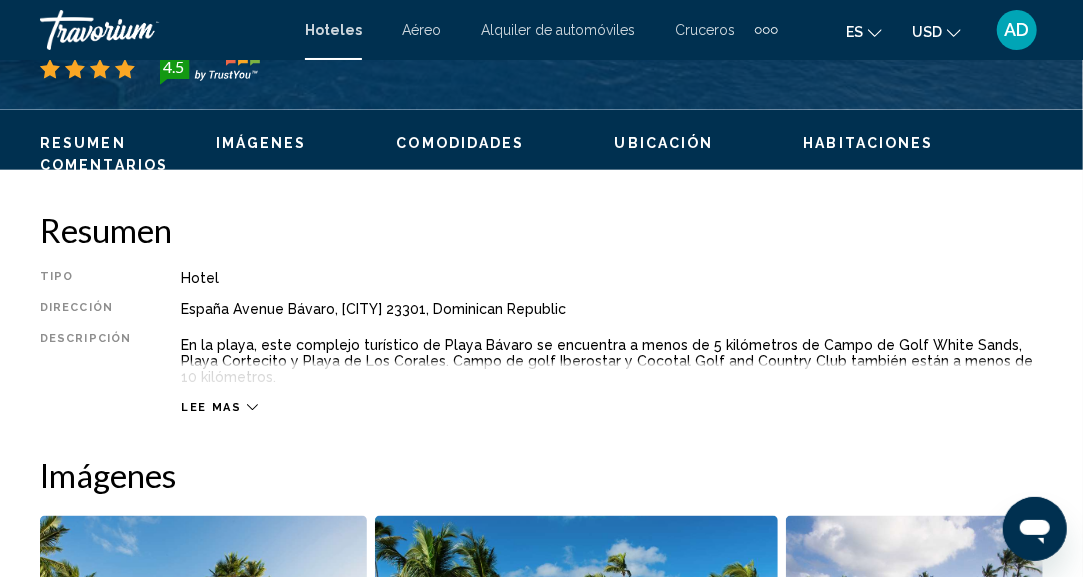 scroll, scrollTop: 246, scrollLeft: 0, axis: vertical 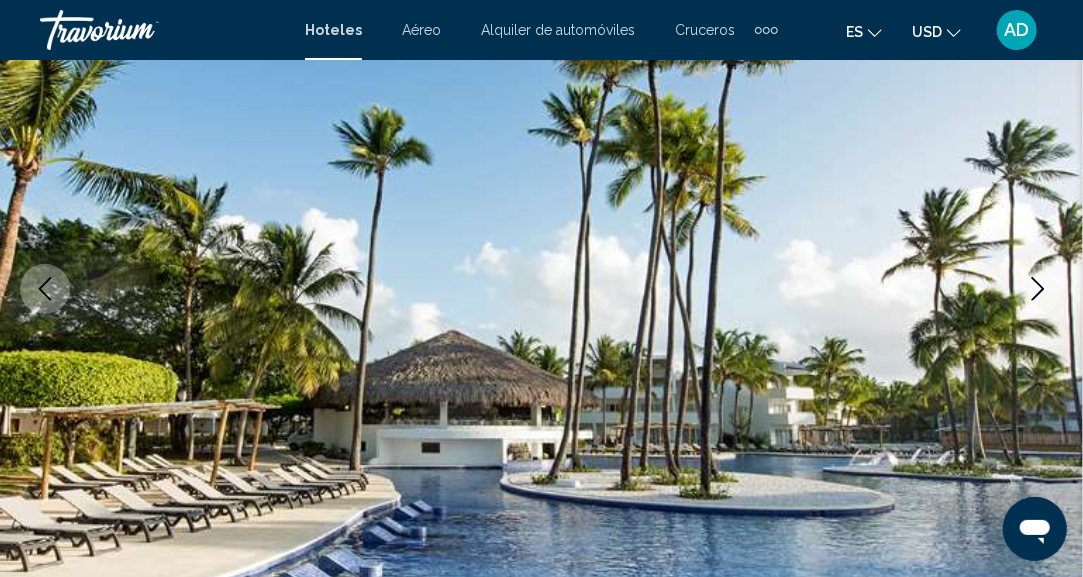 click 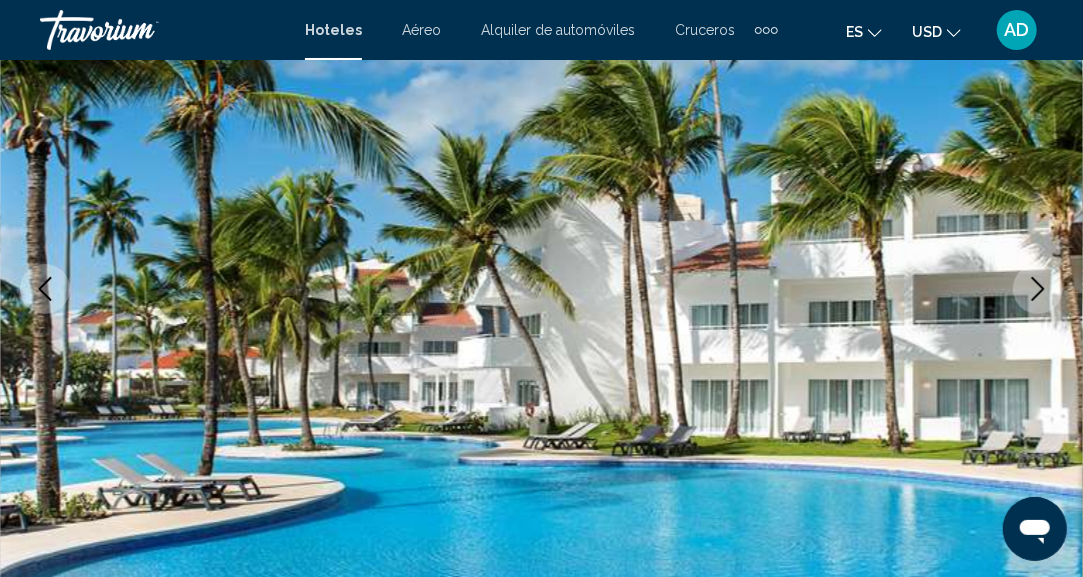 click 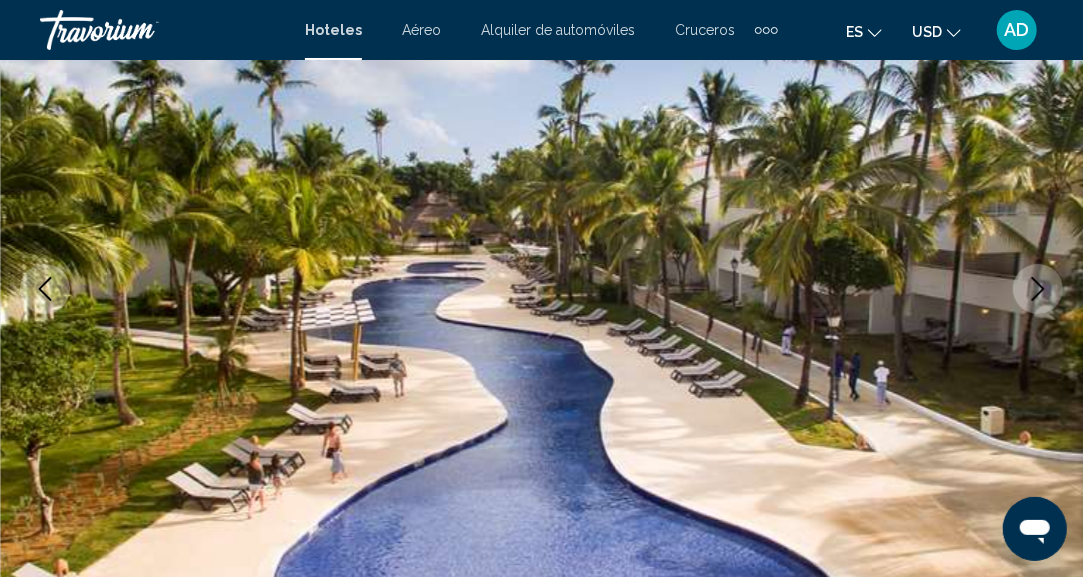 click 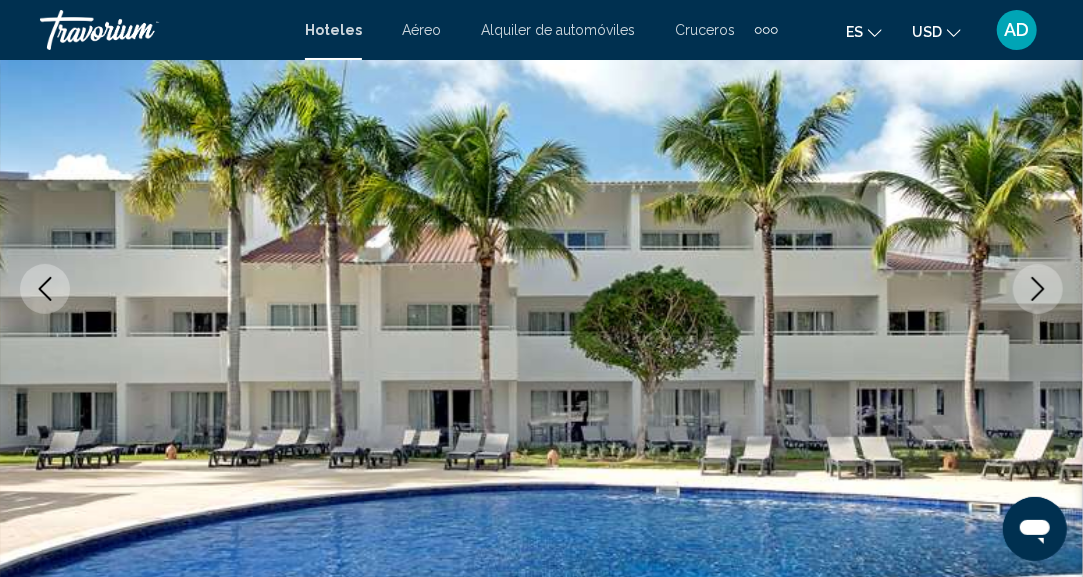 click 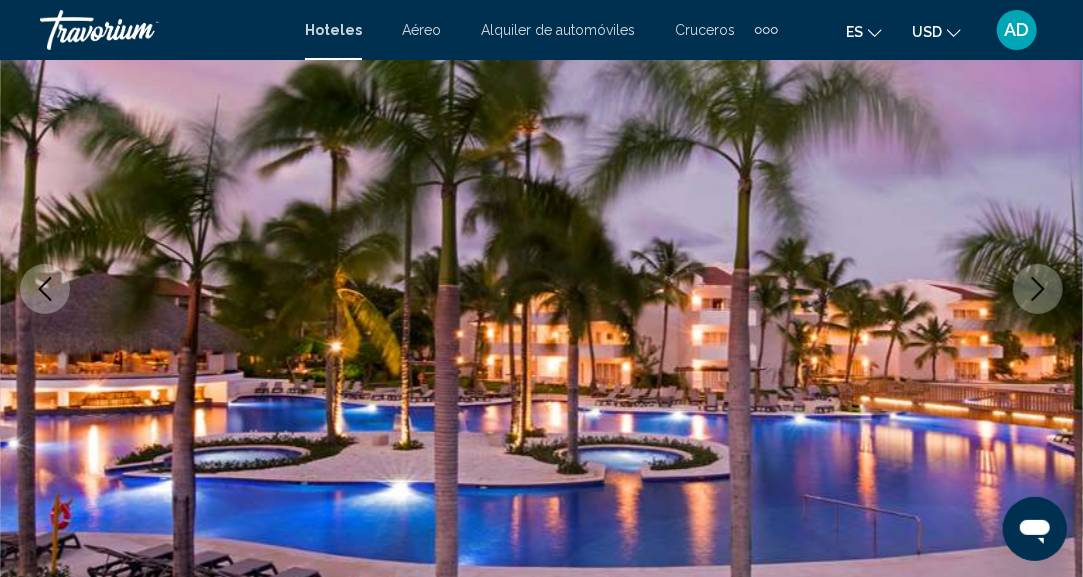 click 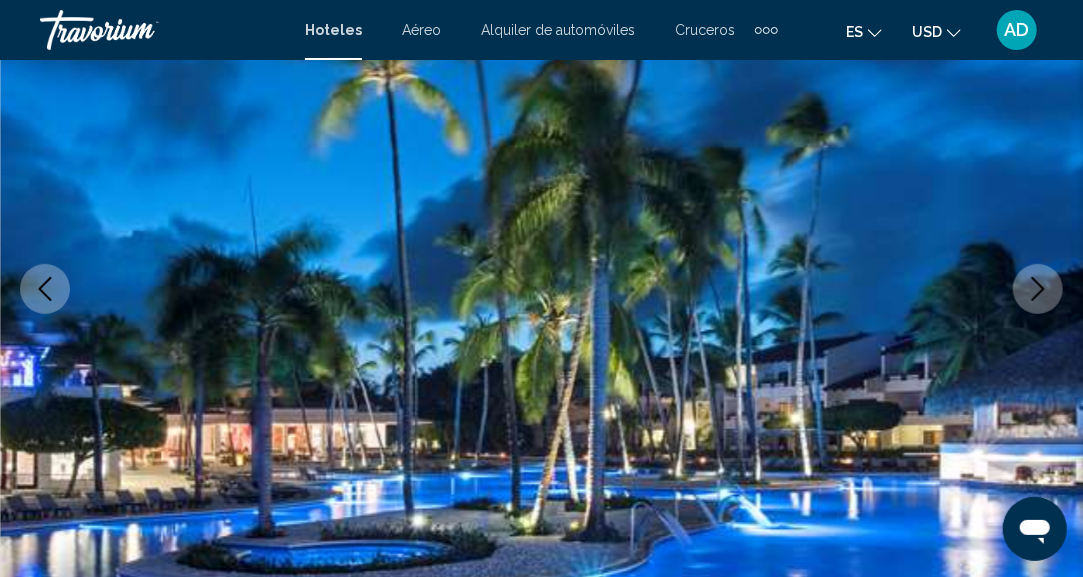 click 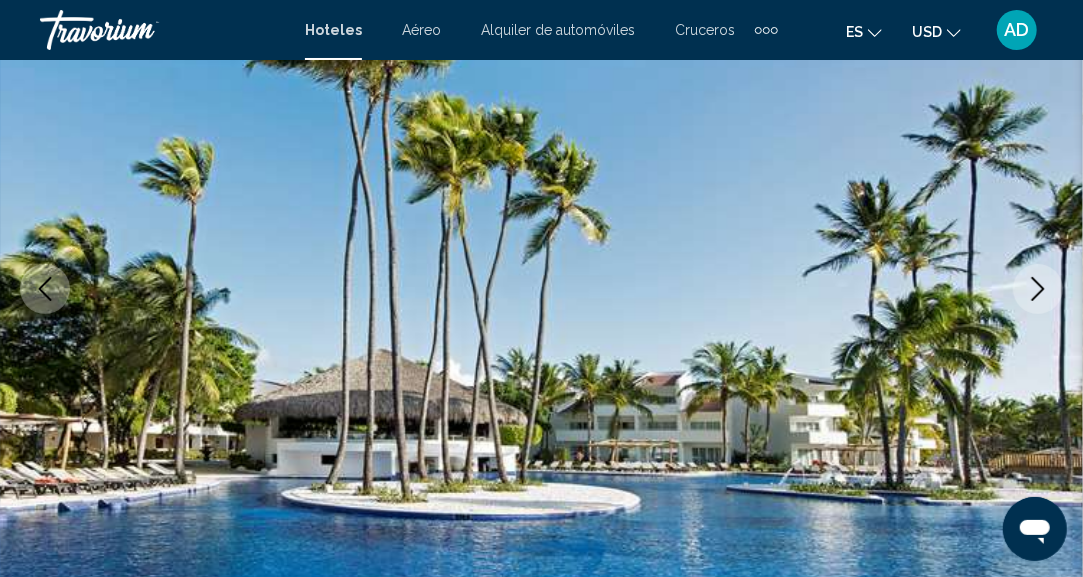 click 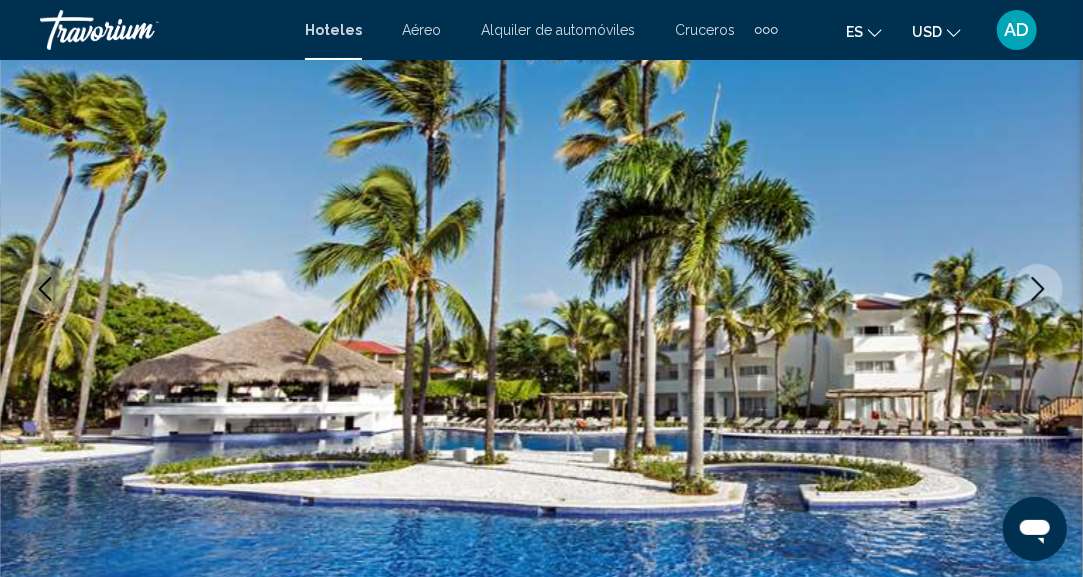 click 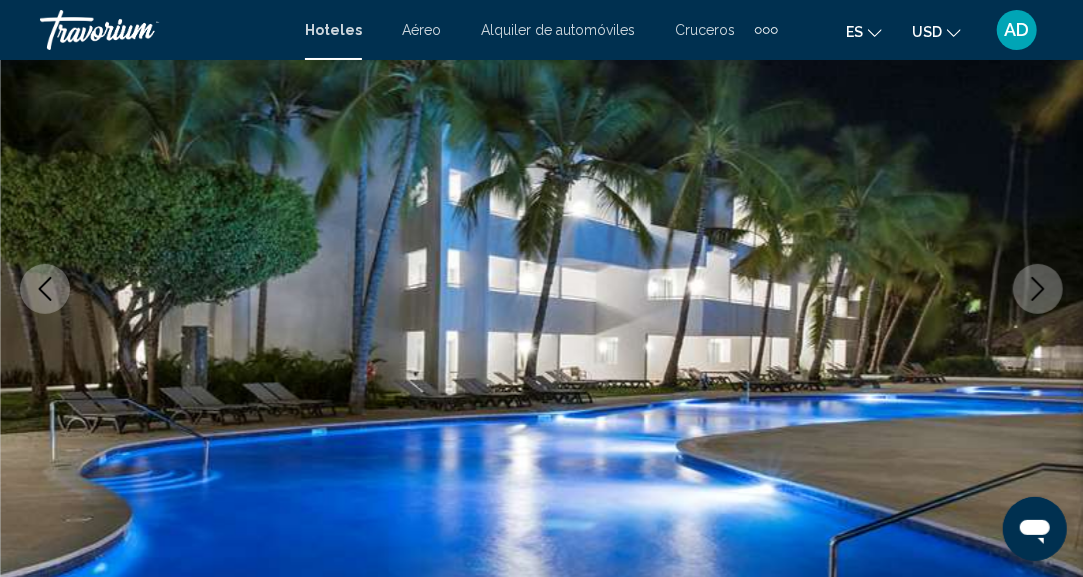 click 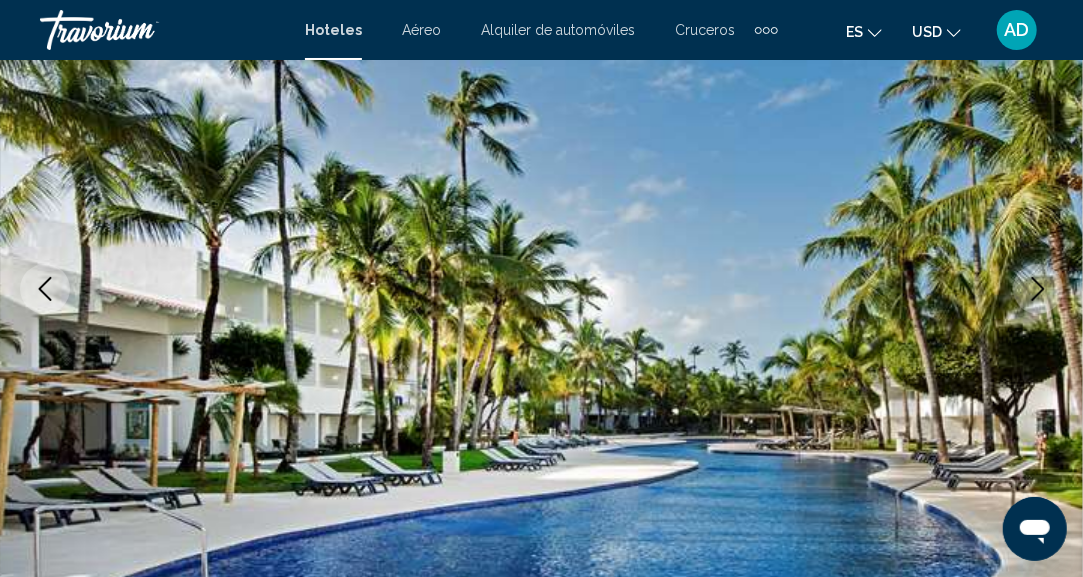 click 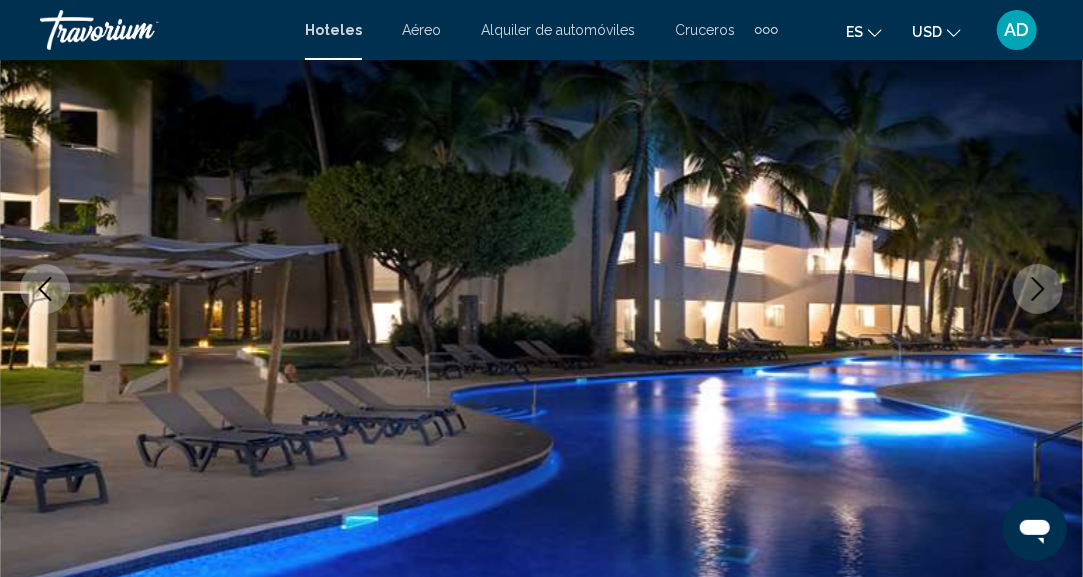 click 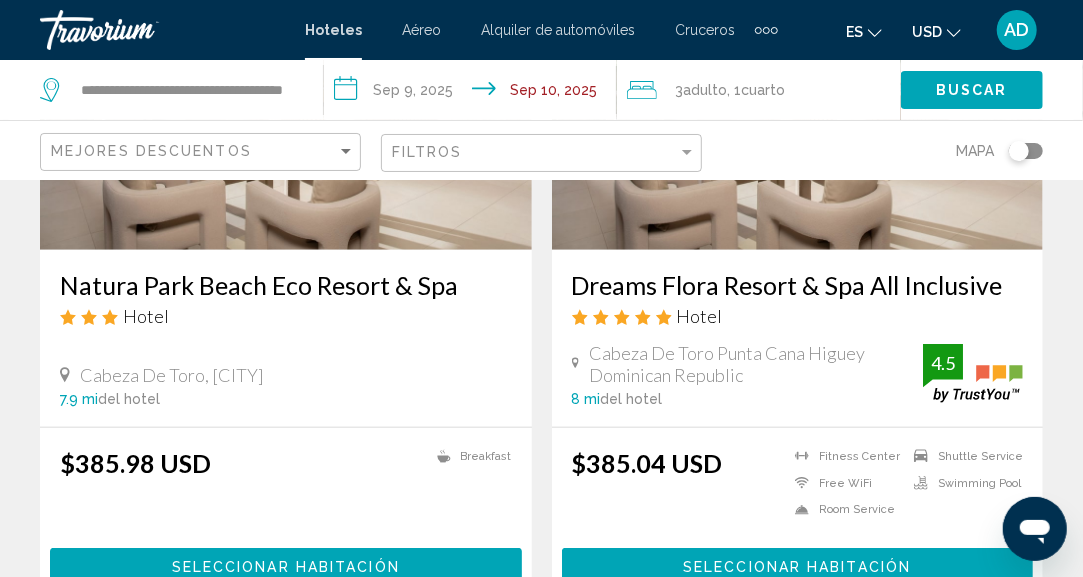 scroll, scrollTop: 4261, scrollLeft: 0, axis: vertical 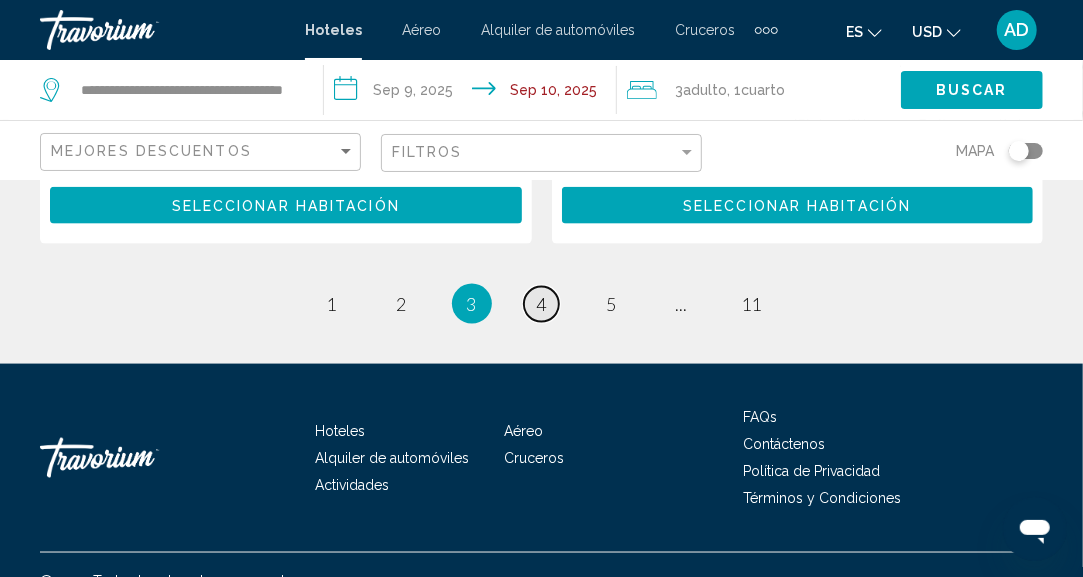 click on "4" at bounding box center (542, 304) 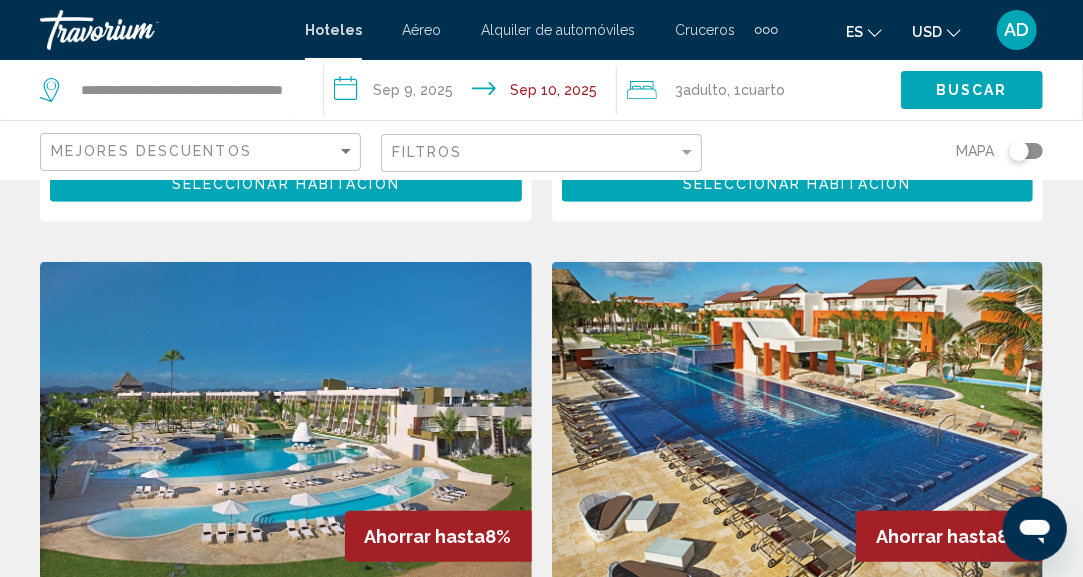 scroll, scrollTop: 4100, scrollLeft: 0, axis: vertical 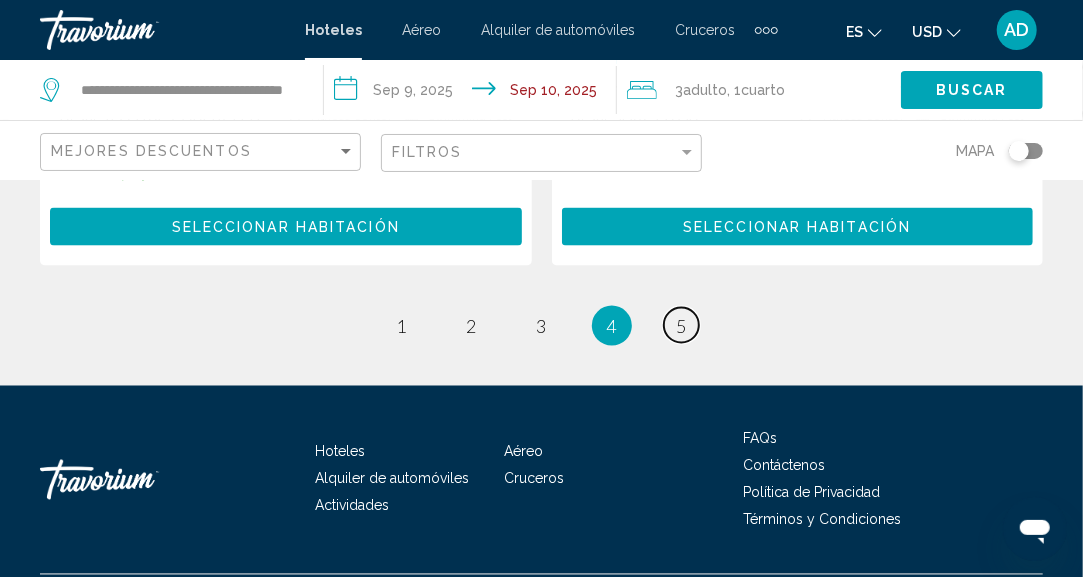 click on "5" at bounding box center [682, 326] 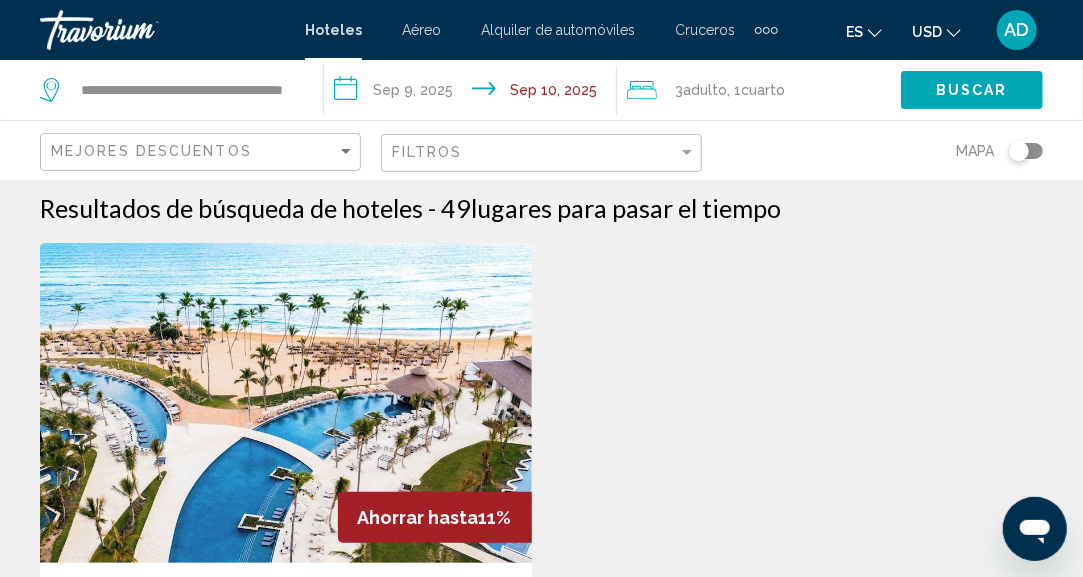 scroll, scrollTop: 0, scrollLeft: 0, axis: both 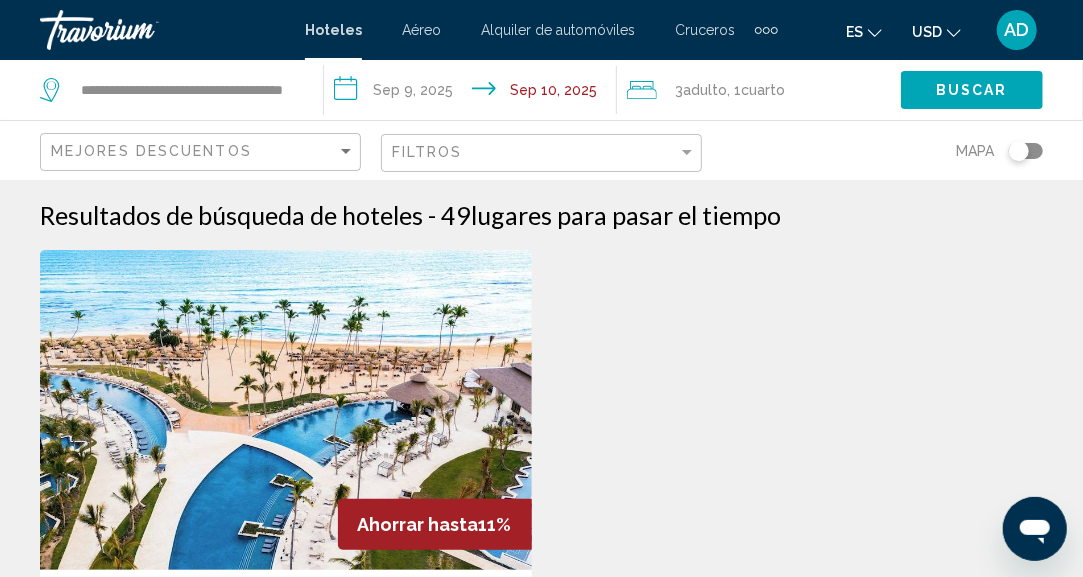 click on "Filtros" 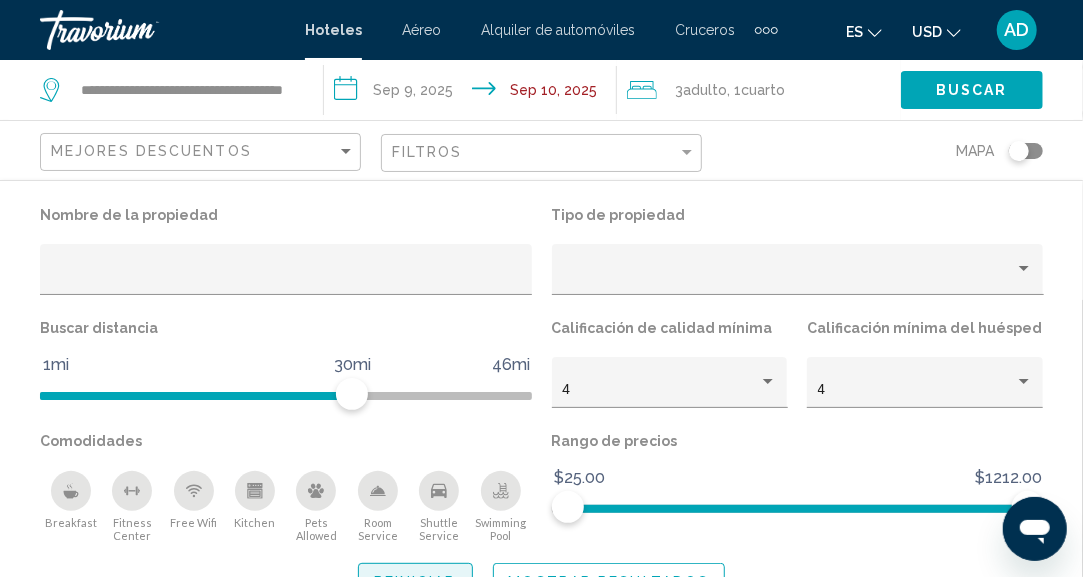 click on "Reiniciar" 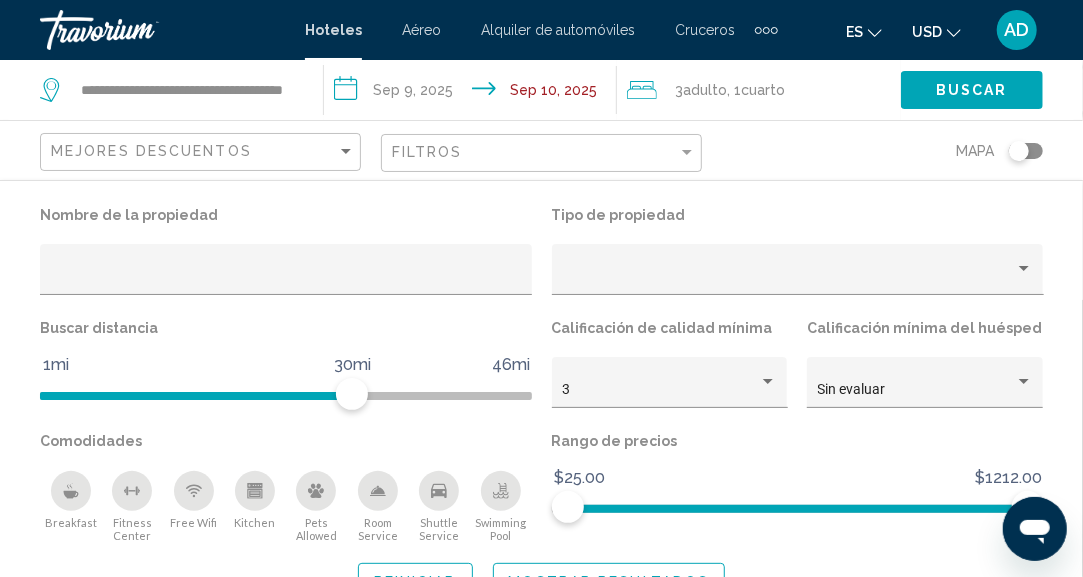 click on "Buscar" 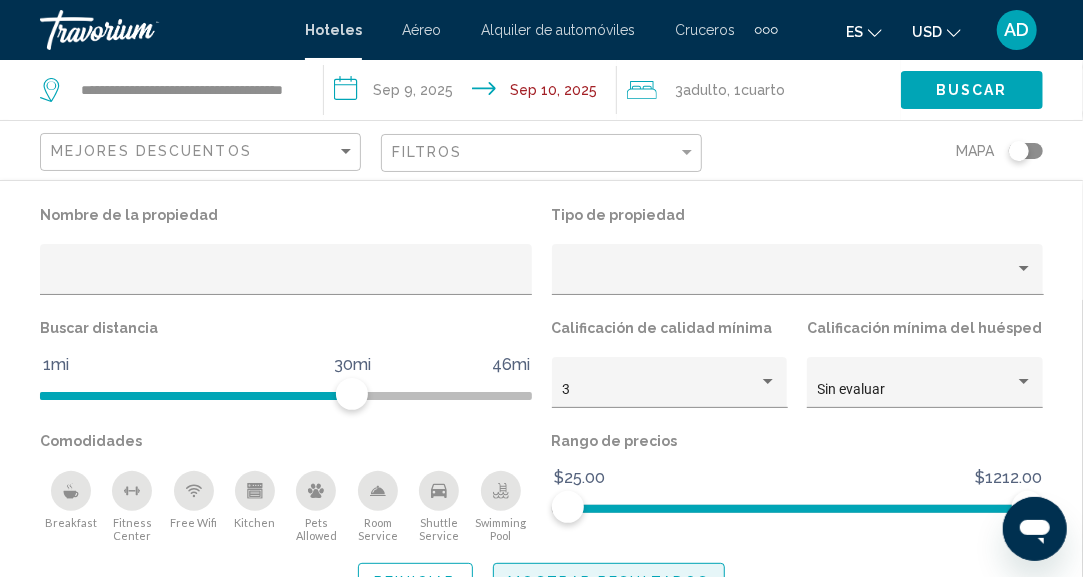 click on "Mostrar resultados" 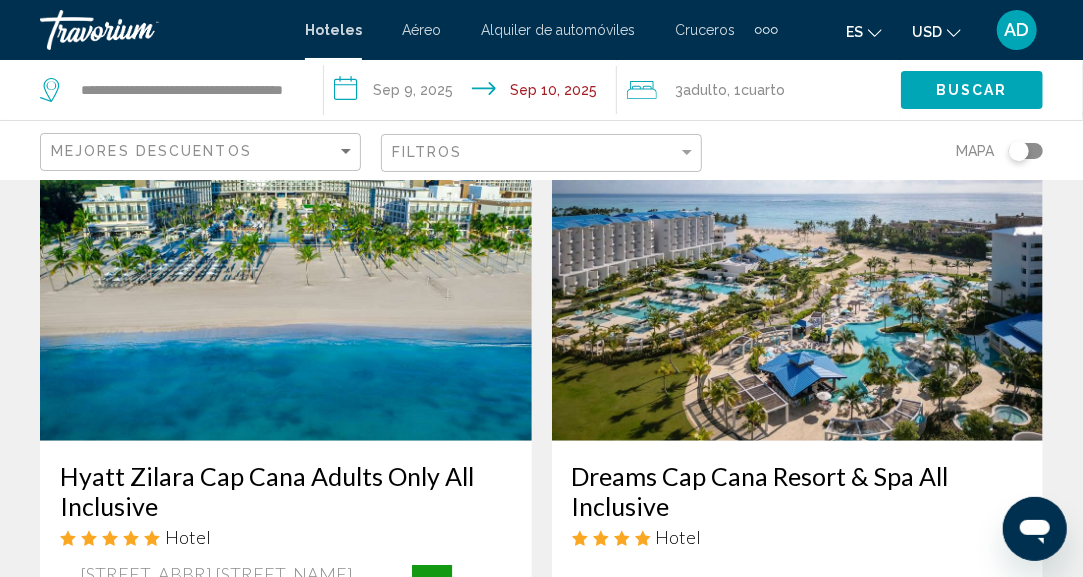 scroll, scrollTop: 3800, scrollLeft: 0, axis: vertical 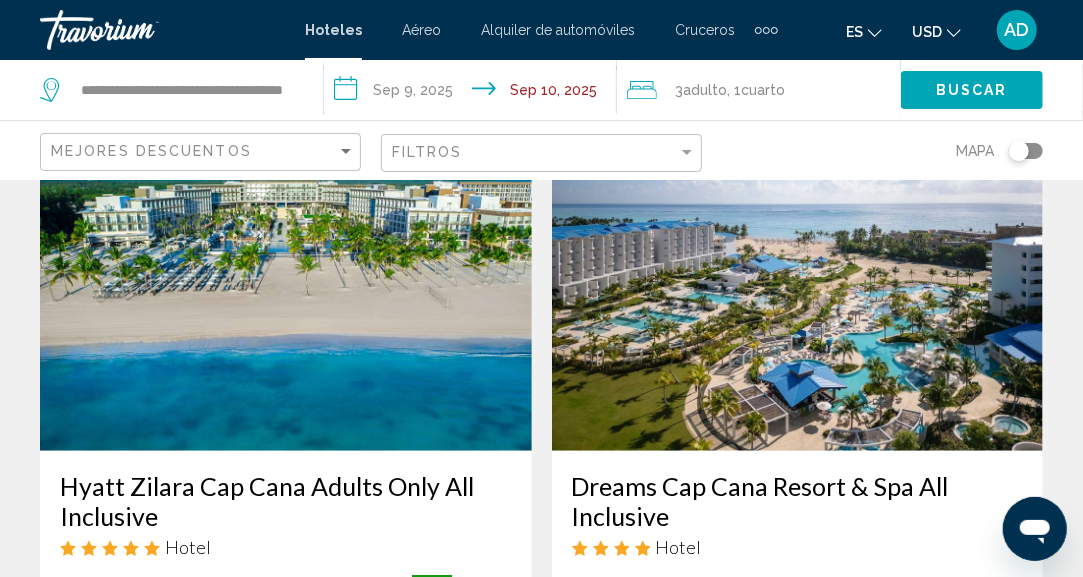 click at bounding box center [798, 291] 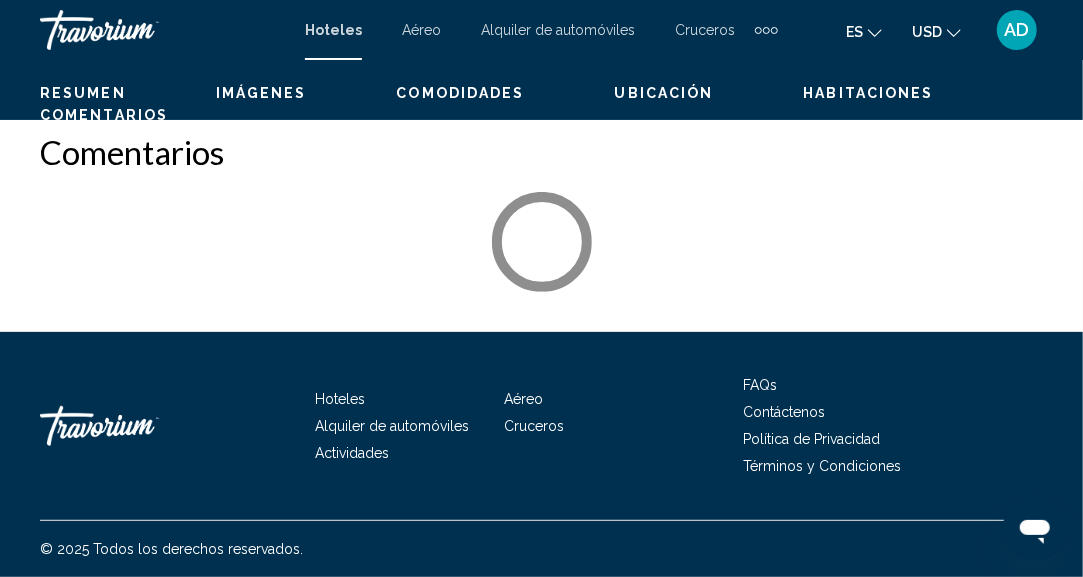 scroll, scrollTop: 246, scrollLeft: 0, axis: vertical 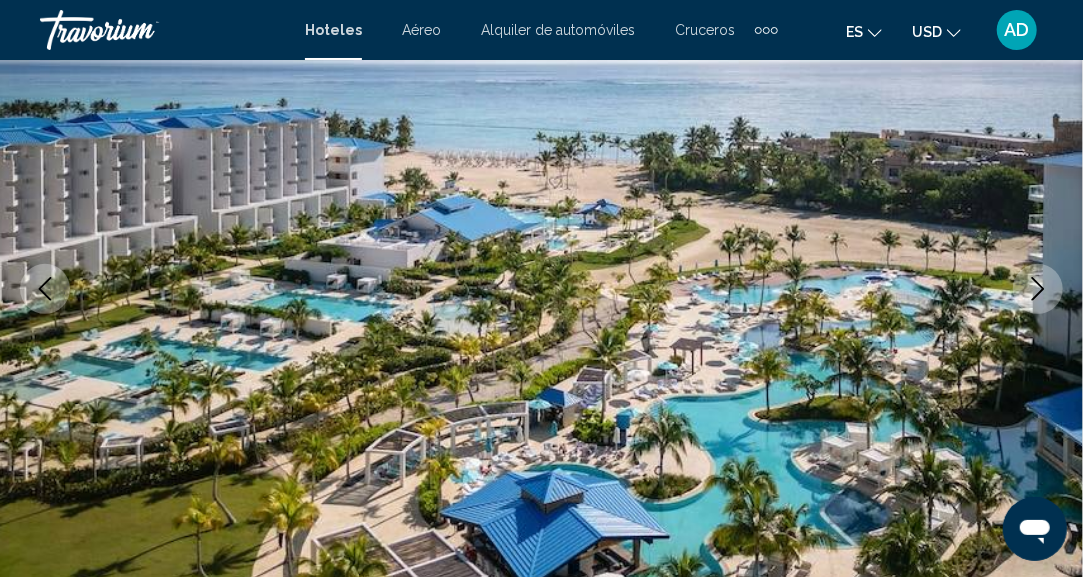 click 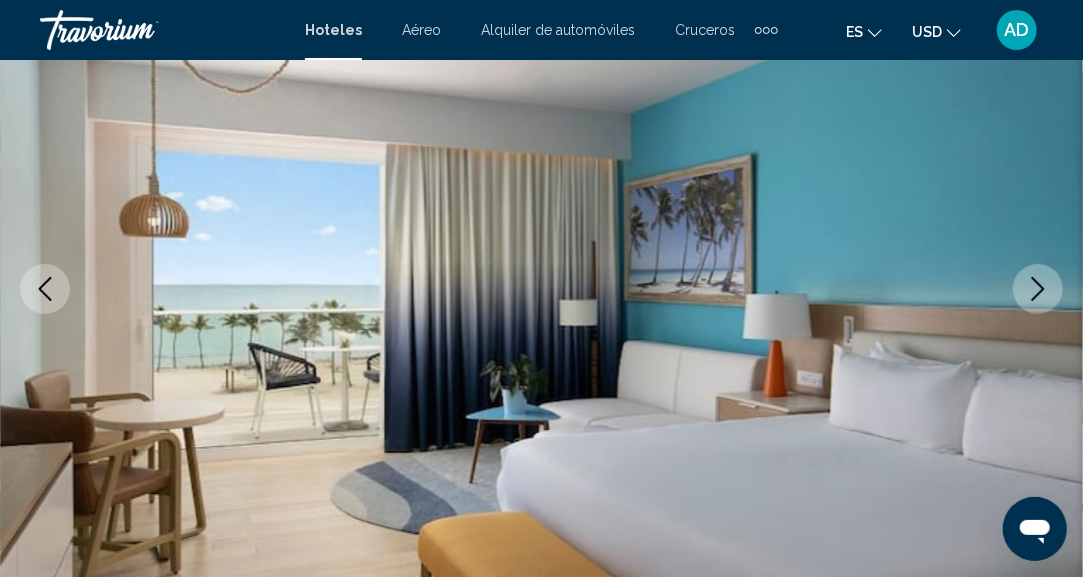 click 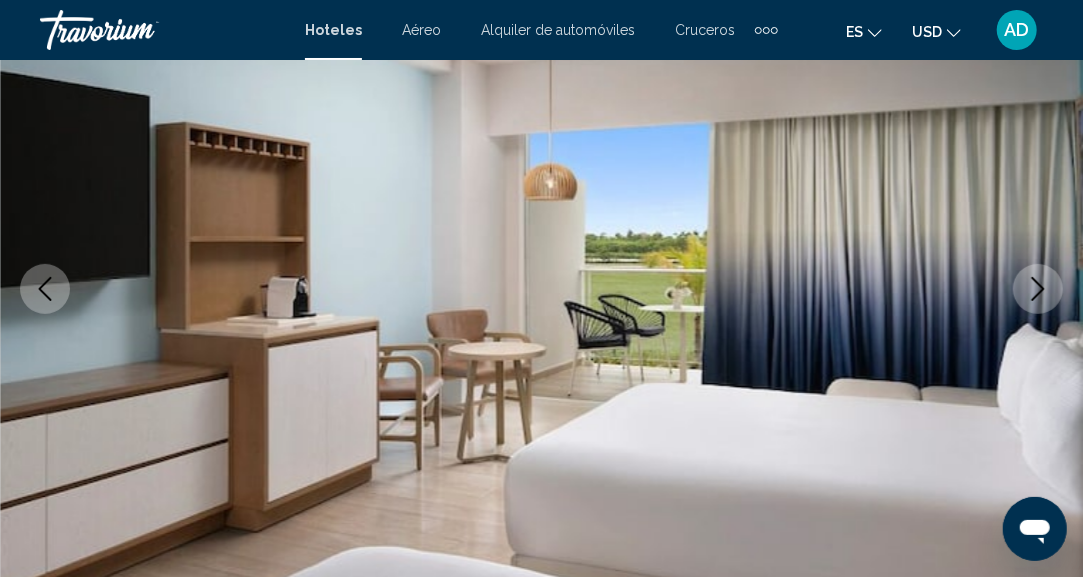 click 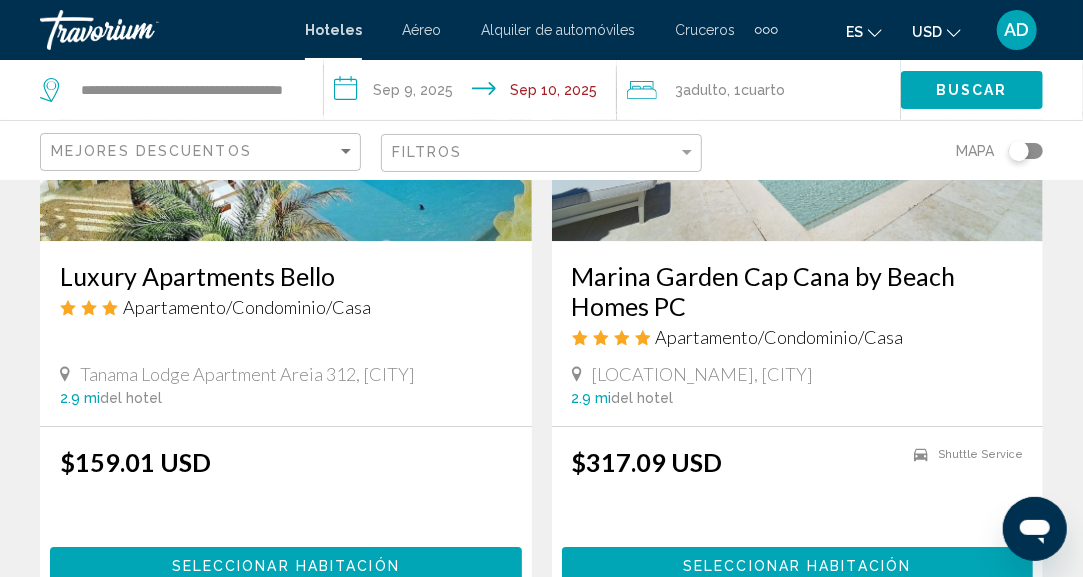 scroll, scrollTop: 2600, scrollLeft: 0, axis: vertical 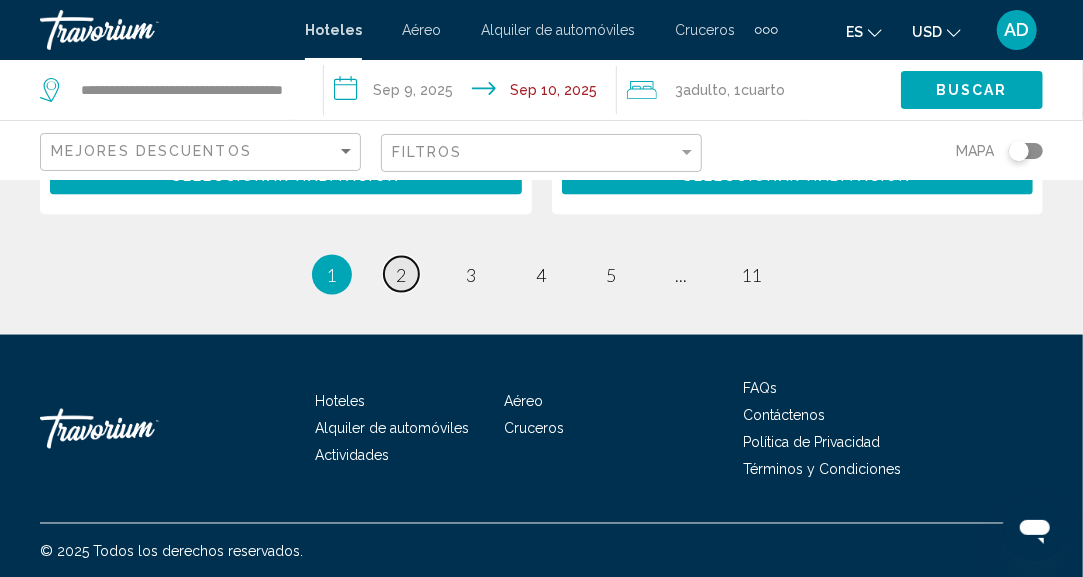 click on "page  2" at bounding box center [401, 274] 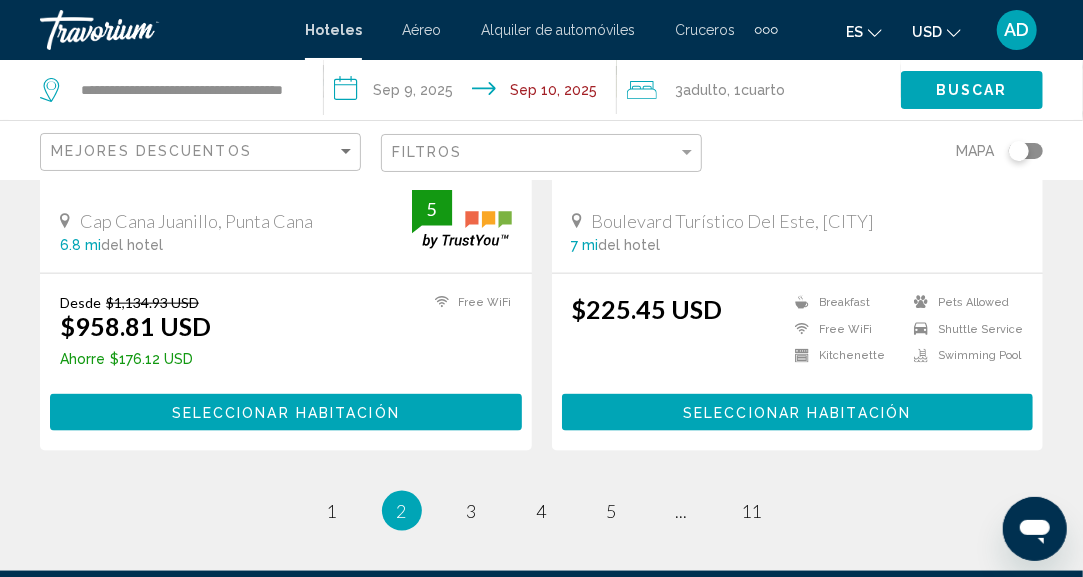 scroll, scrollTop: 4330, scrollLeft: 0, axis: vertical 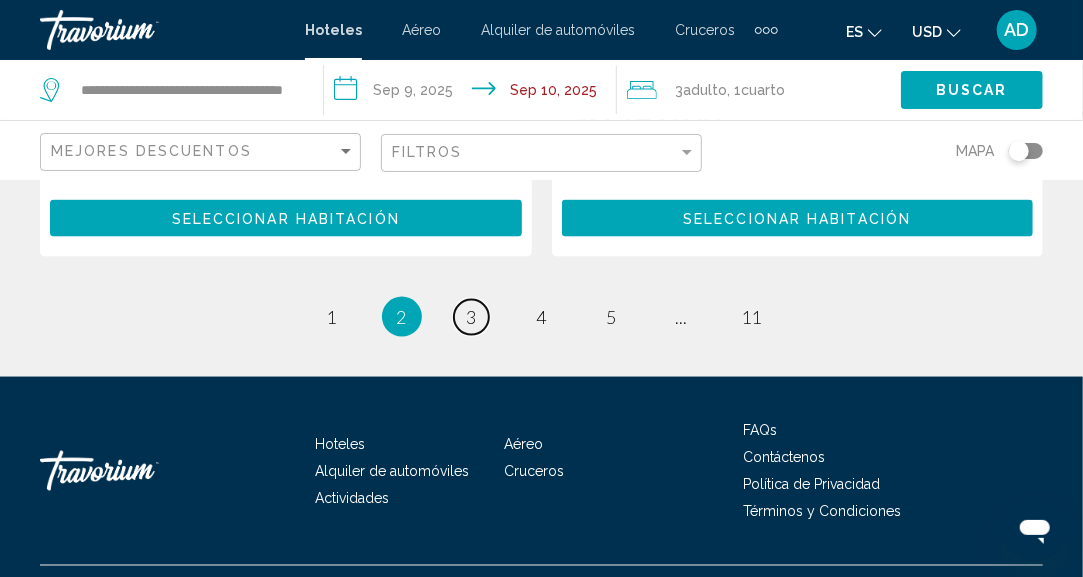 click on "page  3" at bounding box center [471, 317] 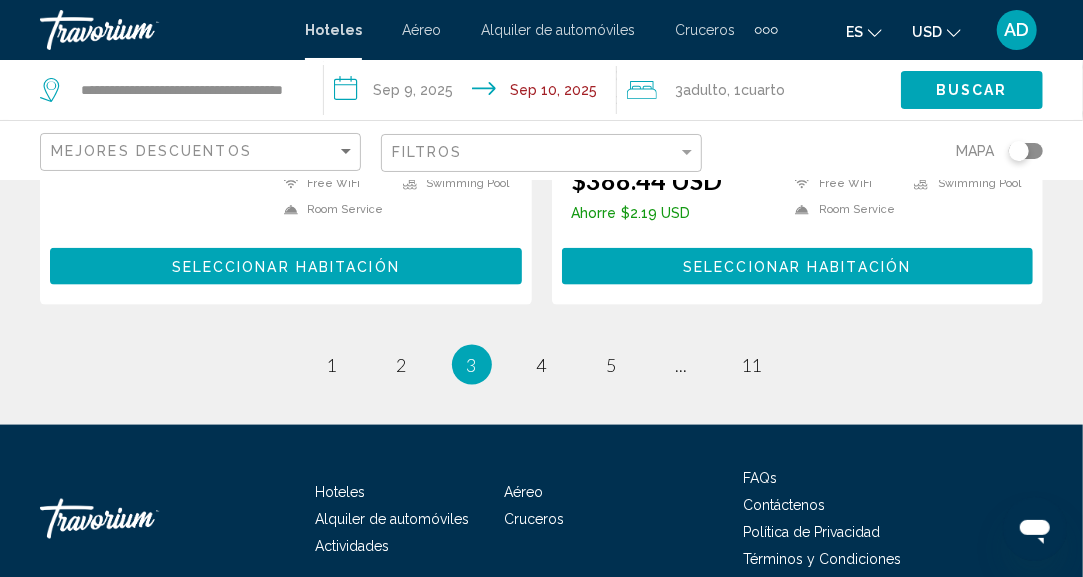 scroll, scrollTop: 4261, scrollLeft: 0, axis: vertical 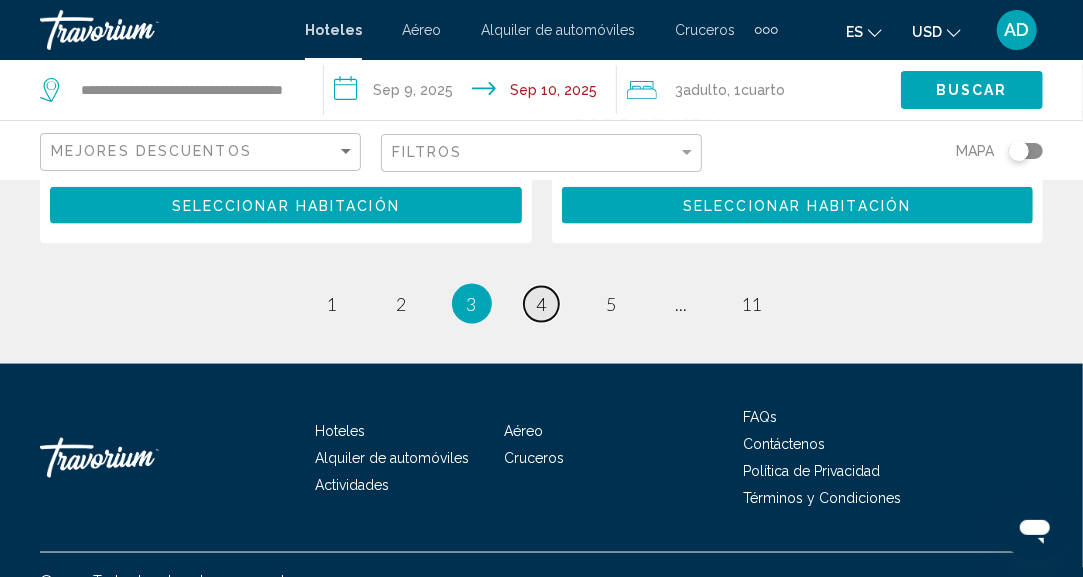 click on "page  4" at bounding box center (541, 304) 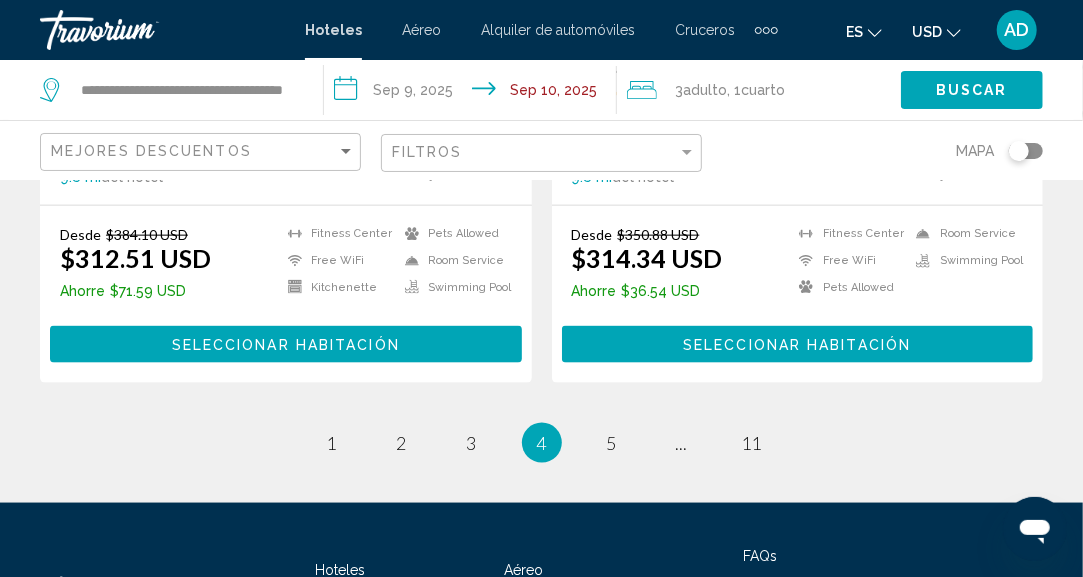 scroll, scrollTop: 4300, scrollLeft: 0, axis: vertical 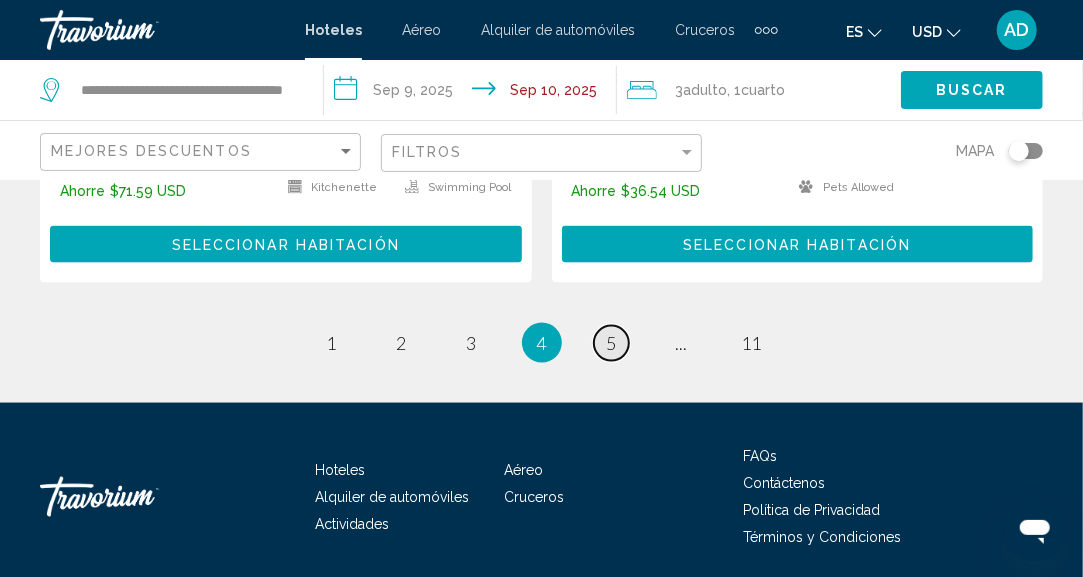 click on "page  5" at bounding box center [611, 343] 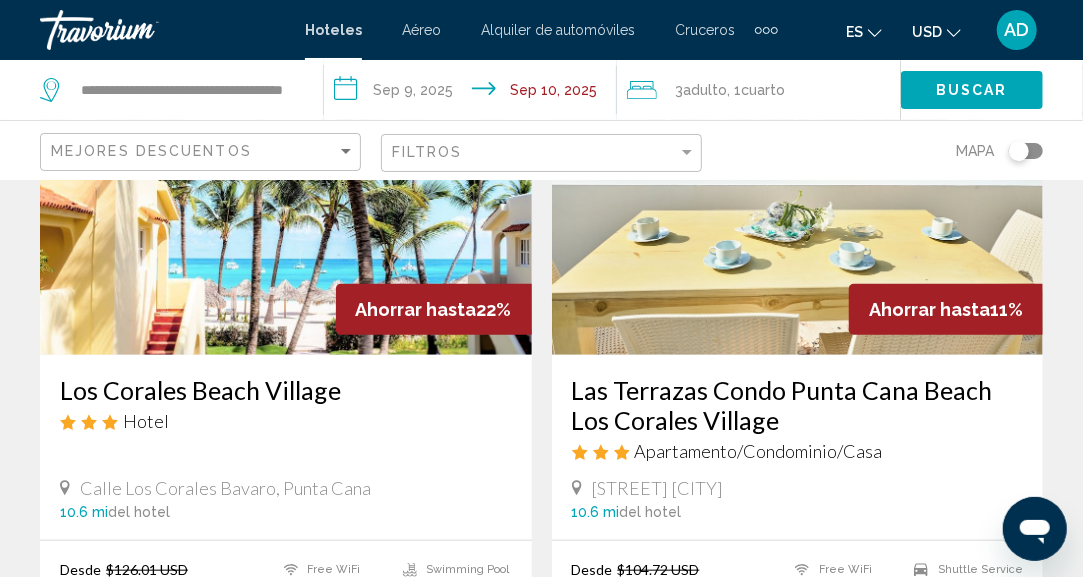 scroll, scrollTop: 3800, scrollLeft: 0, axis: vertical 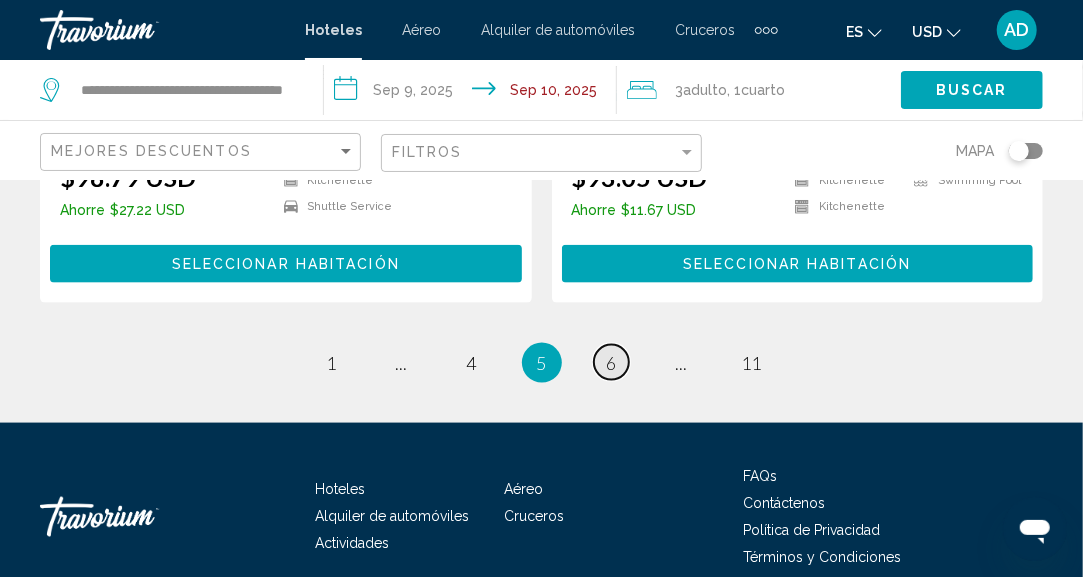 click on "page  6" at bounding box center (611, 362) 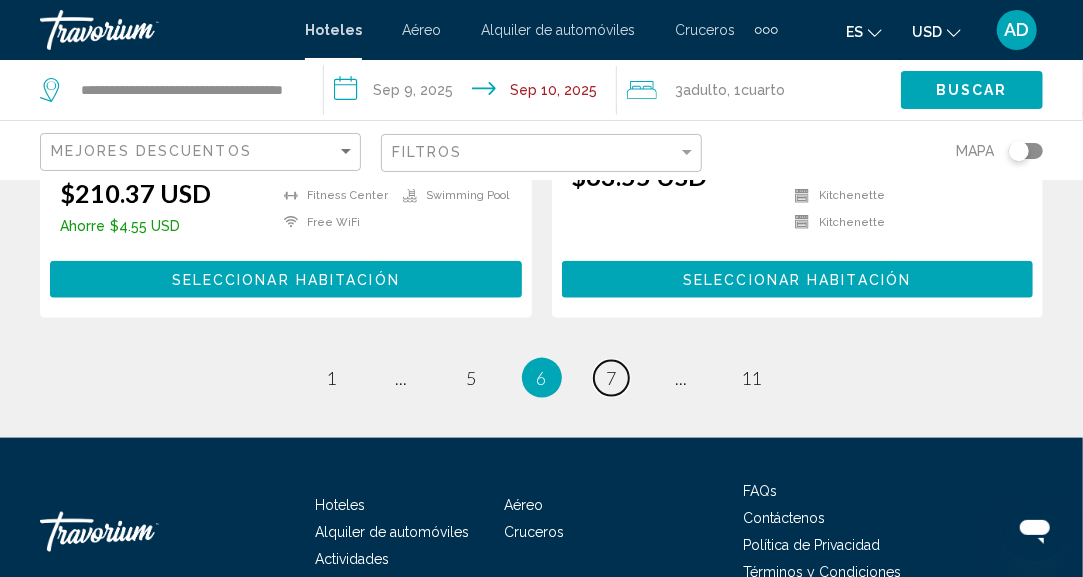 scroll, scrollTop: 4200, scrollLeft: 0, axis: vertical 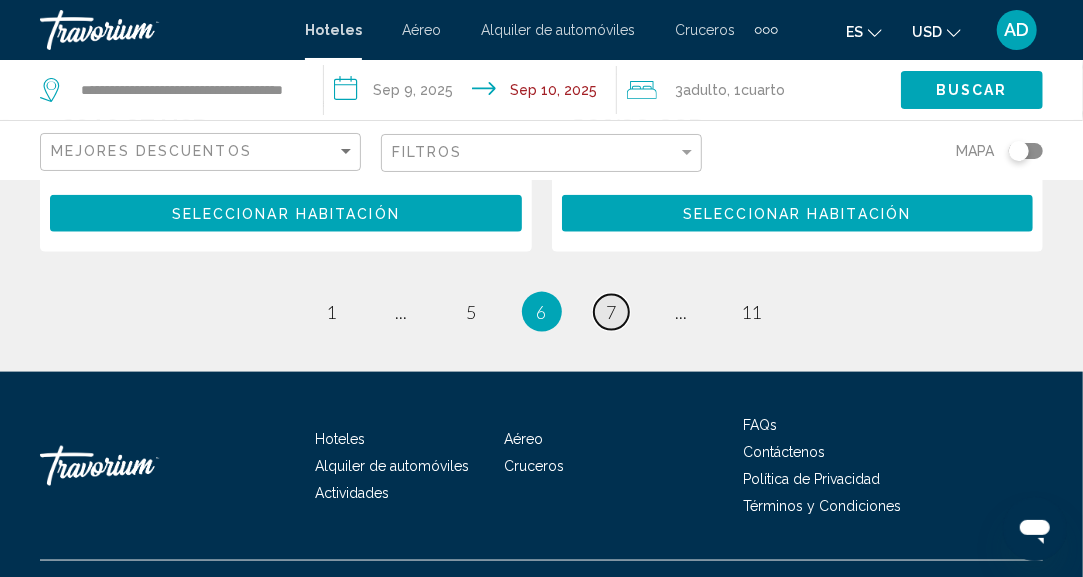 click on "page  7" at bounding box center [611, 312] 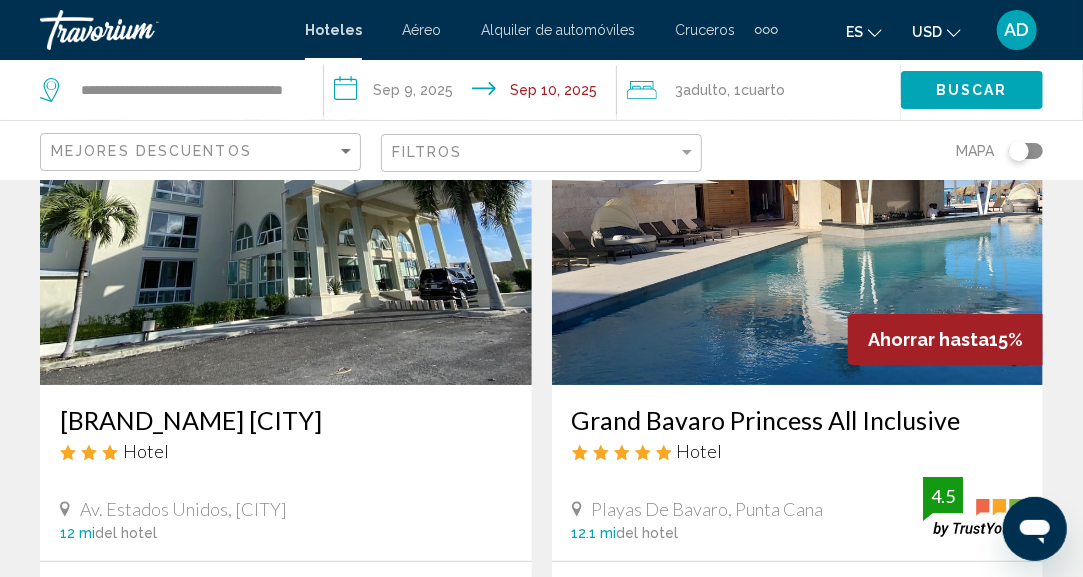 scroll, scrollTop: 3200, scrollLeft: 0, axis: vertical 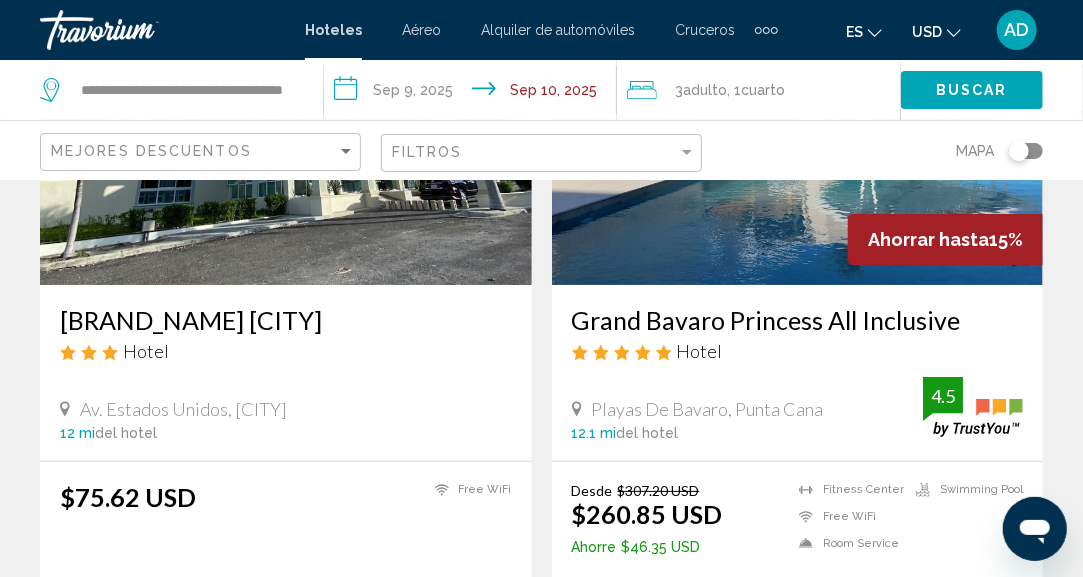 click at bounding box center (798, 125) 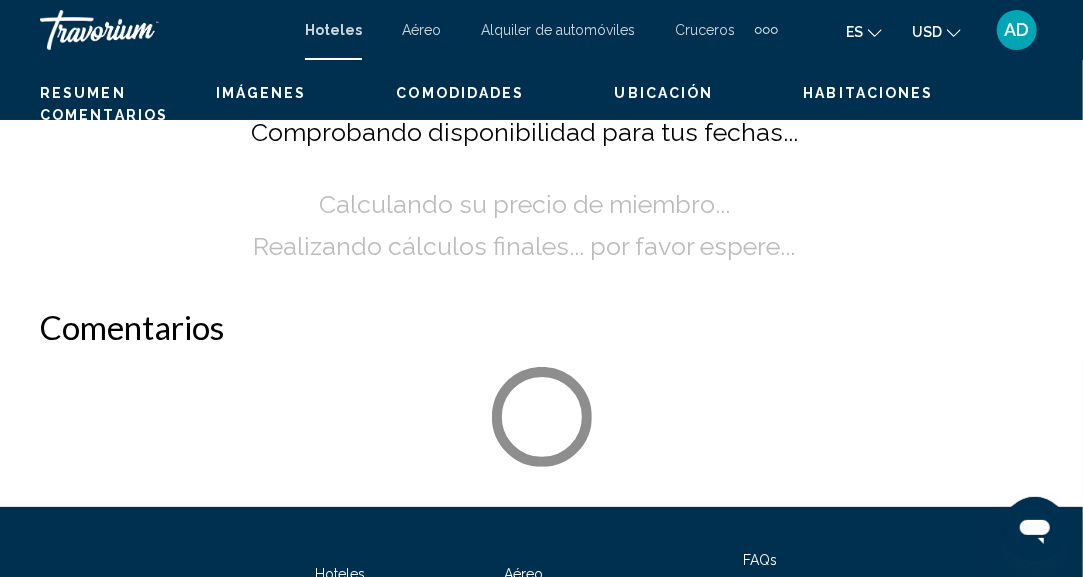scroll, scrollTop: 246, scrollLeft: 0, axis: vertical 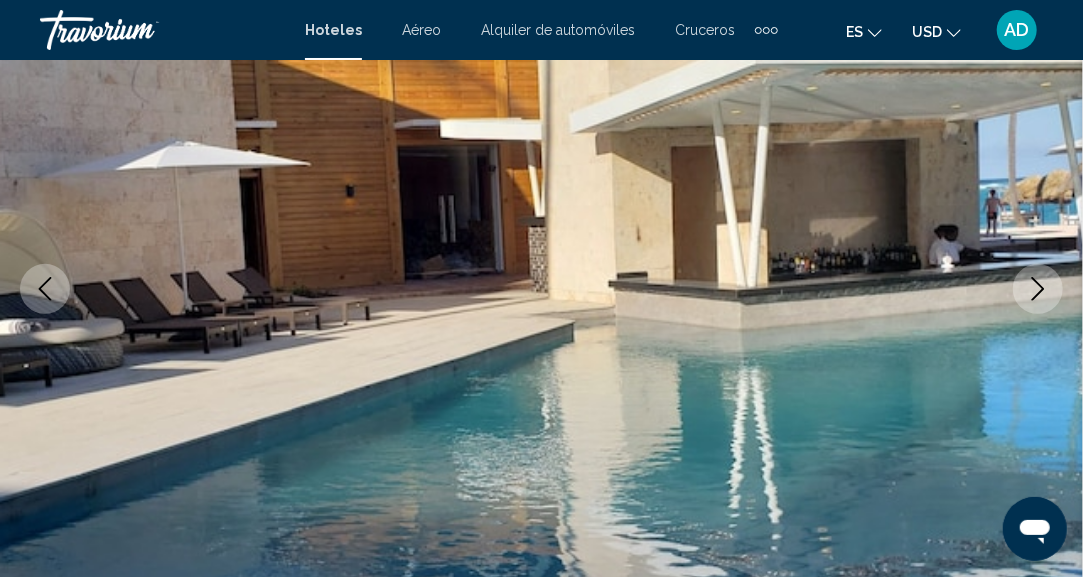 click 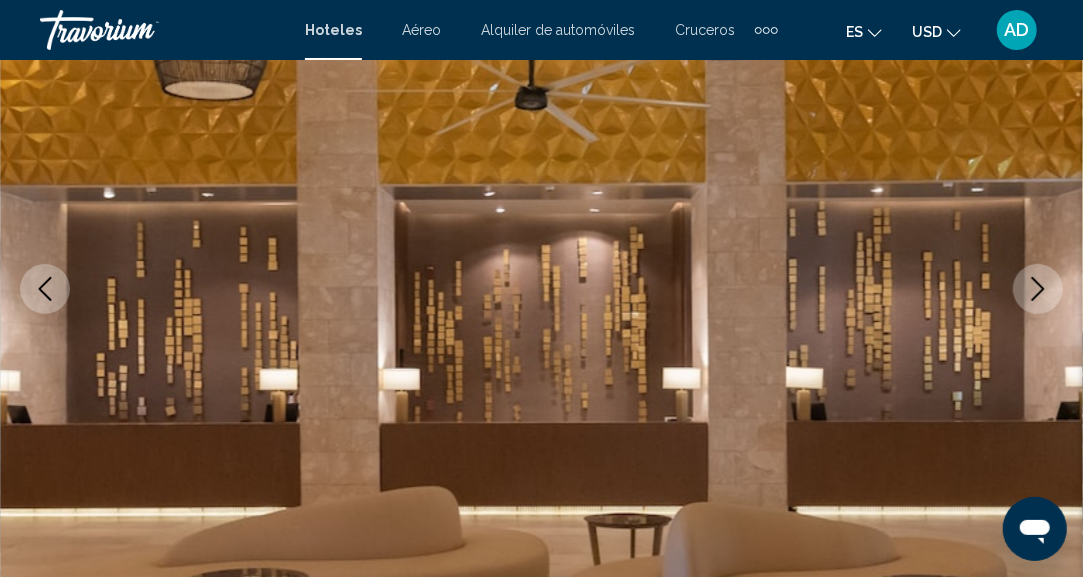 click 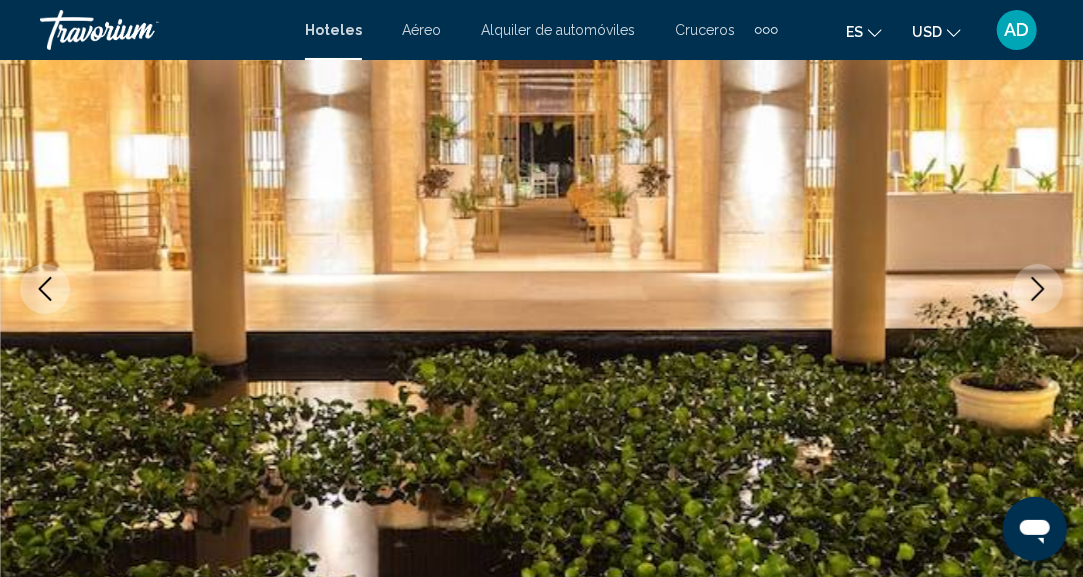 click 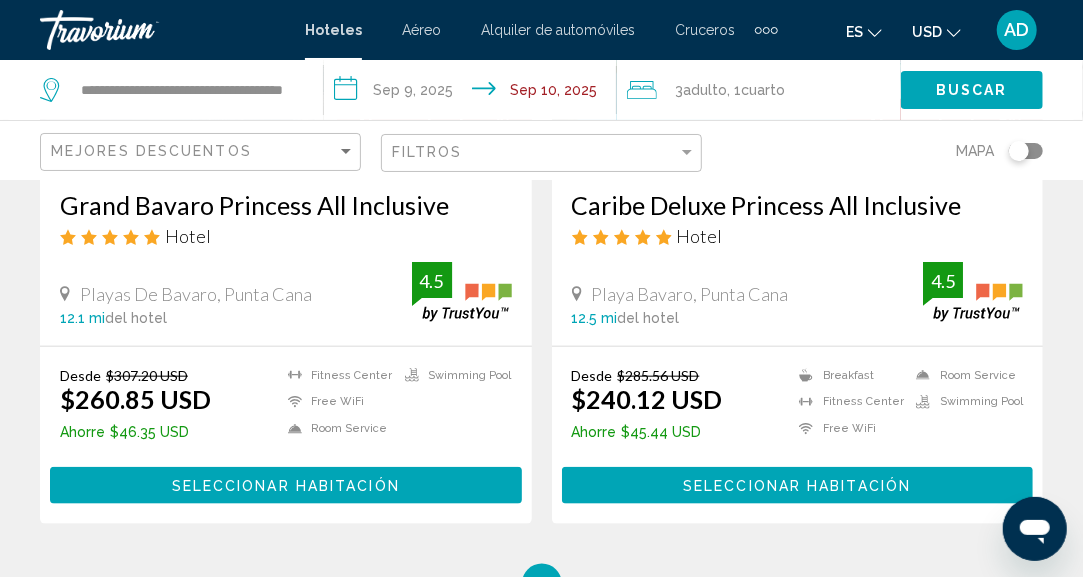 scroll, scrollTop: 3900, scrollLeft: 0, axis: vertical 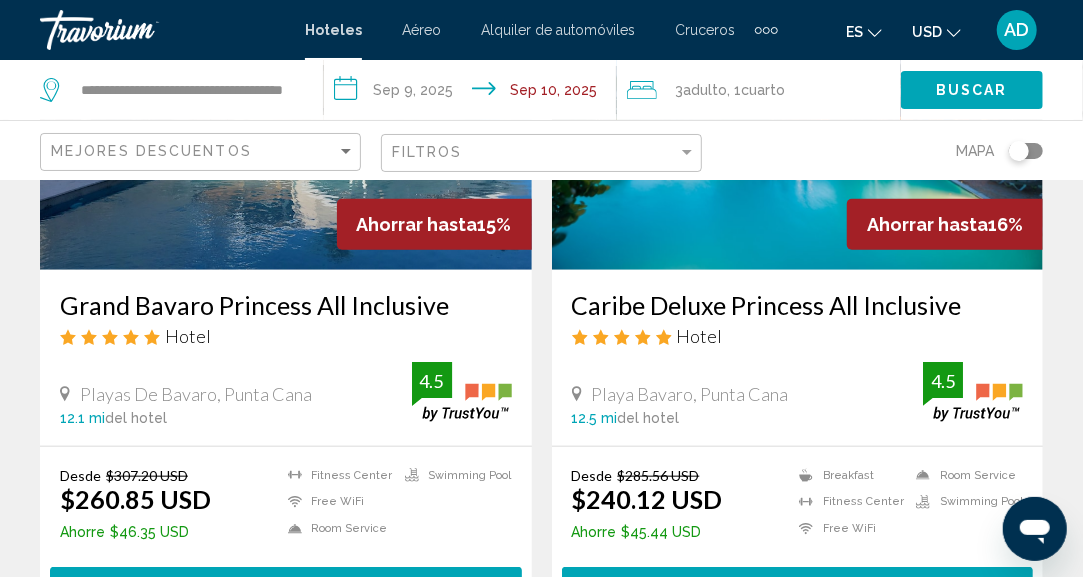 click at bounding box center (798, 110) 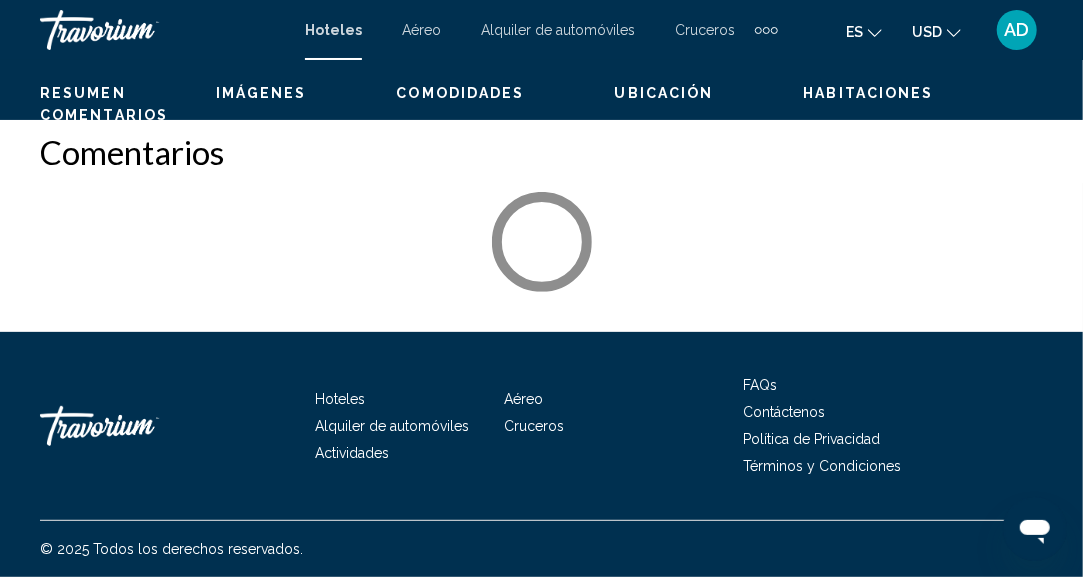 scroll, scrollTop: 246, scrollLeft: 0, axis: vertical 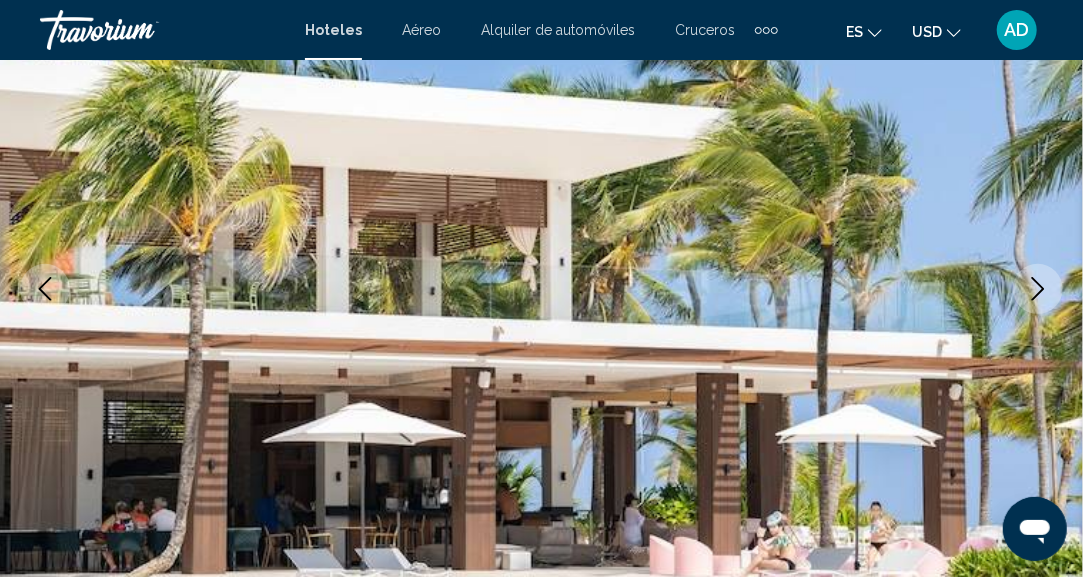 click 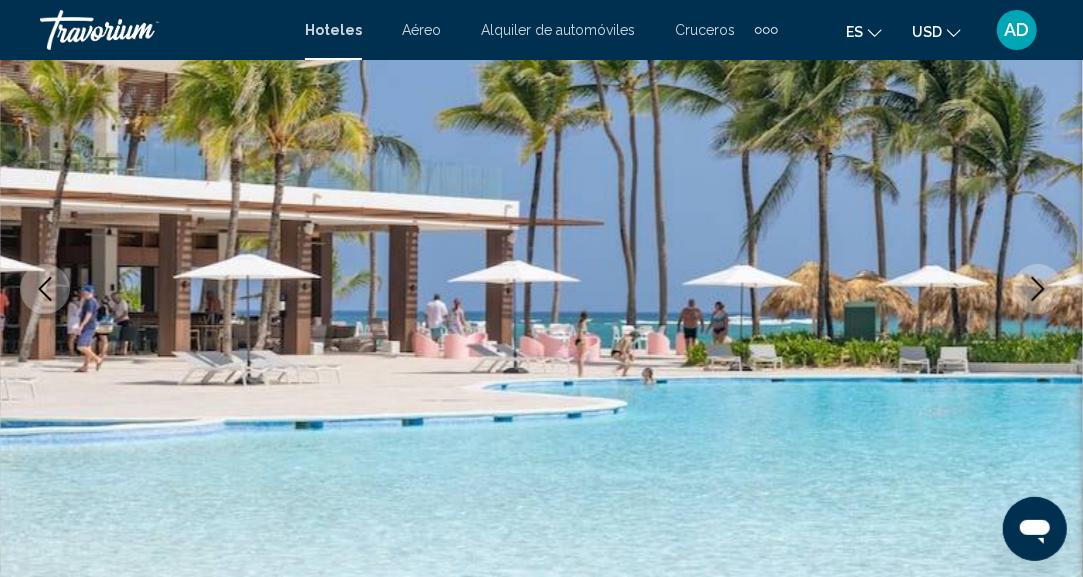 click 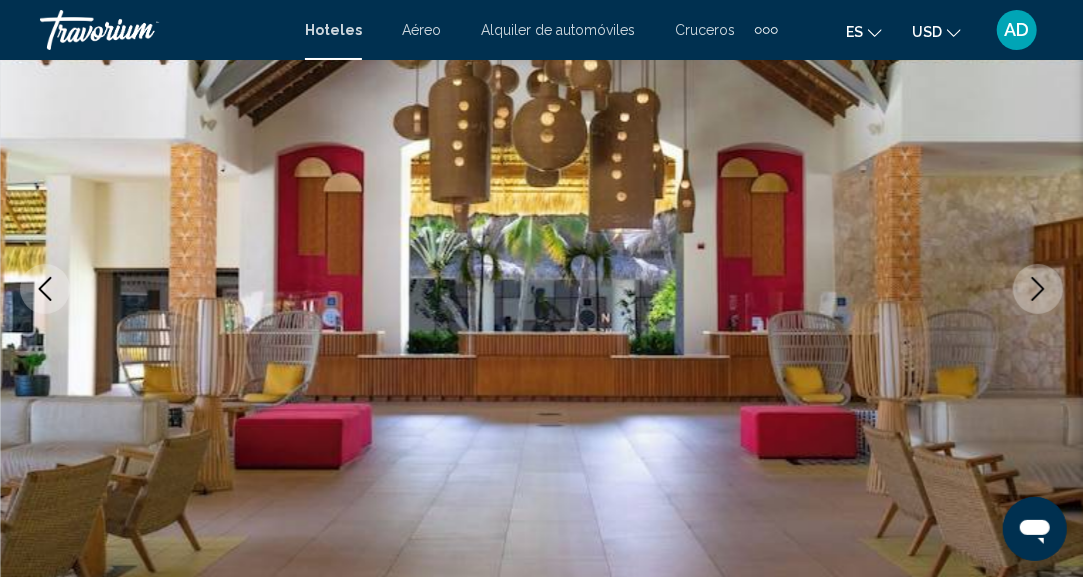 click 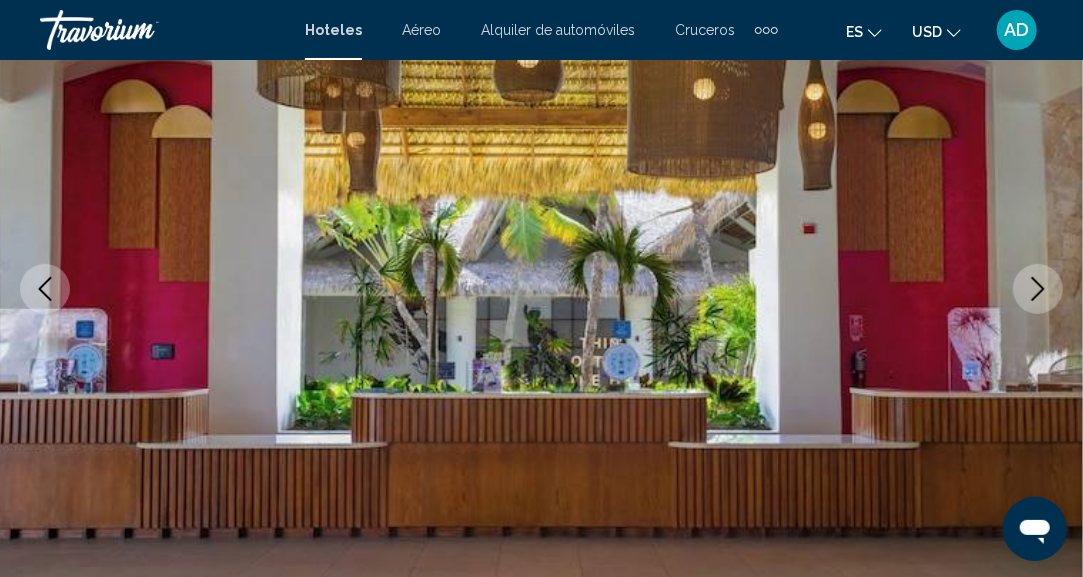 click 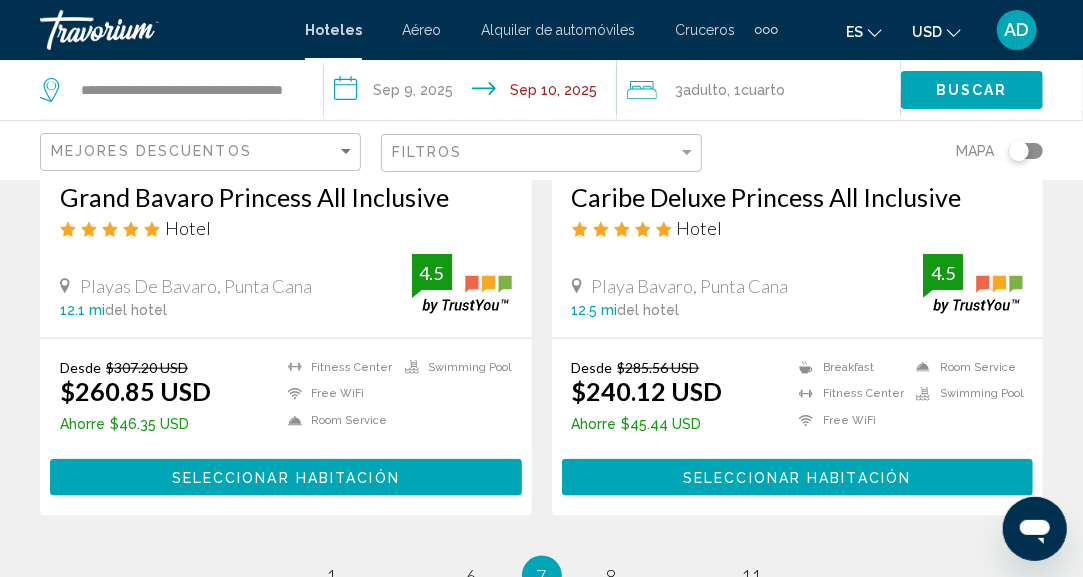 scroll, scrollTop: 3912, scrollLeft: 0, axis: vertical 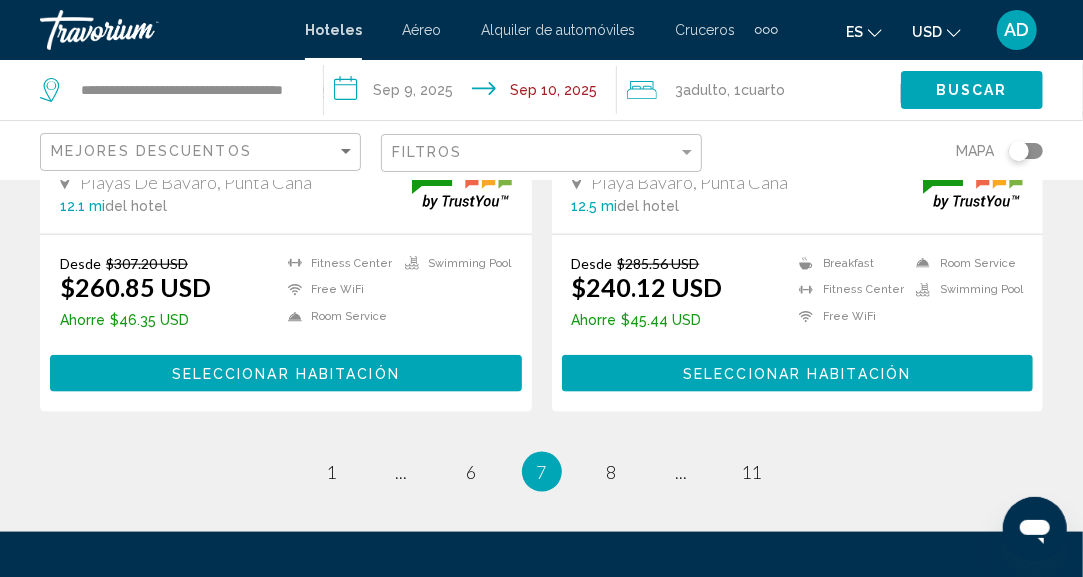 click on "Seleccionar habitación" at bounding box center (798, 373) 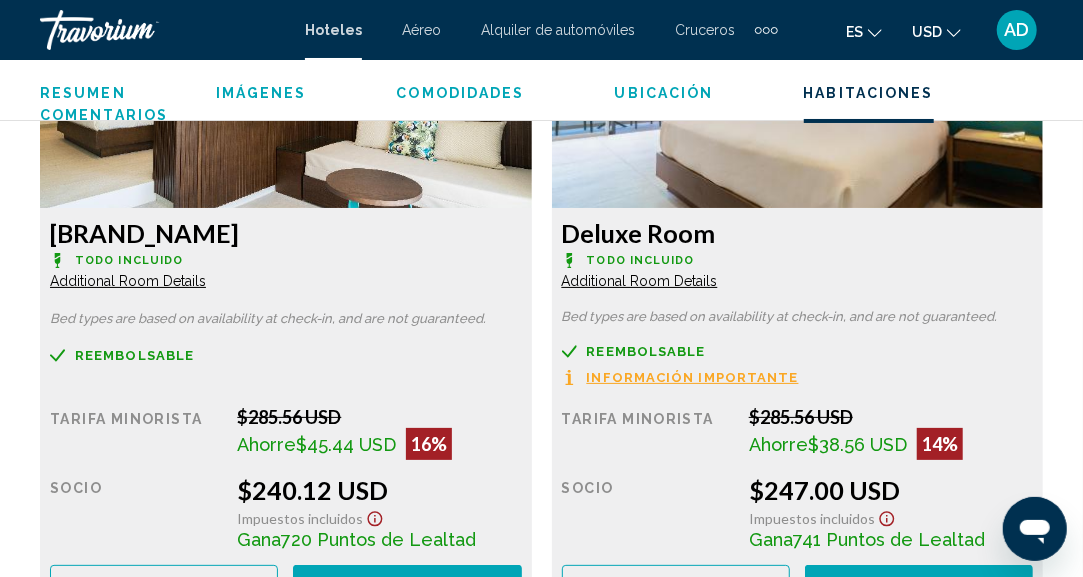 scroll, scrollTop: 3246, scrollLeft: 0, axis: vertical 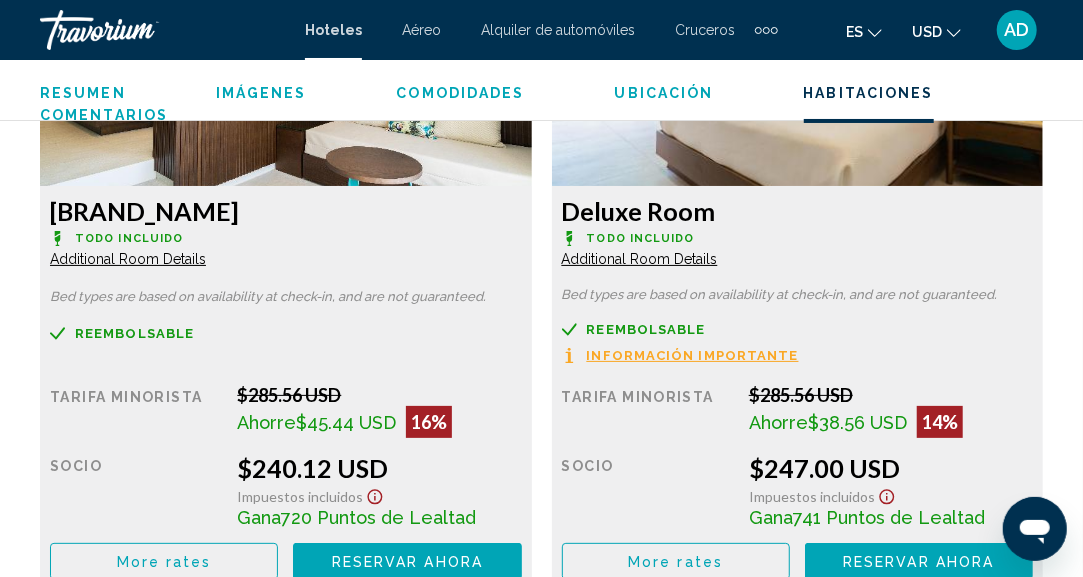 click on "Additional Room Details" at bounding box center (128, 259) 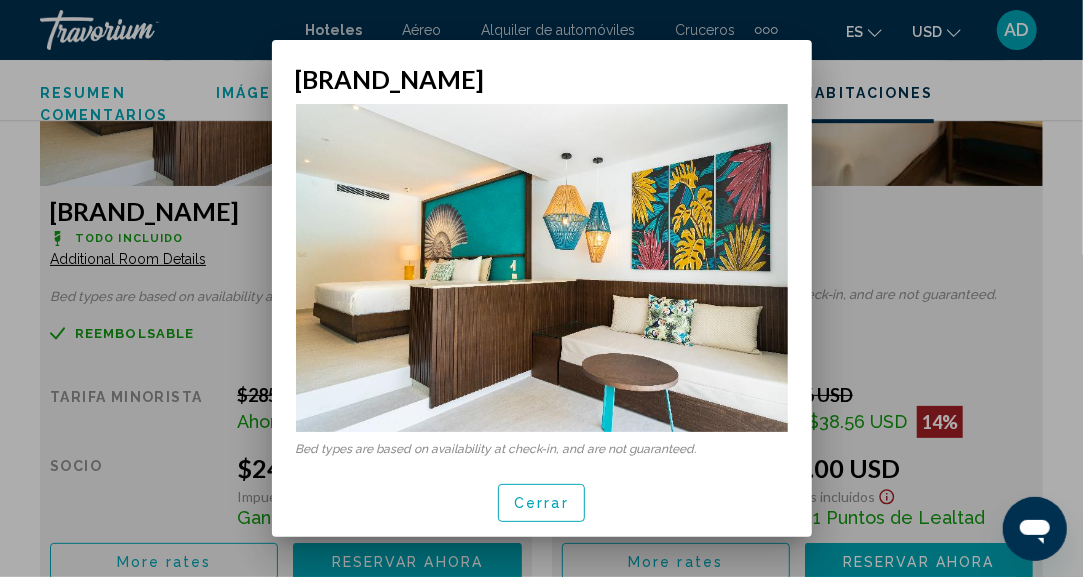 scroll, scrollTop: 0, scrollLeft: 0, axis: both 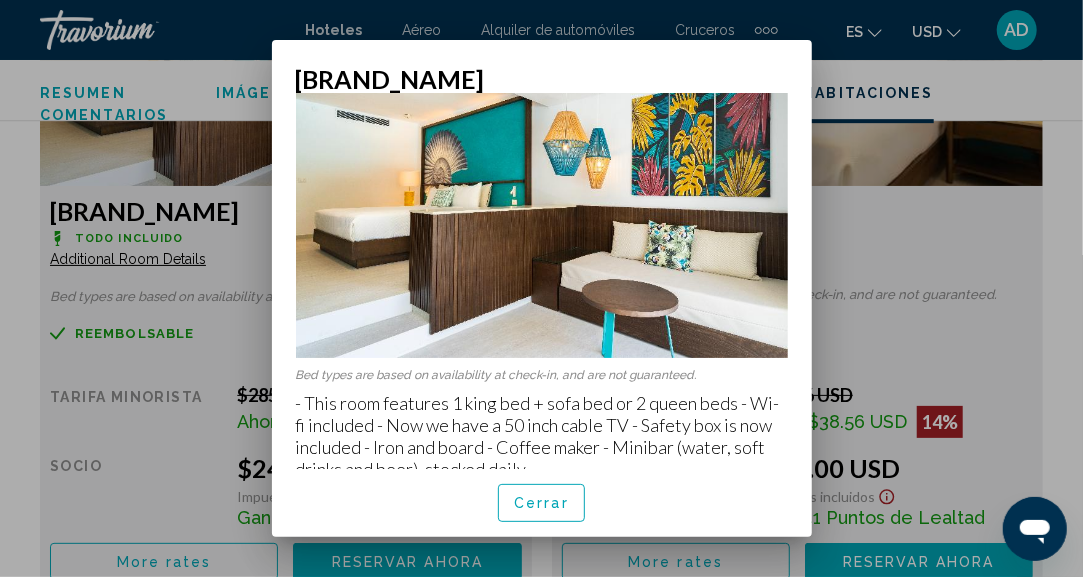 drag, startPoint x: 301, startPoint y: 388, endPoint x: 621, endPoint y: 477, distance: 332.14606 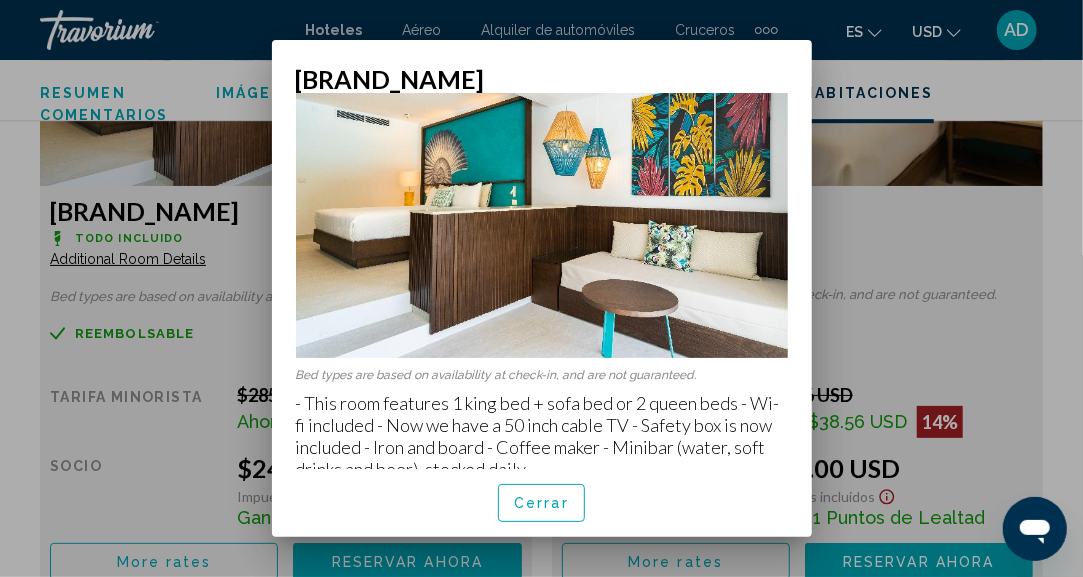 click on "Cerrar" at bounding box center [541, 504] 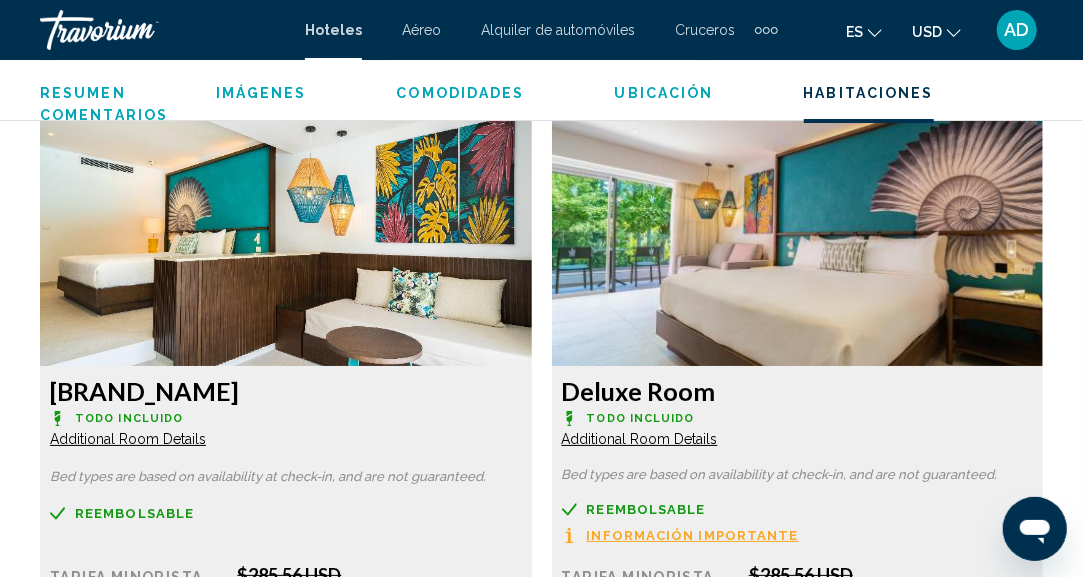 scroll, scrollTop: 3046, scrollLeft: 0, axis: vertical 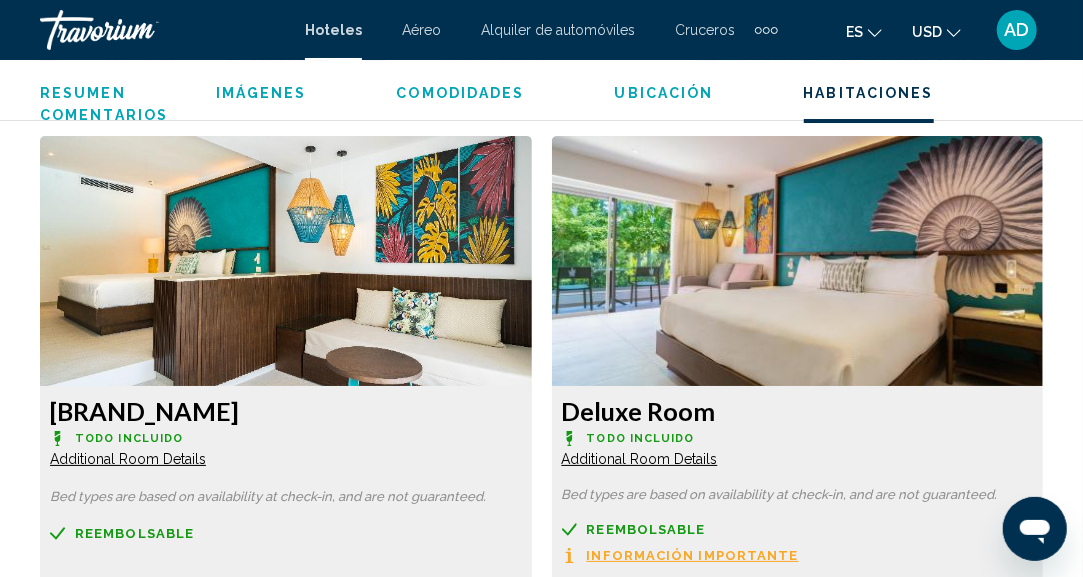 click on "Additional Room Details" at bounding box center (128, 459) 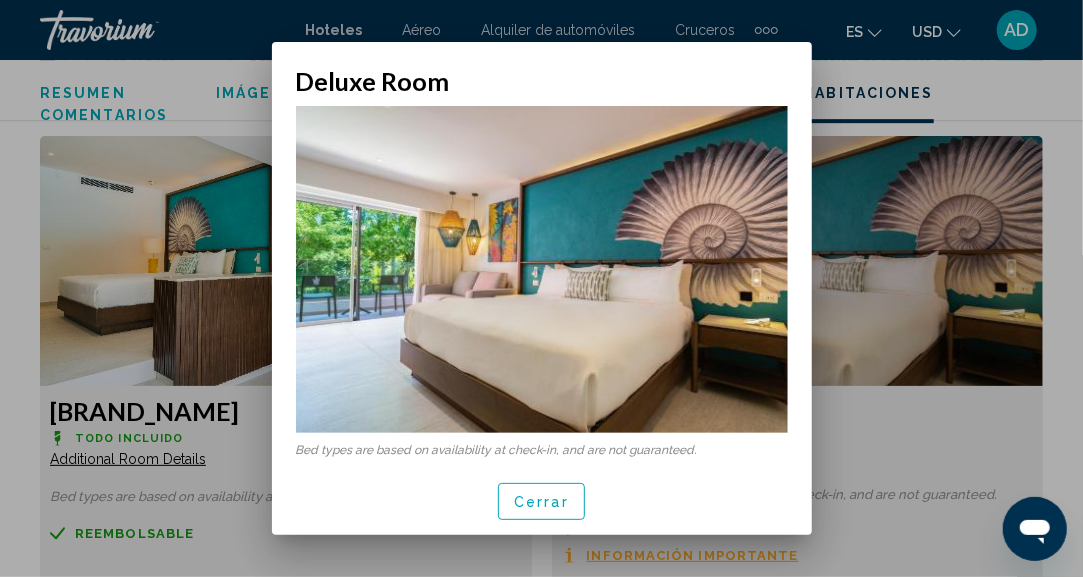 scroll, scrollTop: 0, scrollLeft: 0, axis: both 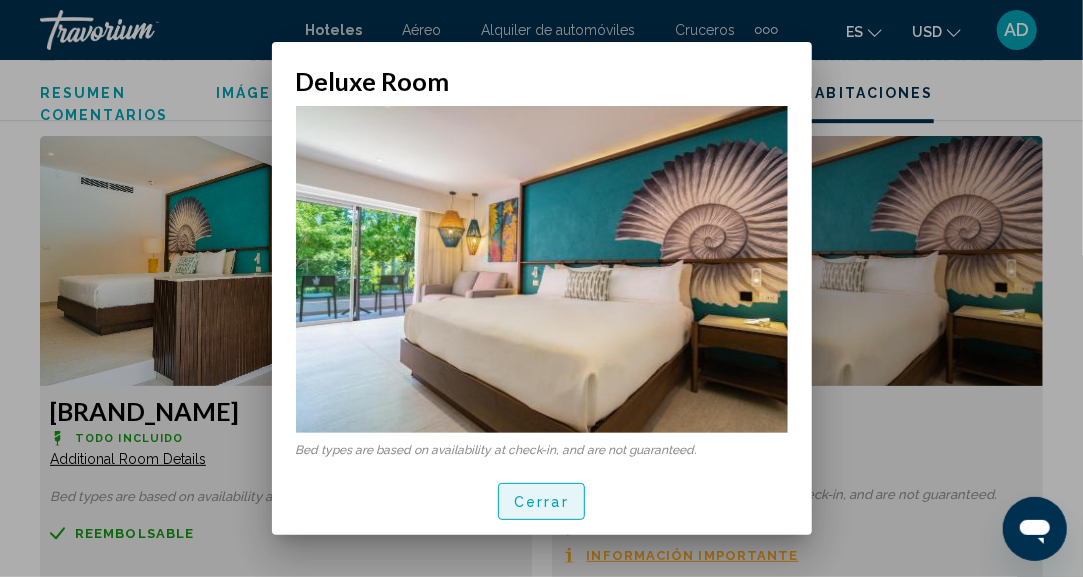 click on "Cerrar" at bounding box center (541, 502) 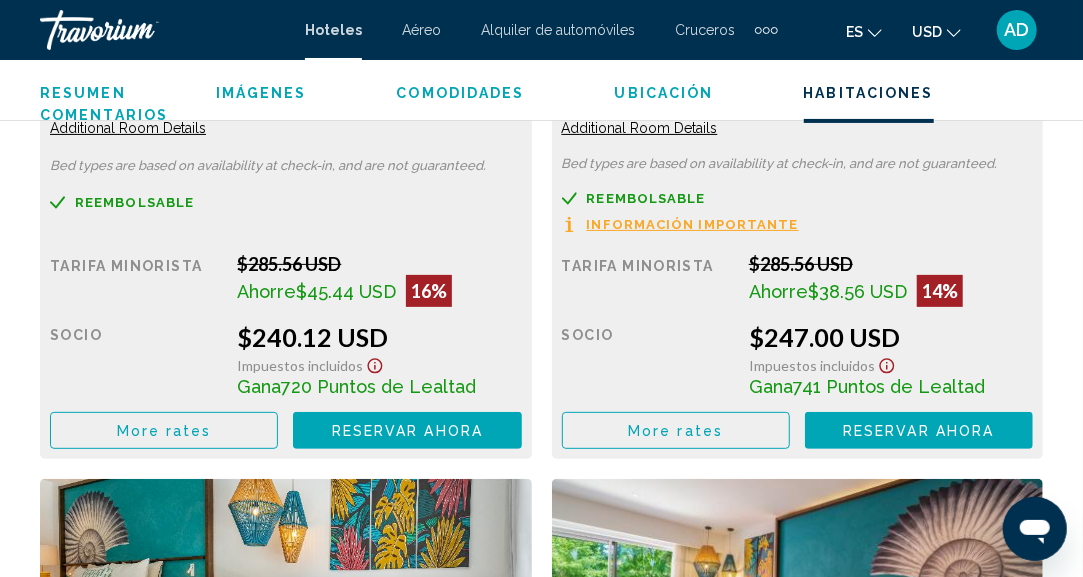 scroll, scrollTop: 3546, scrollLeft: 0, axis: vertical 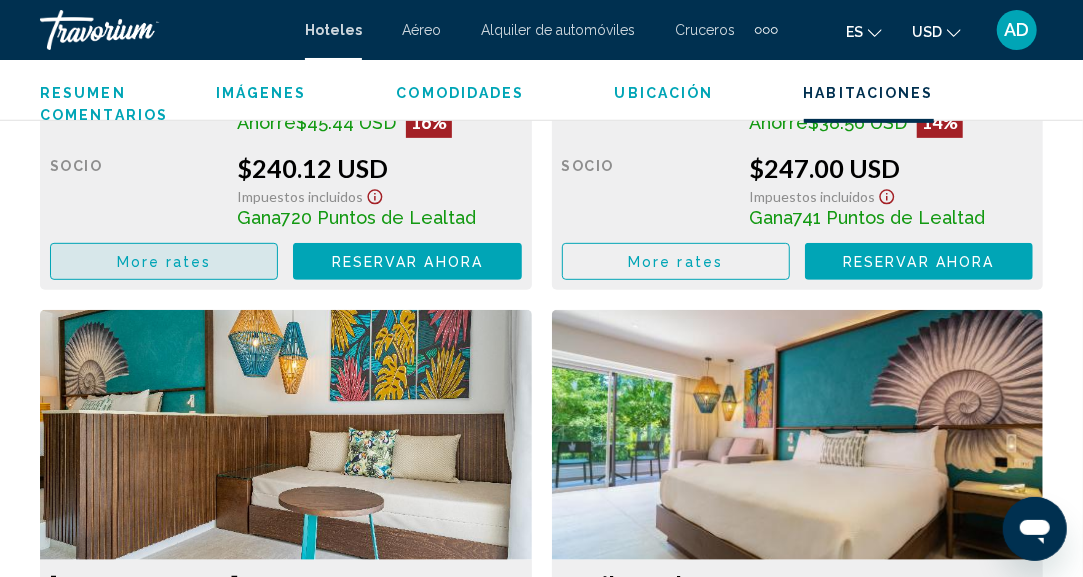 click on "More rates" at bounding box center [164, 261] 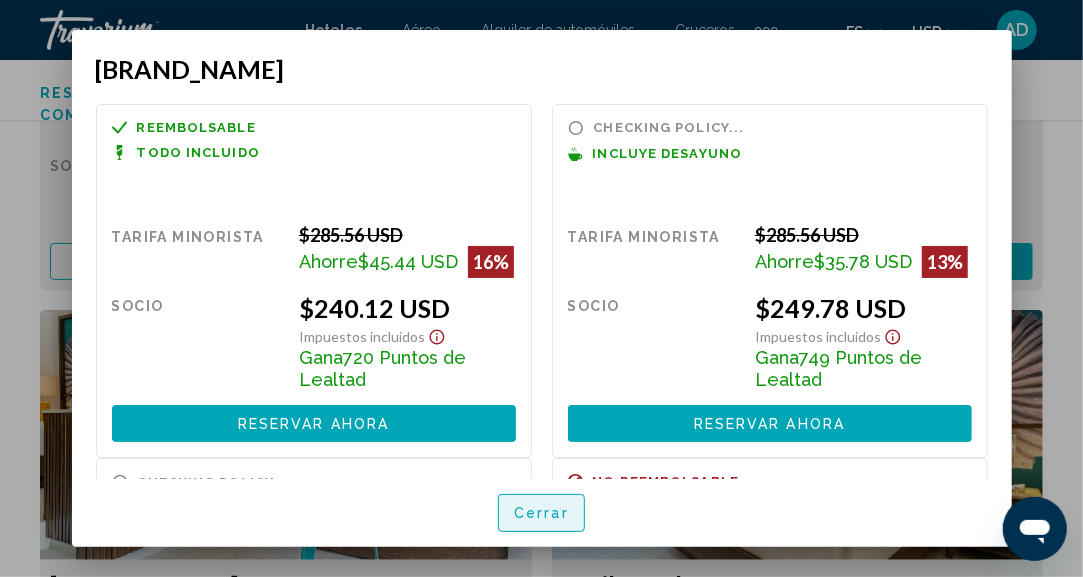 click on "Cerrar" at bounding box center (541, 514) 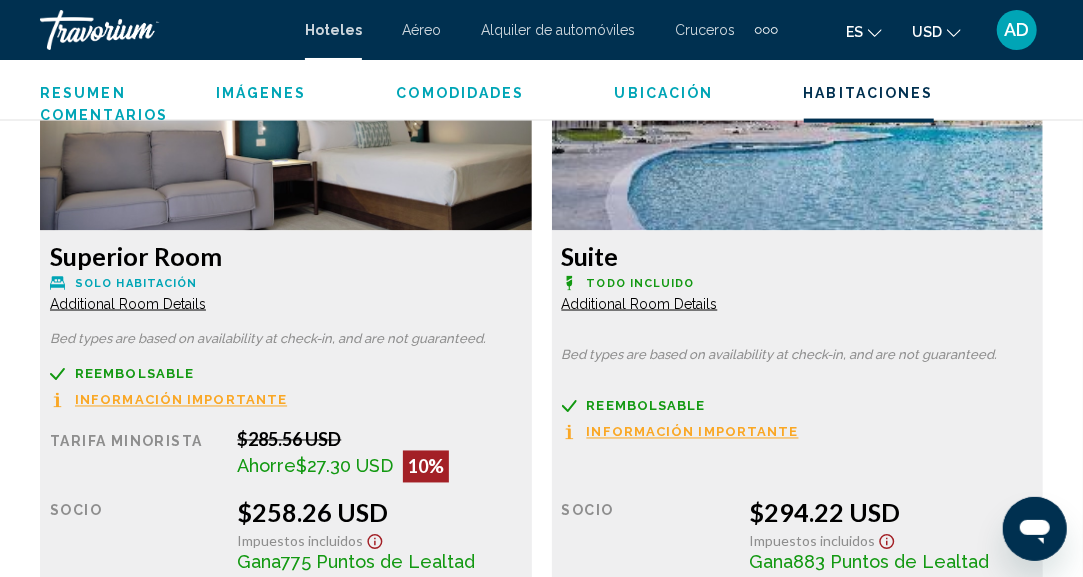 scroll, scrollTop: 4446, scrollLeft: 0, axis: vertical 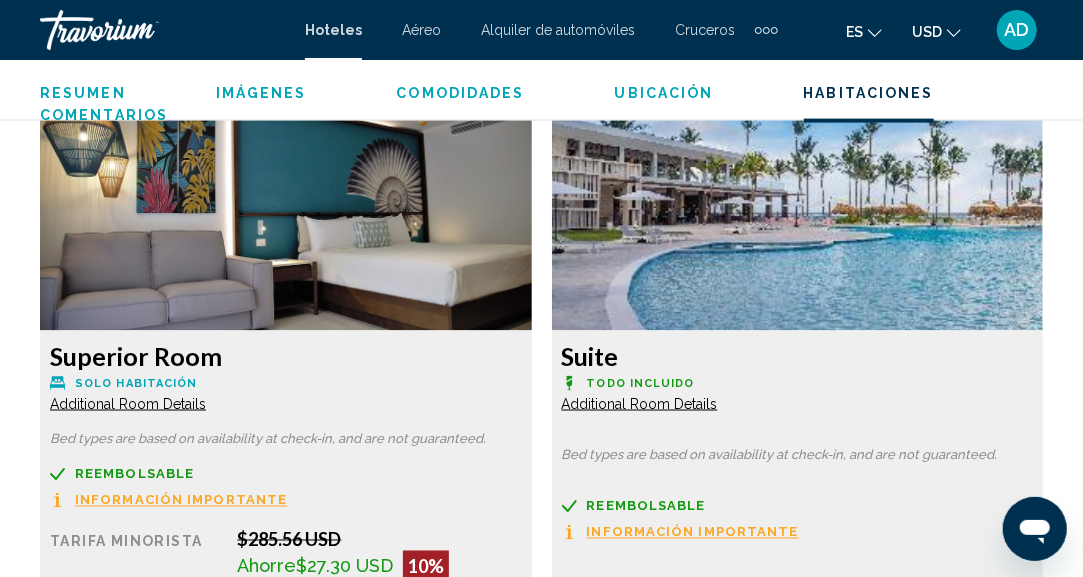 click on "Additional Room Details" at bounding box center [128, -941] 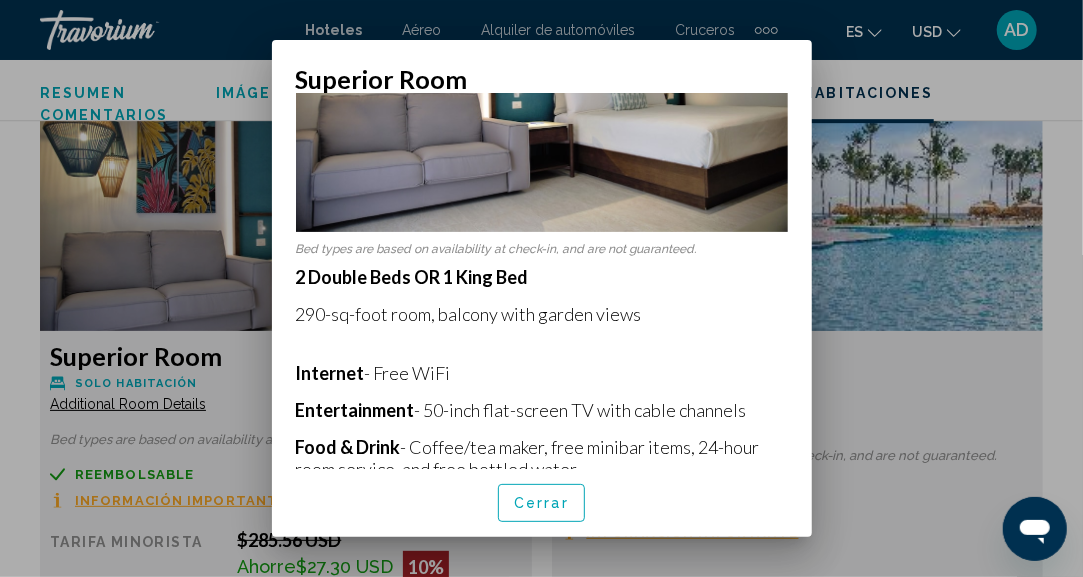 scroll, scrollTop: 100, scrollLeft: 0, axis: vertical 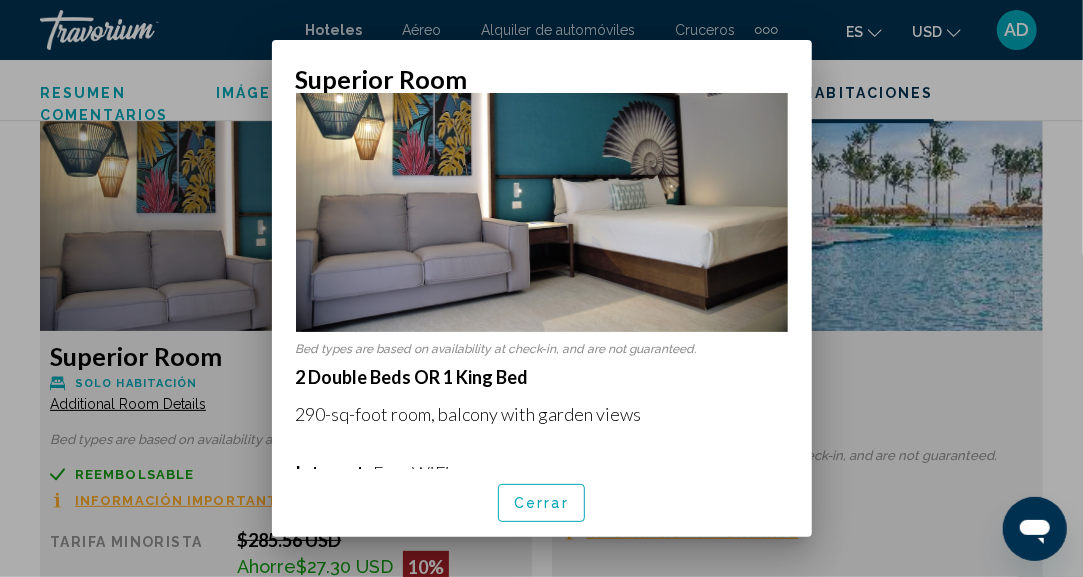 drag, startPoint x: 301, startPoint y: 369, endPoint x: 545, endPoint y: 396, distance: 245.4893 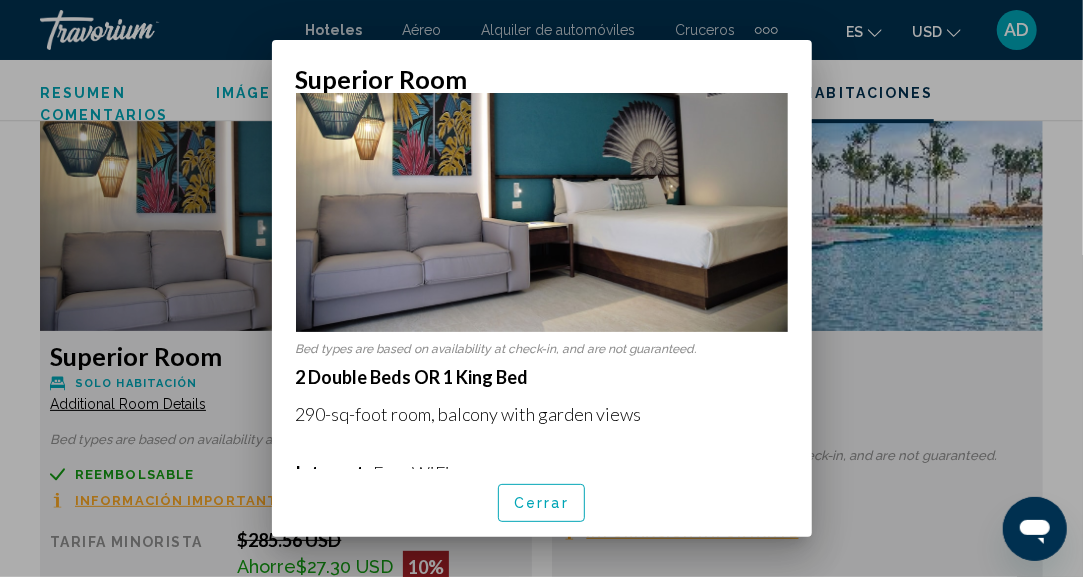drag, startPoint x: 301, startPoint y: 365, endPoint x: 623, endPoint y: 357, distance: 322.09937 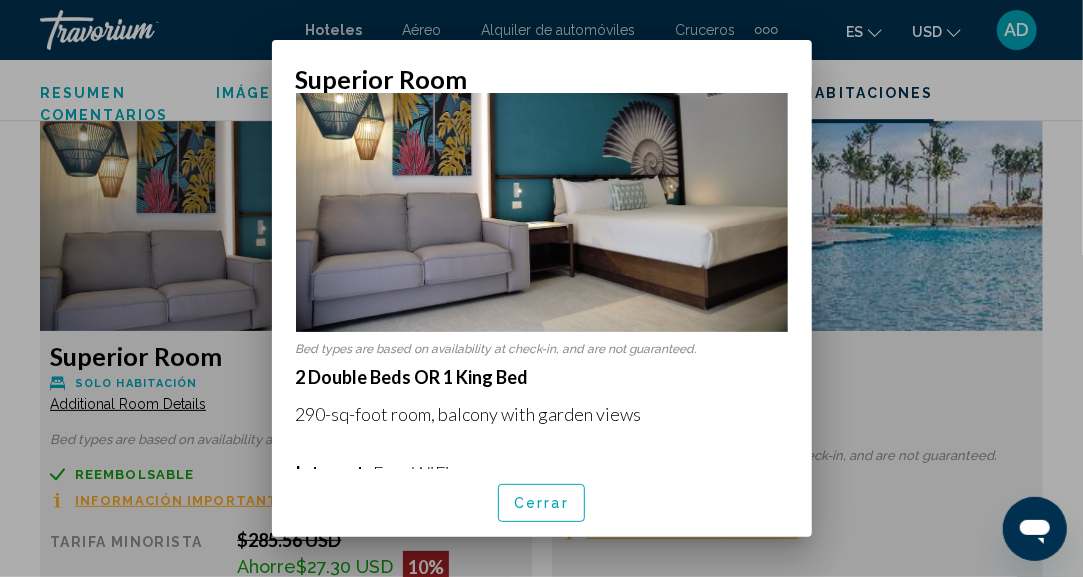 drag, startPoint x: 538, startPoint y: 371, endPoint x: 295, endPoint y: 363, distance: 243.13165 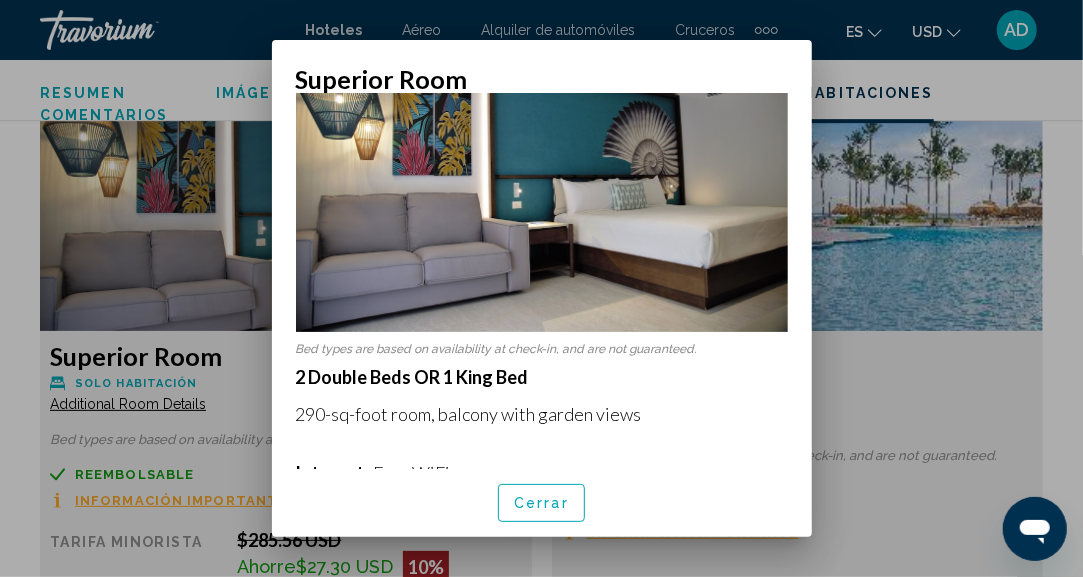 click on "Cerrar" at bounding box center [541, 502] 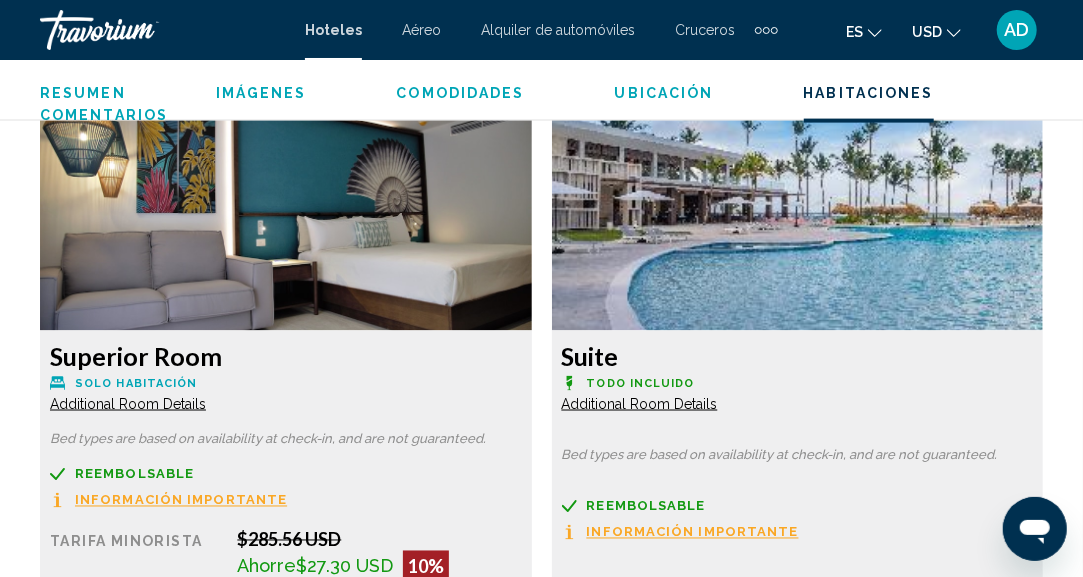 scroll, scrollTop: 4546, scrollLeft: 0, axis: vertical 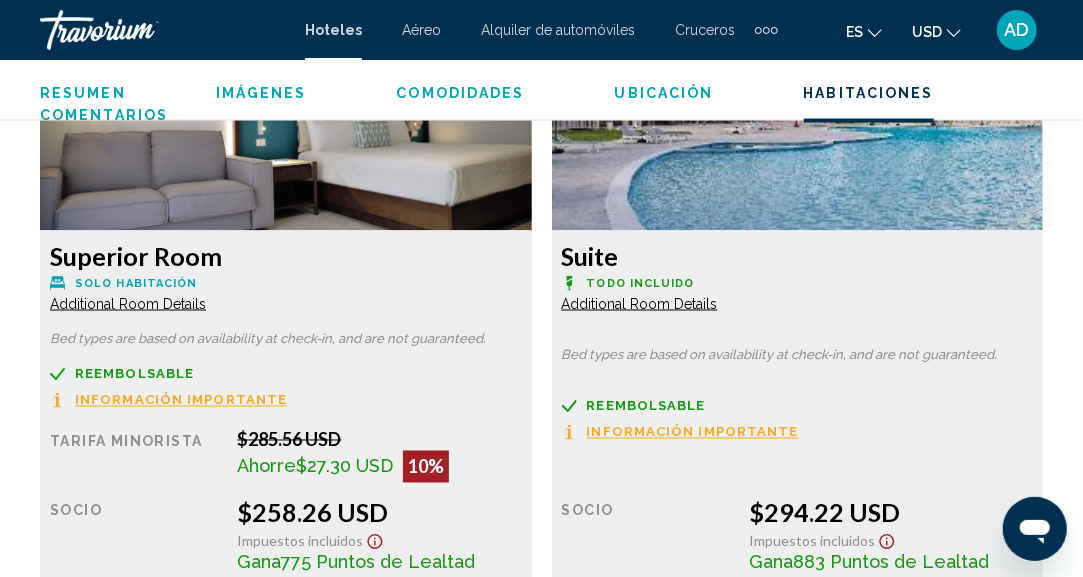 click on "Additional Room Details" at bounding box center [128, -1041] 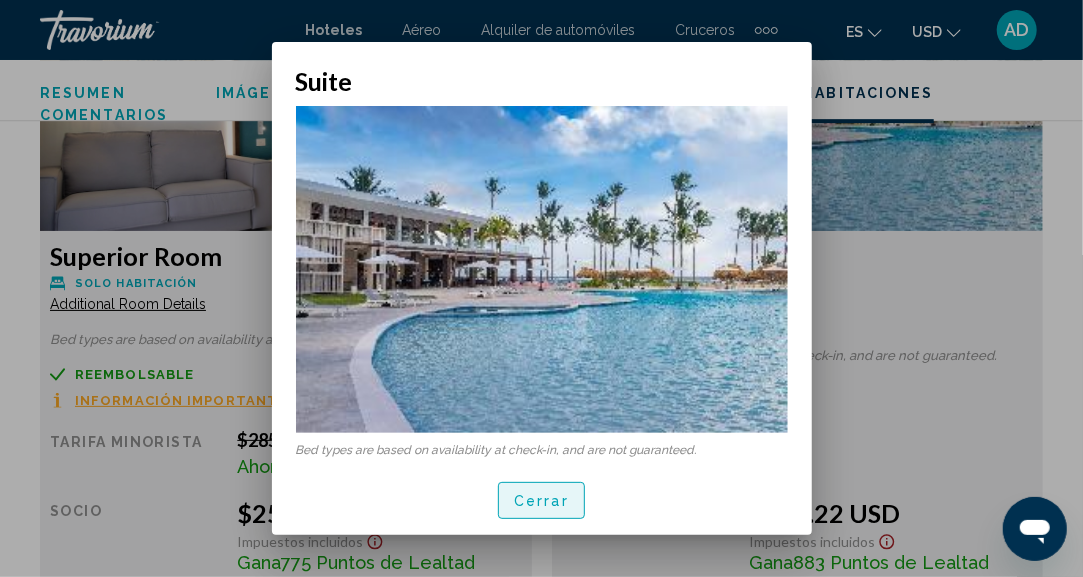 click on "Cerrar" at bounding box center [541, 501] 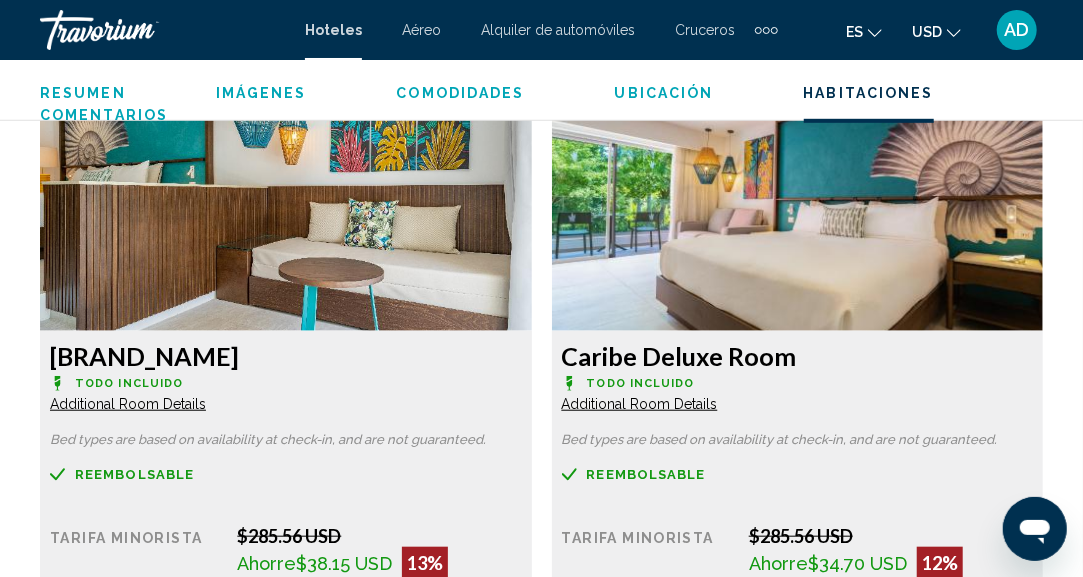 scroll, scrollTop: 3746, scrollLeft: 0, axis: vertical 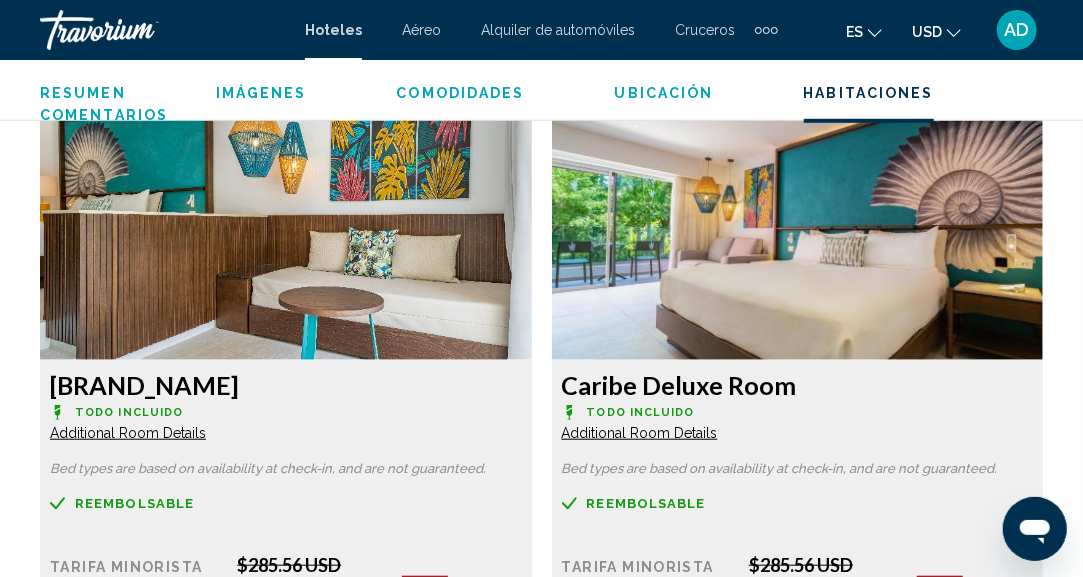 click on "Additional Room Details" at bounding box center (128, -241) 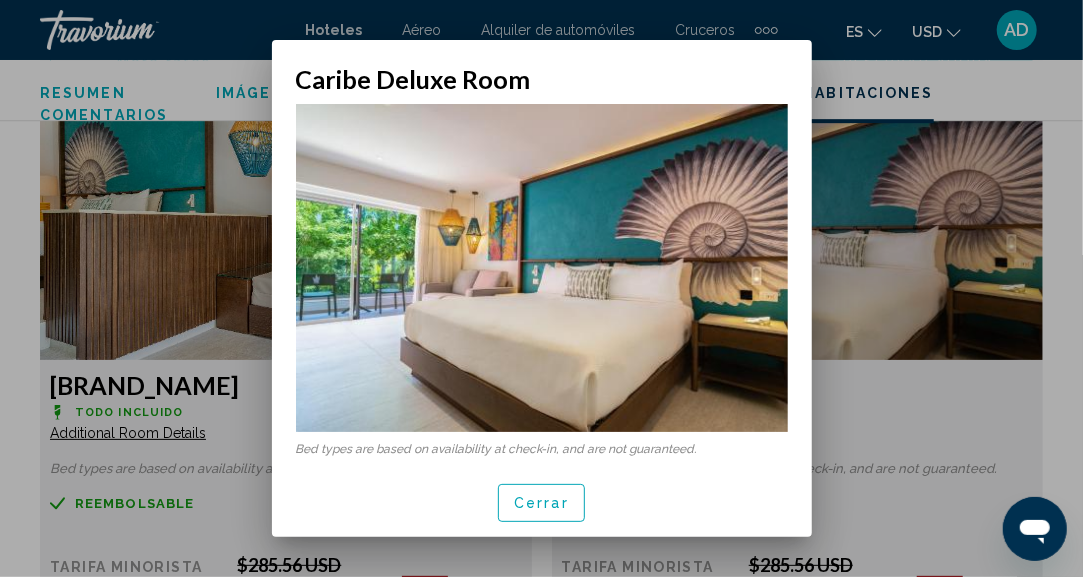 scroll, scrollTop: 74, scrollLeft: 0, axis: vertical 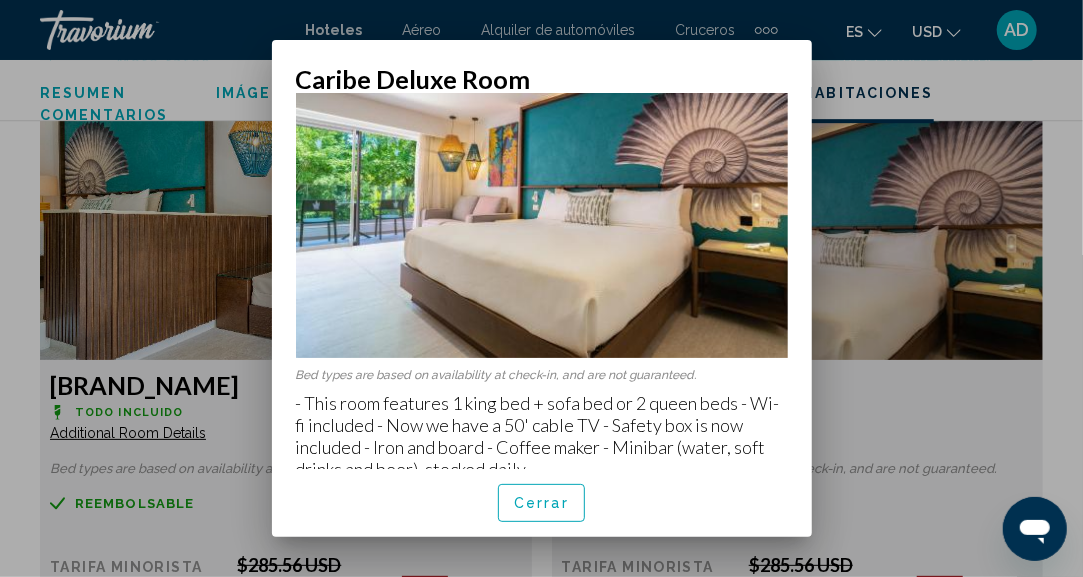 click on "Cerrar" at bounding box center (541, 504) 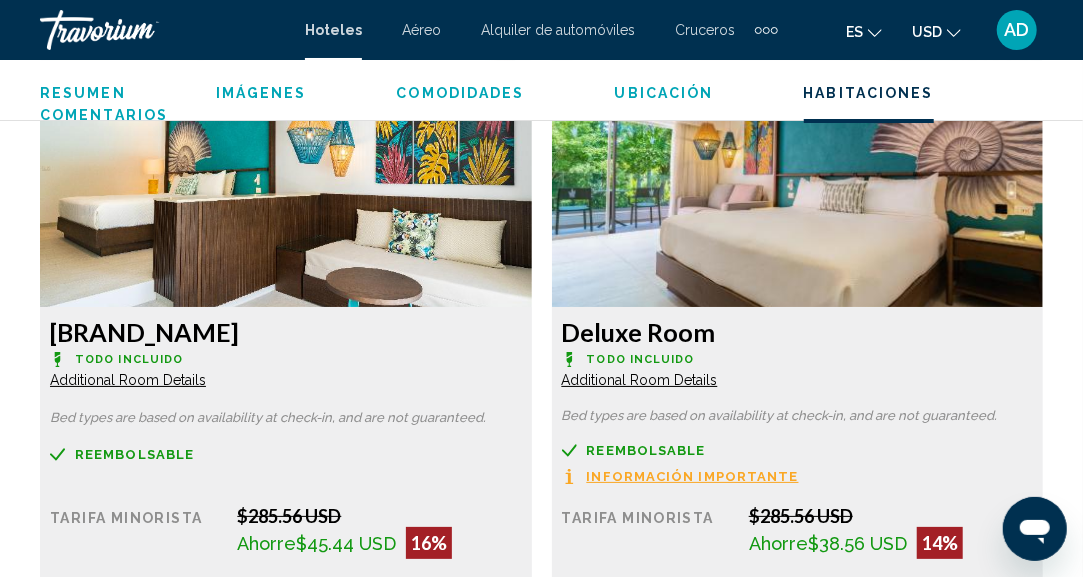scroll, scrollTop: 3146, scrollLeft: 0, axis: vertical 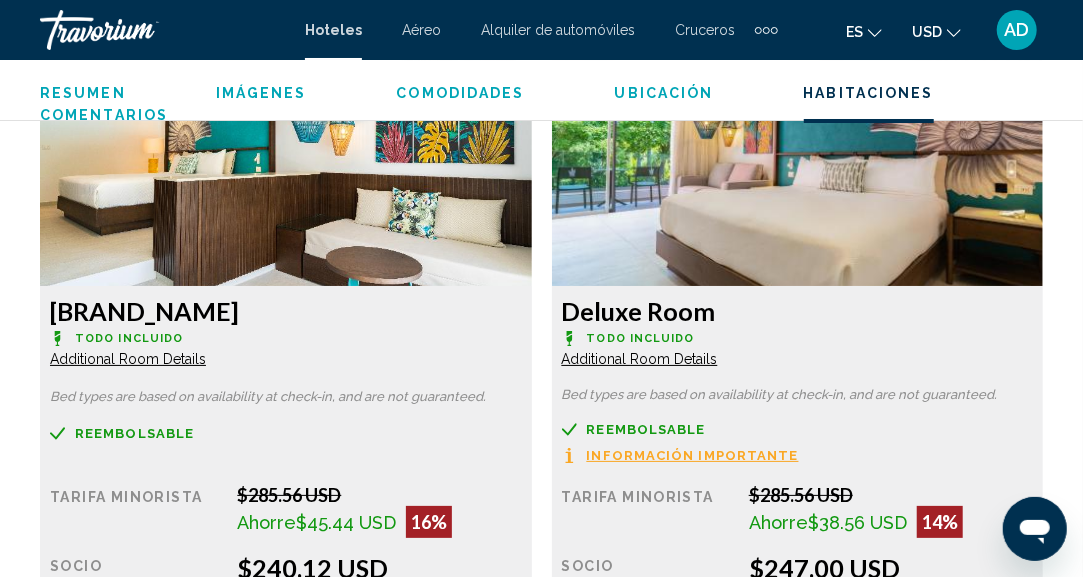 click on "Additional Room Details" at bounding box center (128, 359) 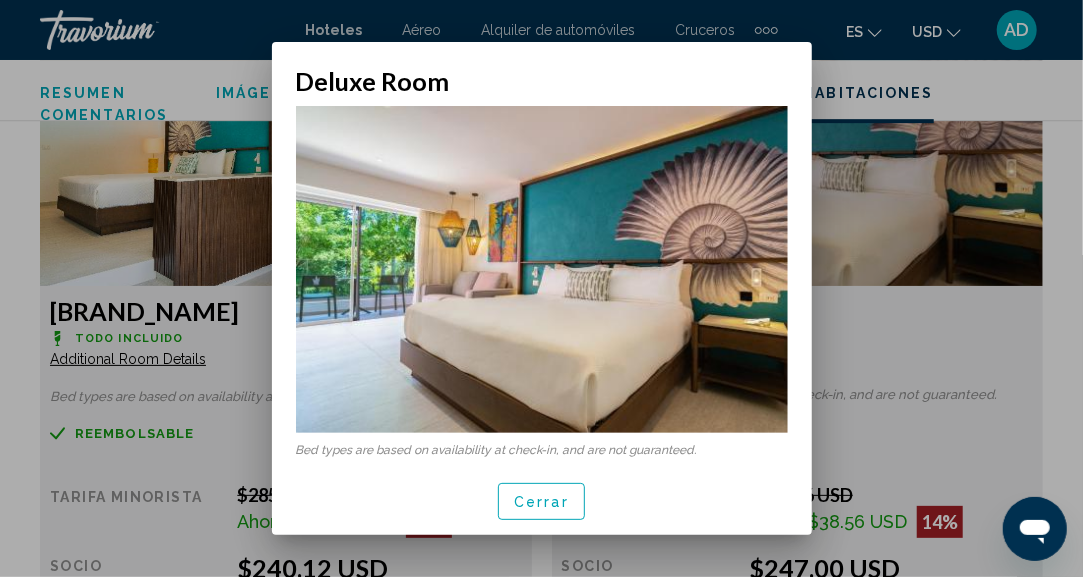 scroll, scrollTop: 0, scrollLeft: 0, axis: both 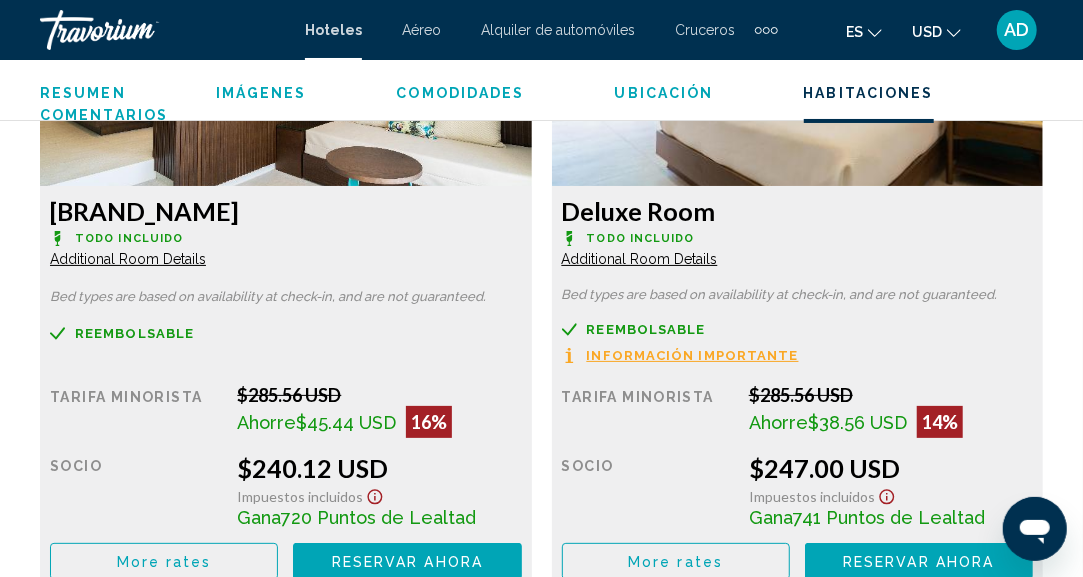 click on "Additional Room Details" at bounding box center (128, 259) 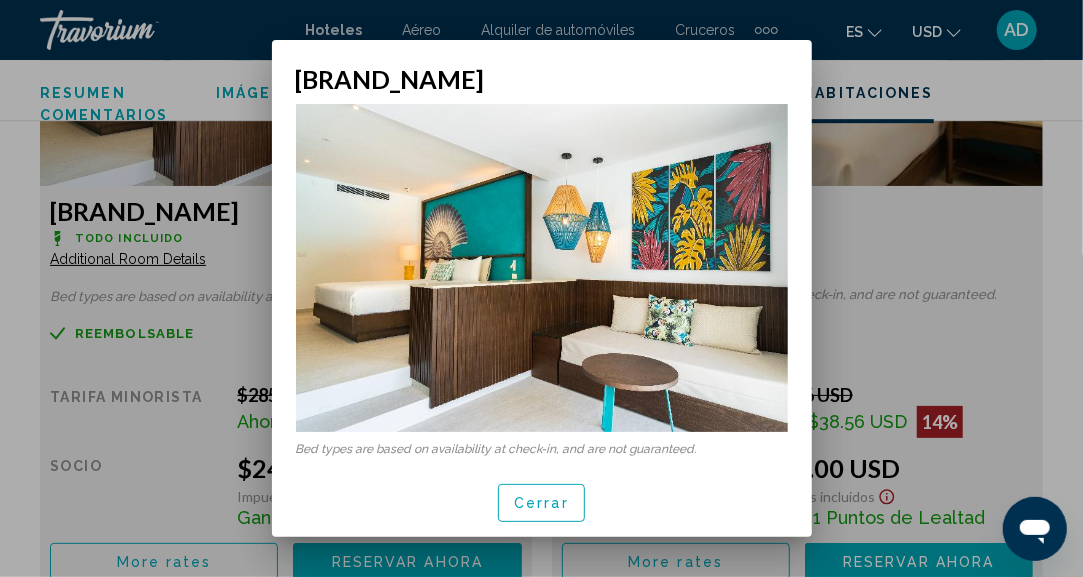 scroll, scrollTop: 0, scrollLeft: 0, axis: both 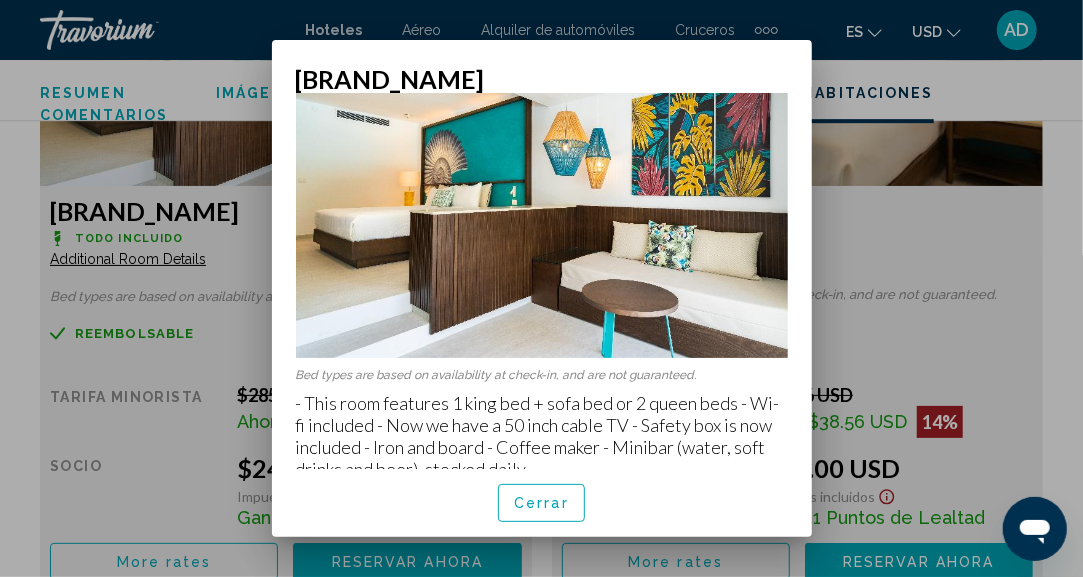 drag, startPoint x: 307, startPoint y: 394, endPoint x: 604, endPoint y: 462, distance: 304.6851 